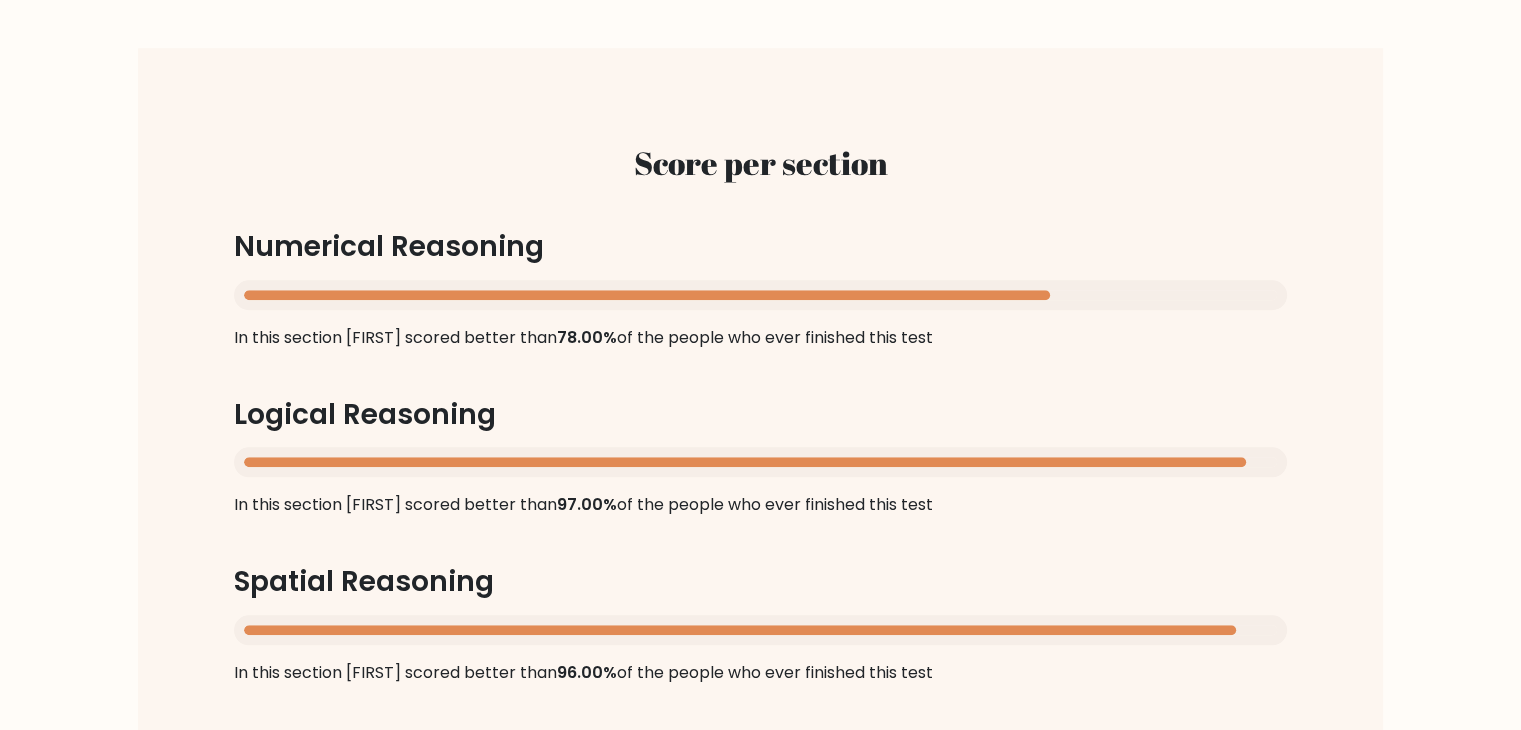 scroll, scrollTop: 1000, scrollLeft: 0, axis: vertical 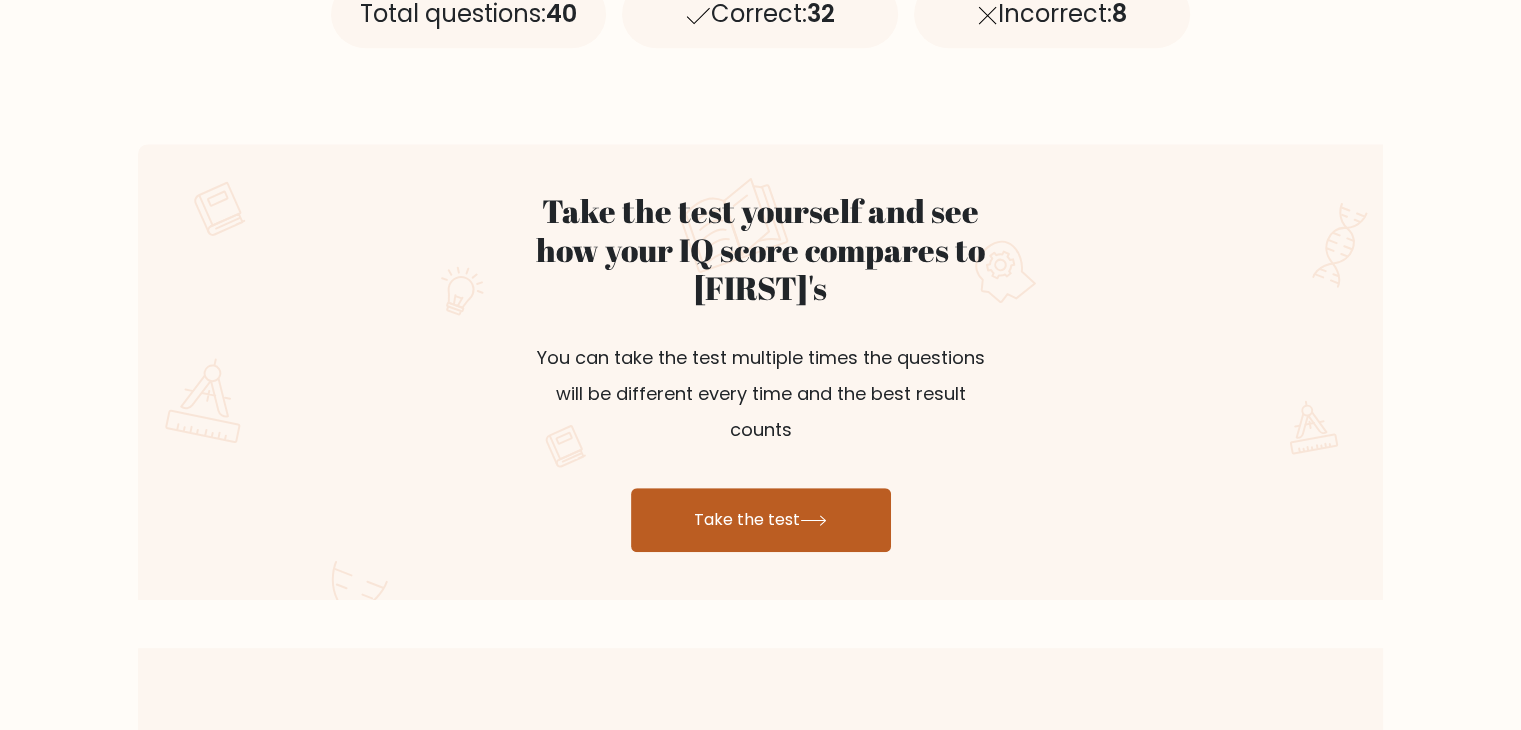 click 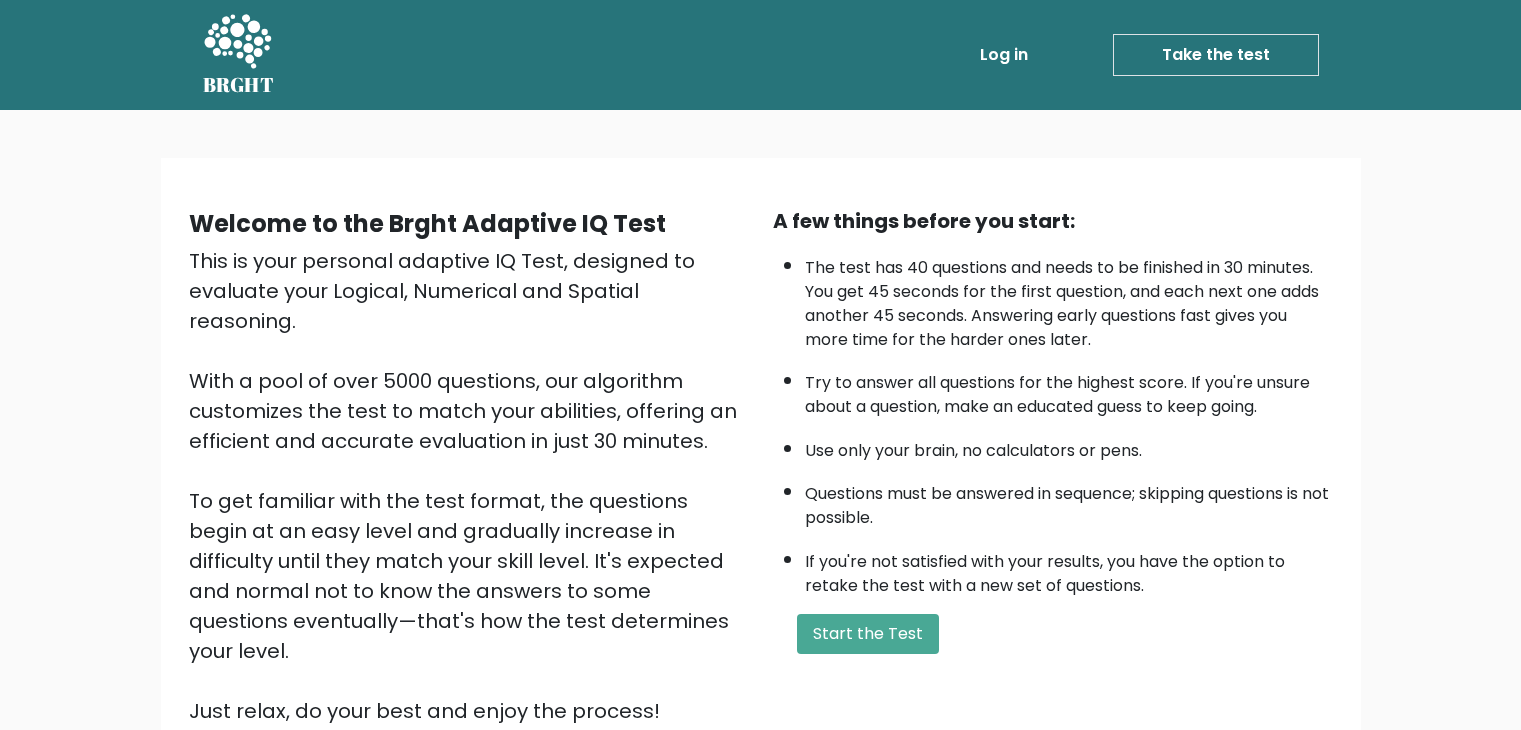 scroll, scrollTop: 0, scrollLeft: 0, axis: both 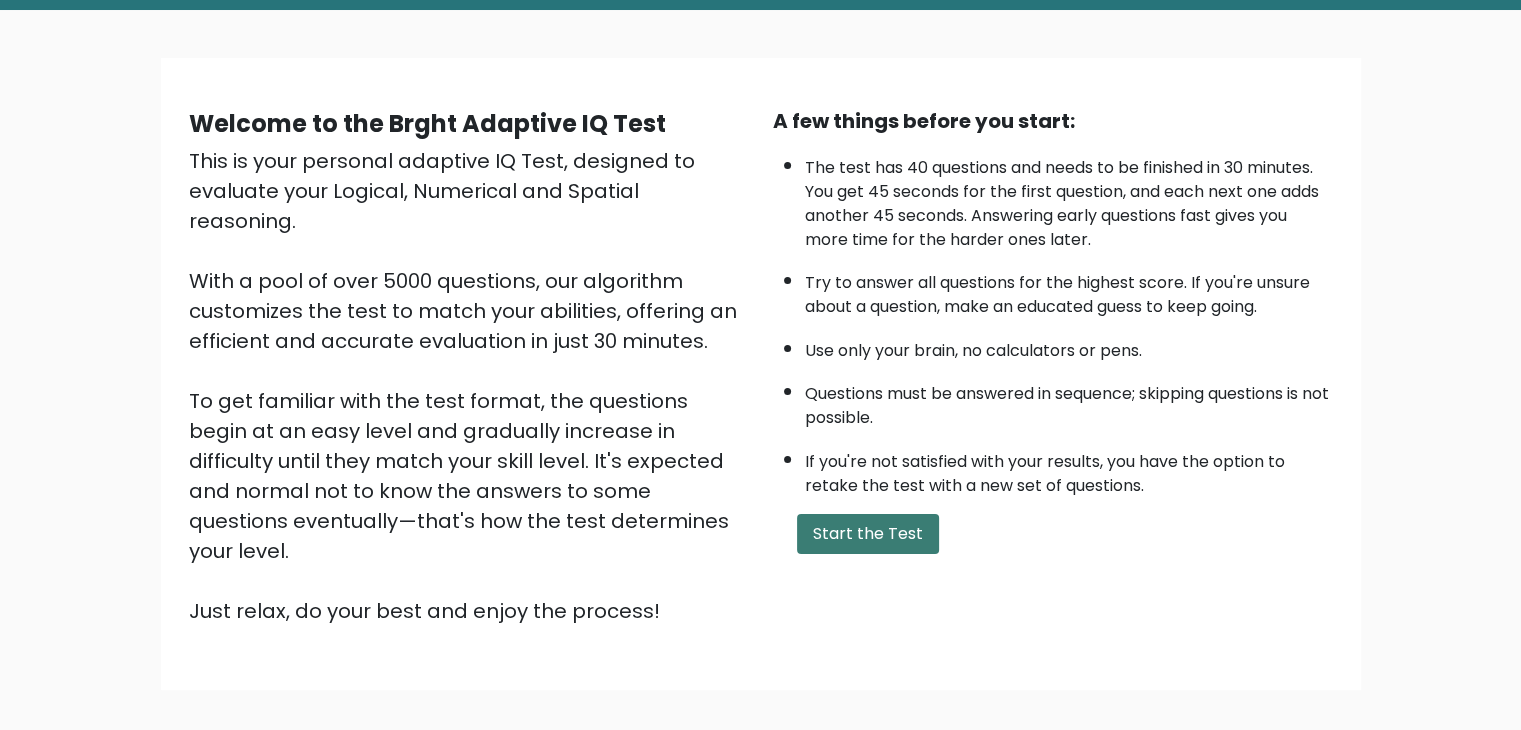 click on "Start the Test" at bounding box center (868, 534) 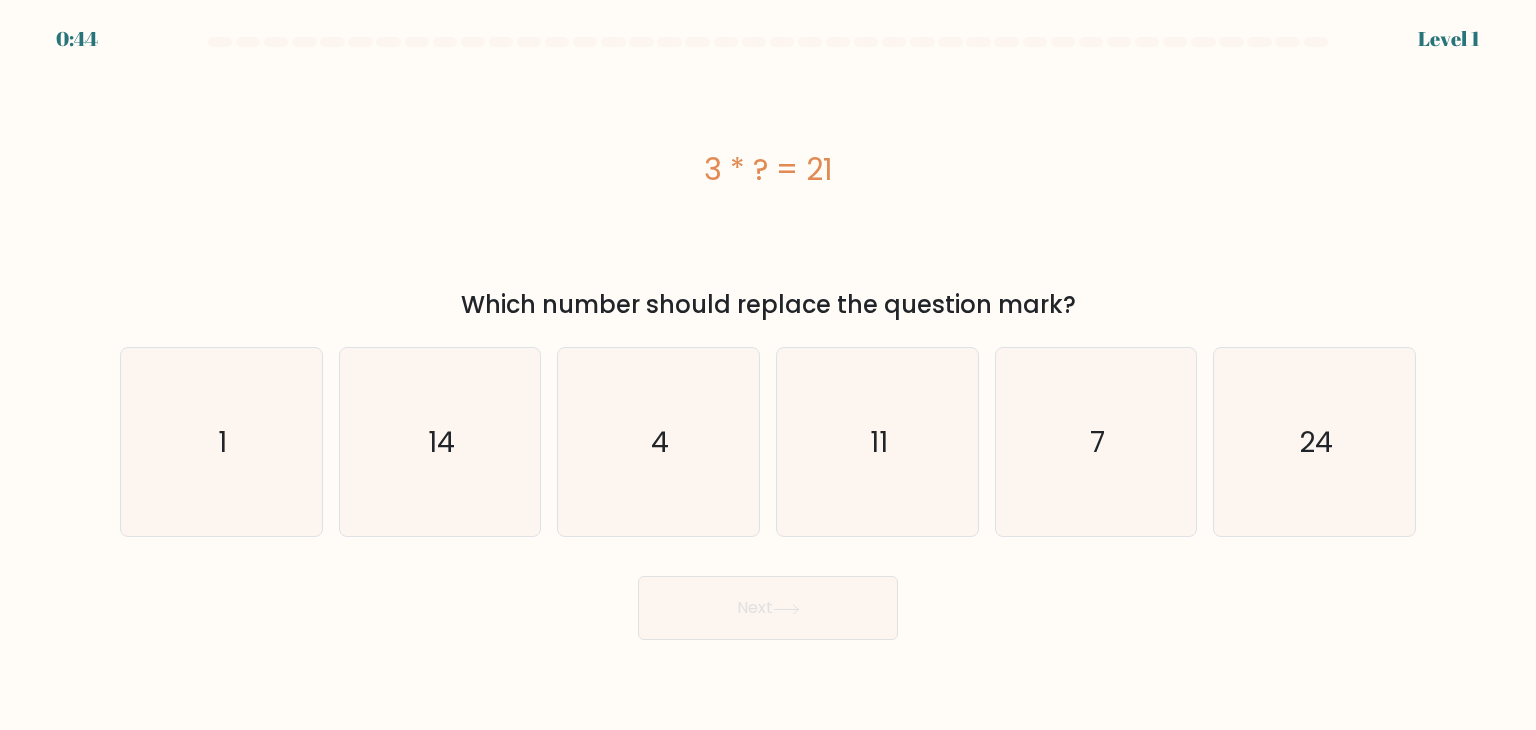 scroll, scrollTop: 0, scrollLeft: 0, axis: both 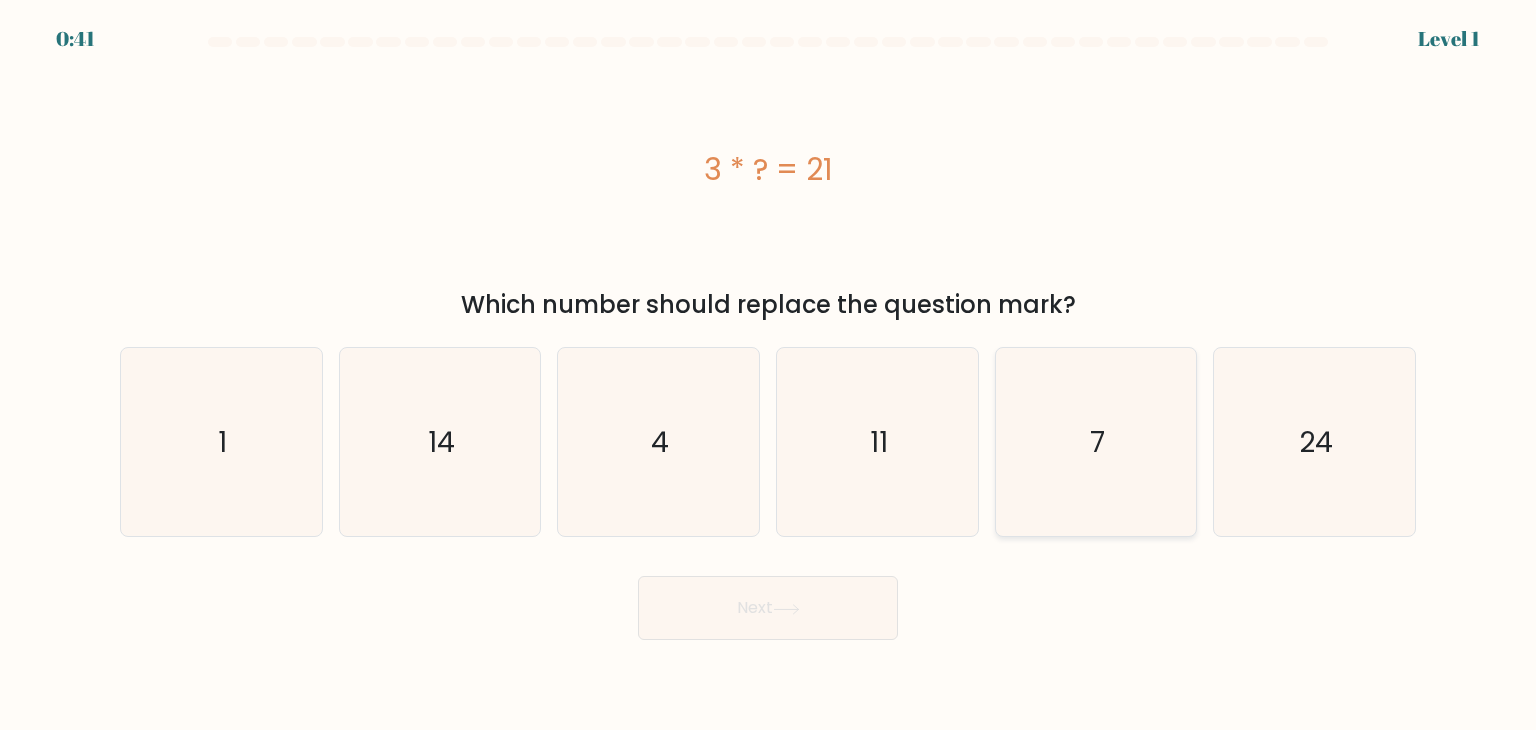 click on "7" 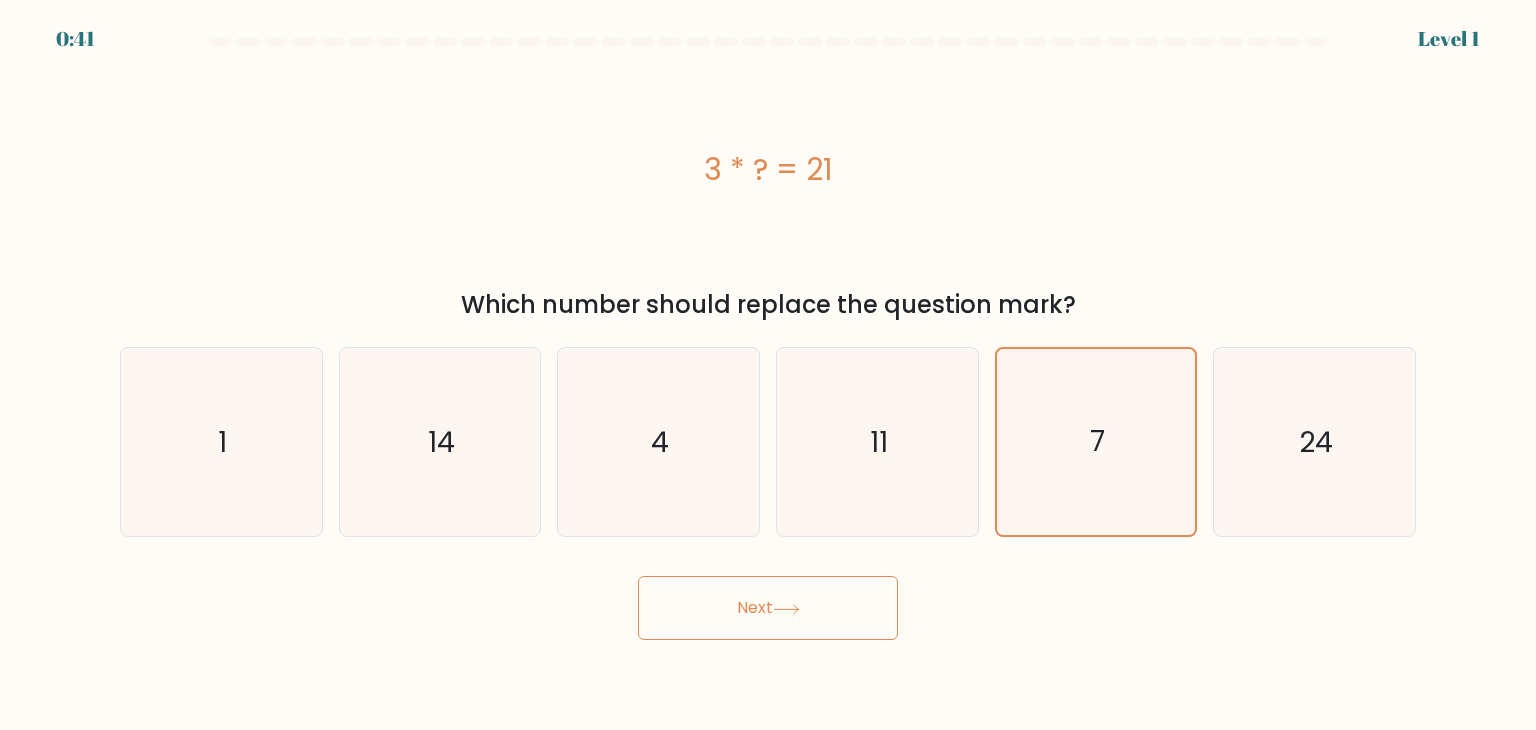 click on "Next" at bounding box center [768, 608] 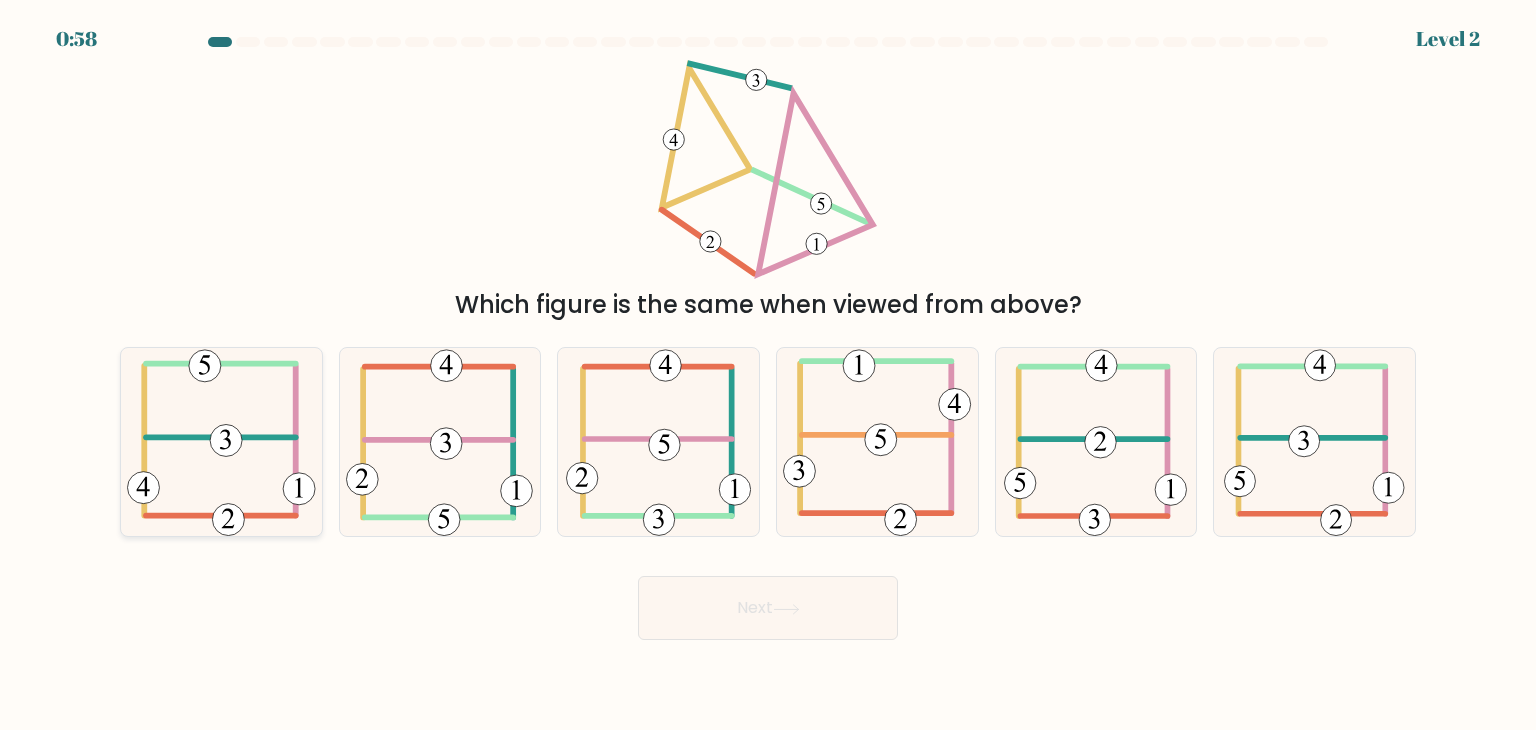 click 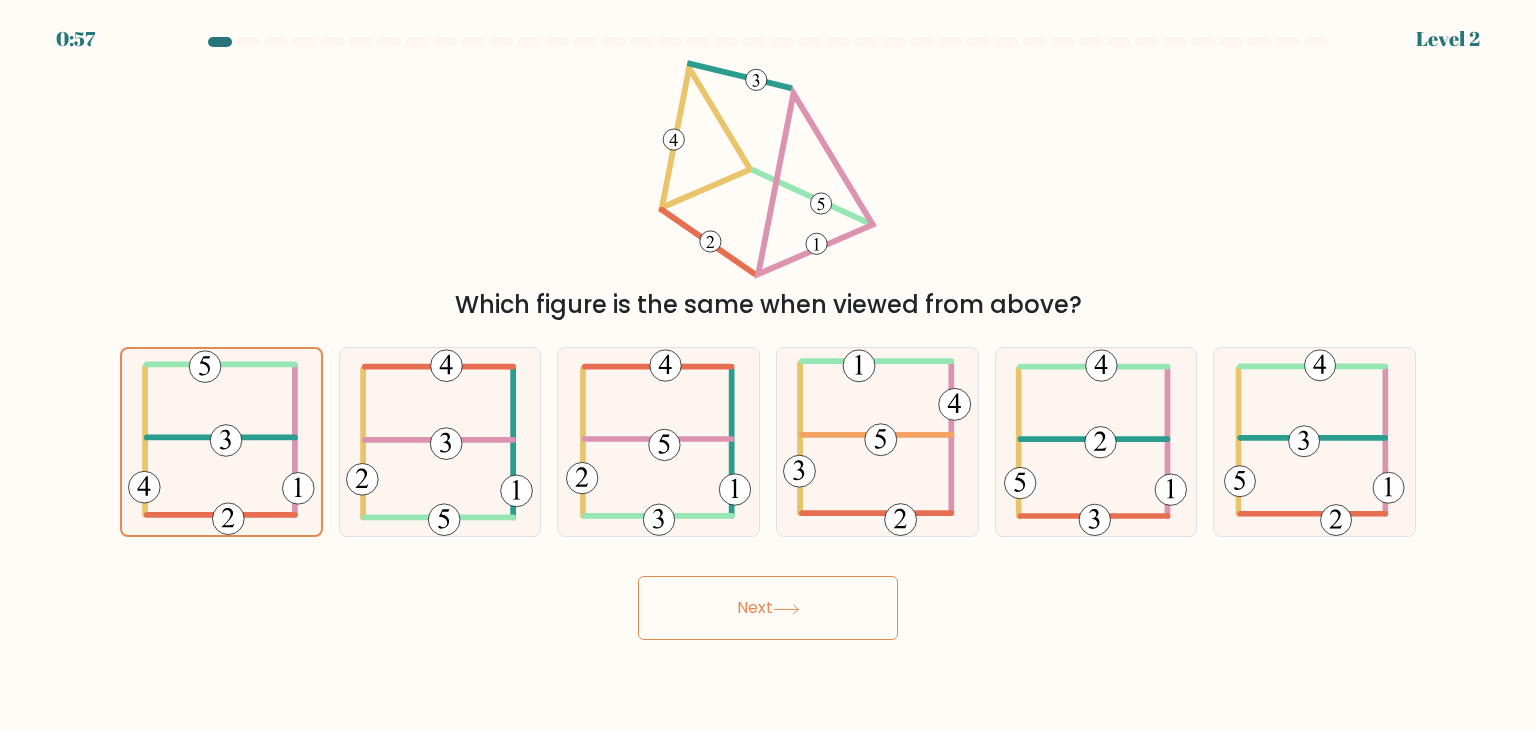 click on "Next" at bounding box center (768, 608) 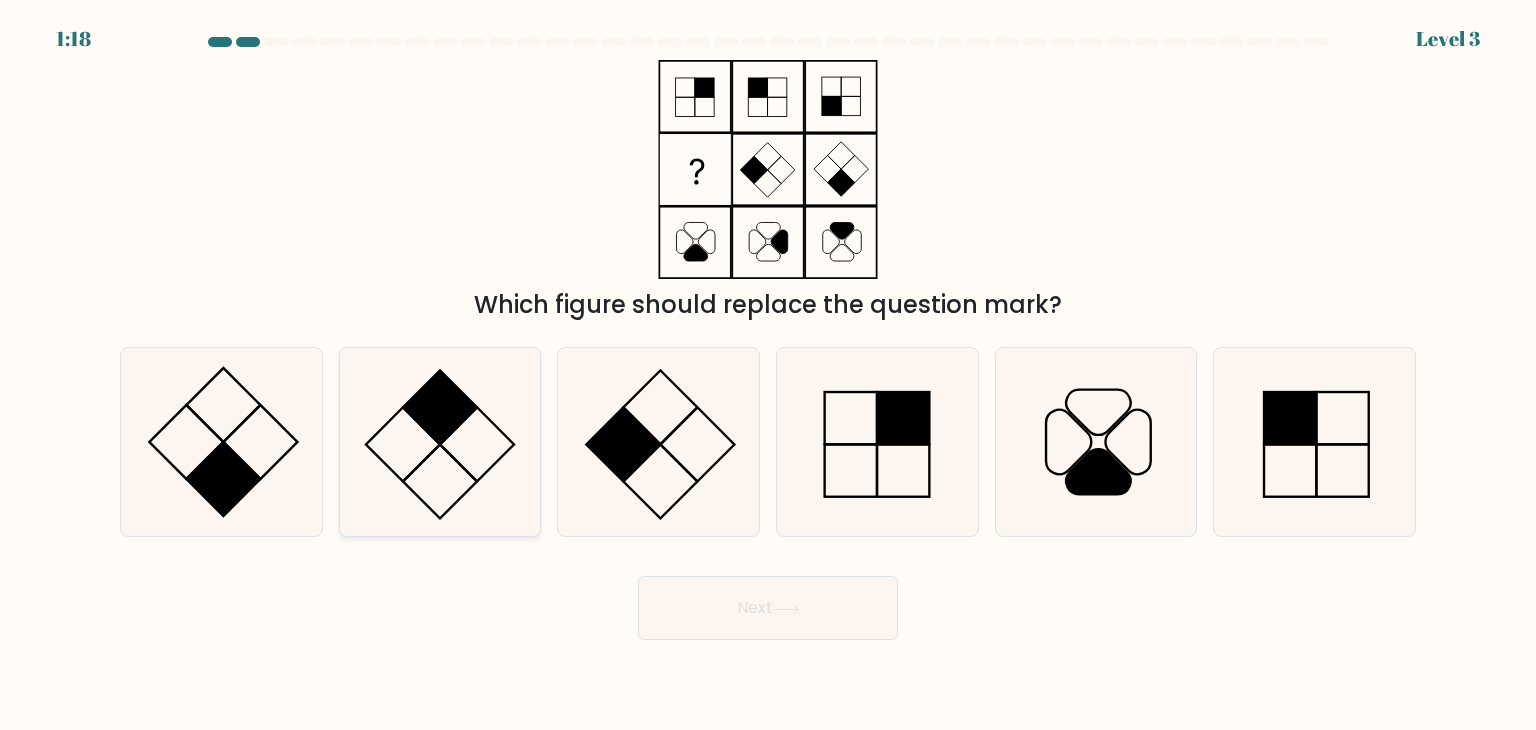 click 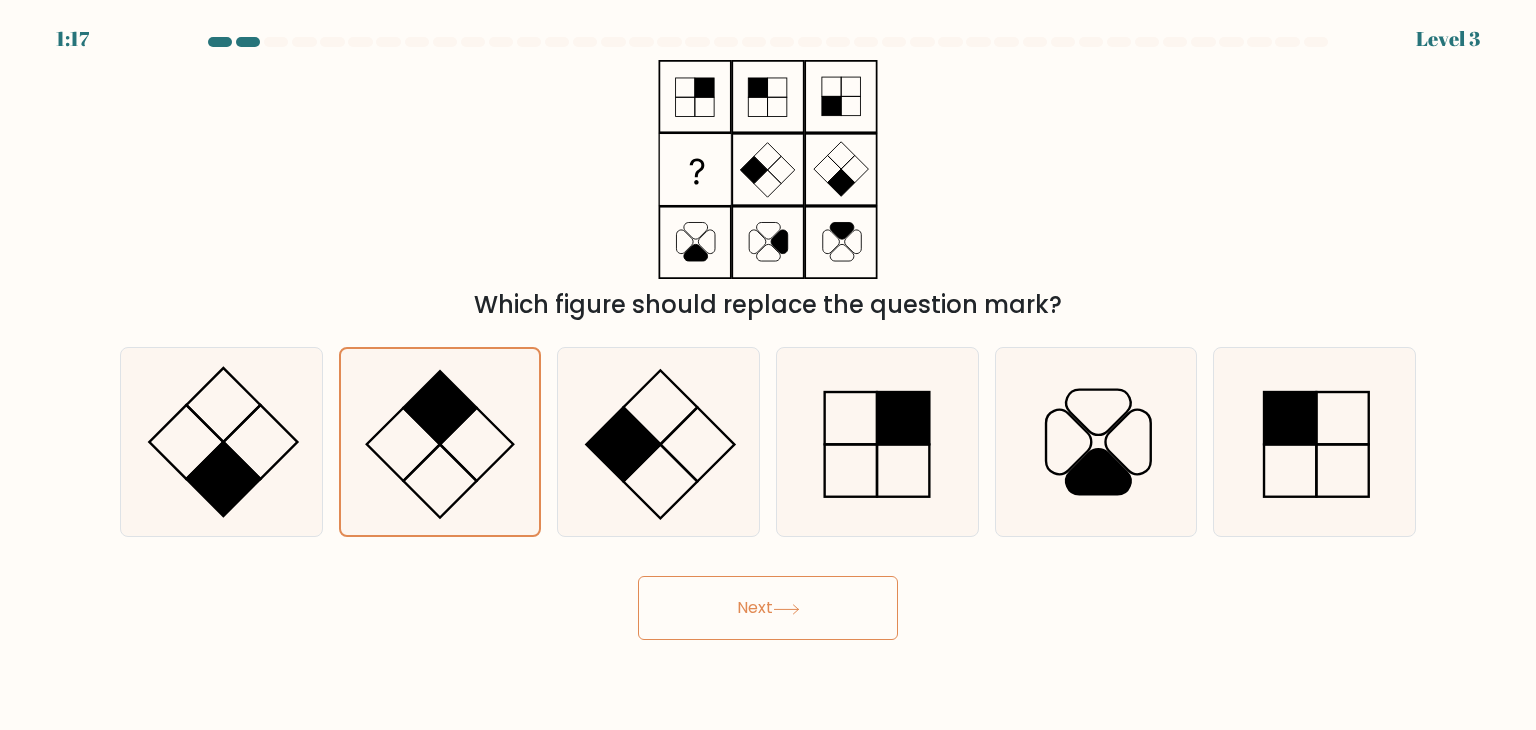 click on "Next" at bounding box center [768, 608] 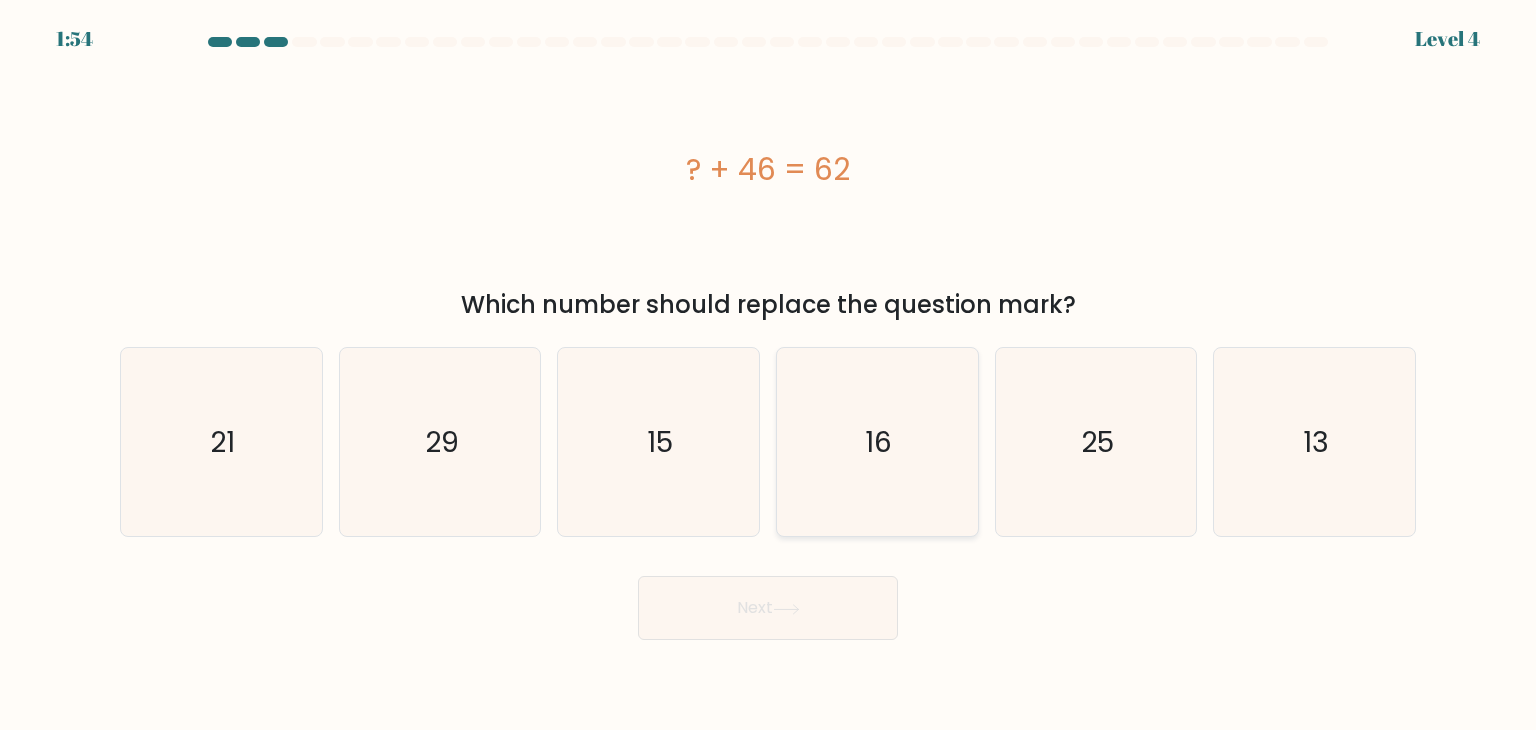 click on "16" 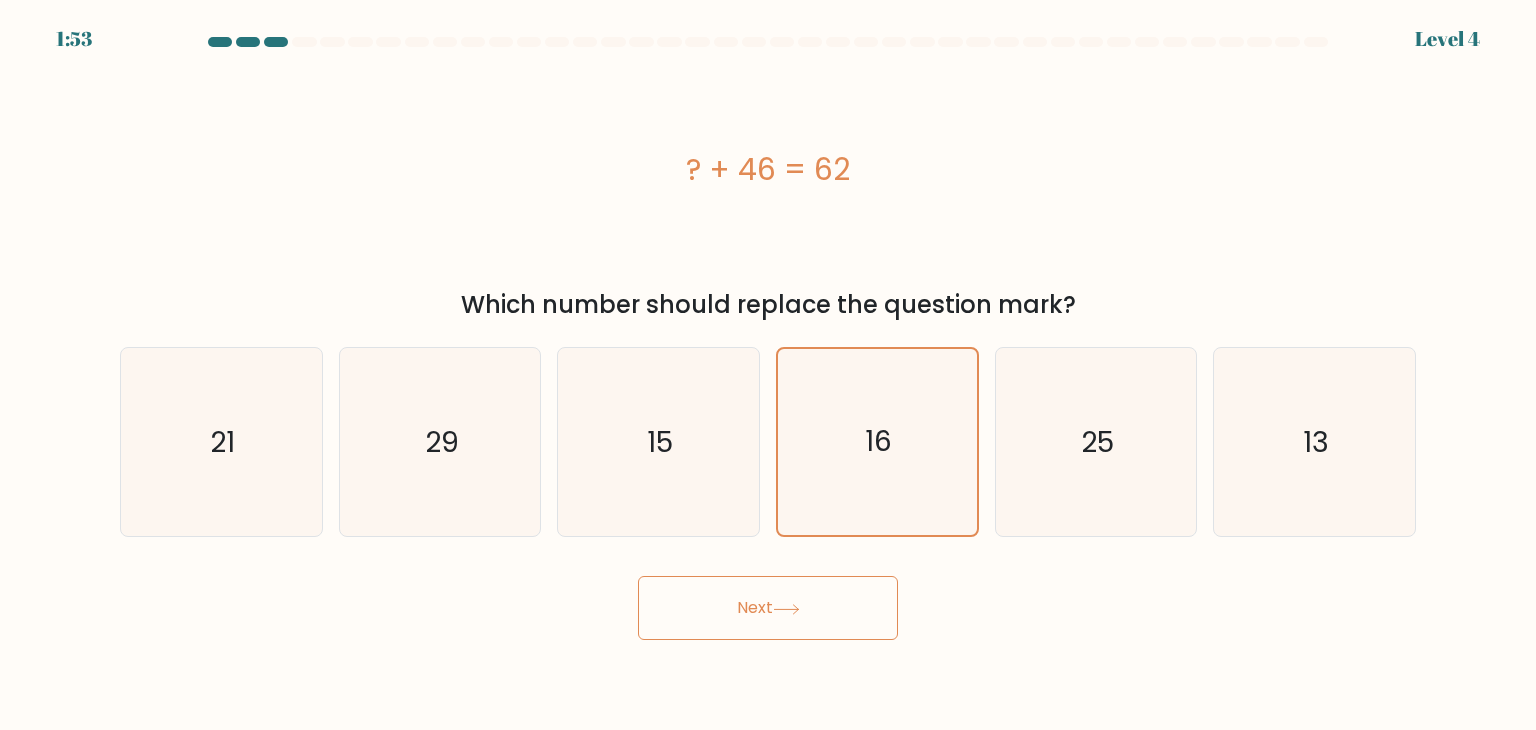 click 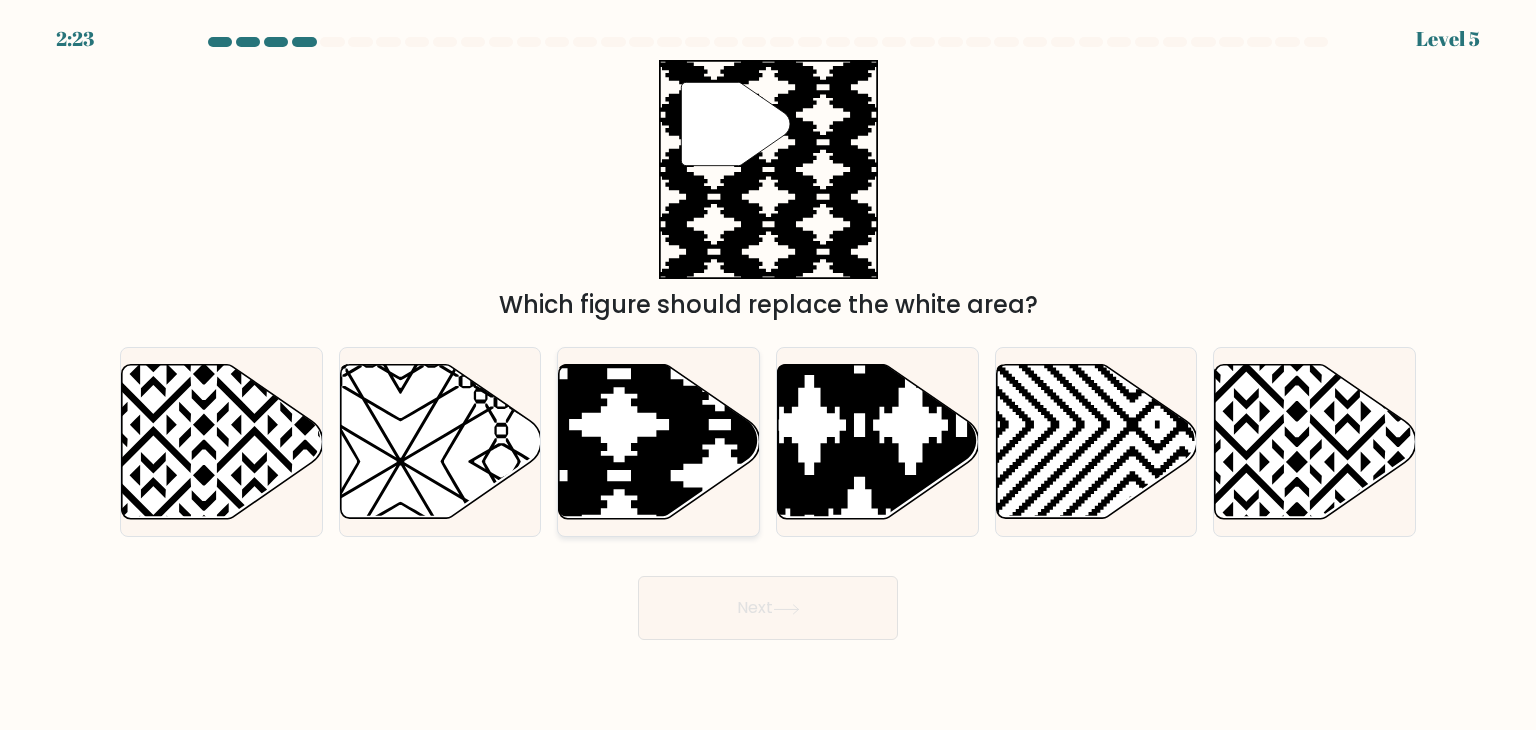 click 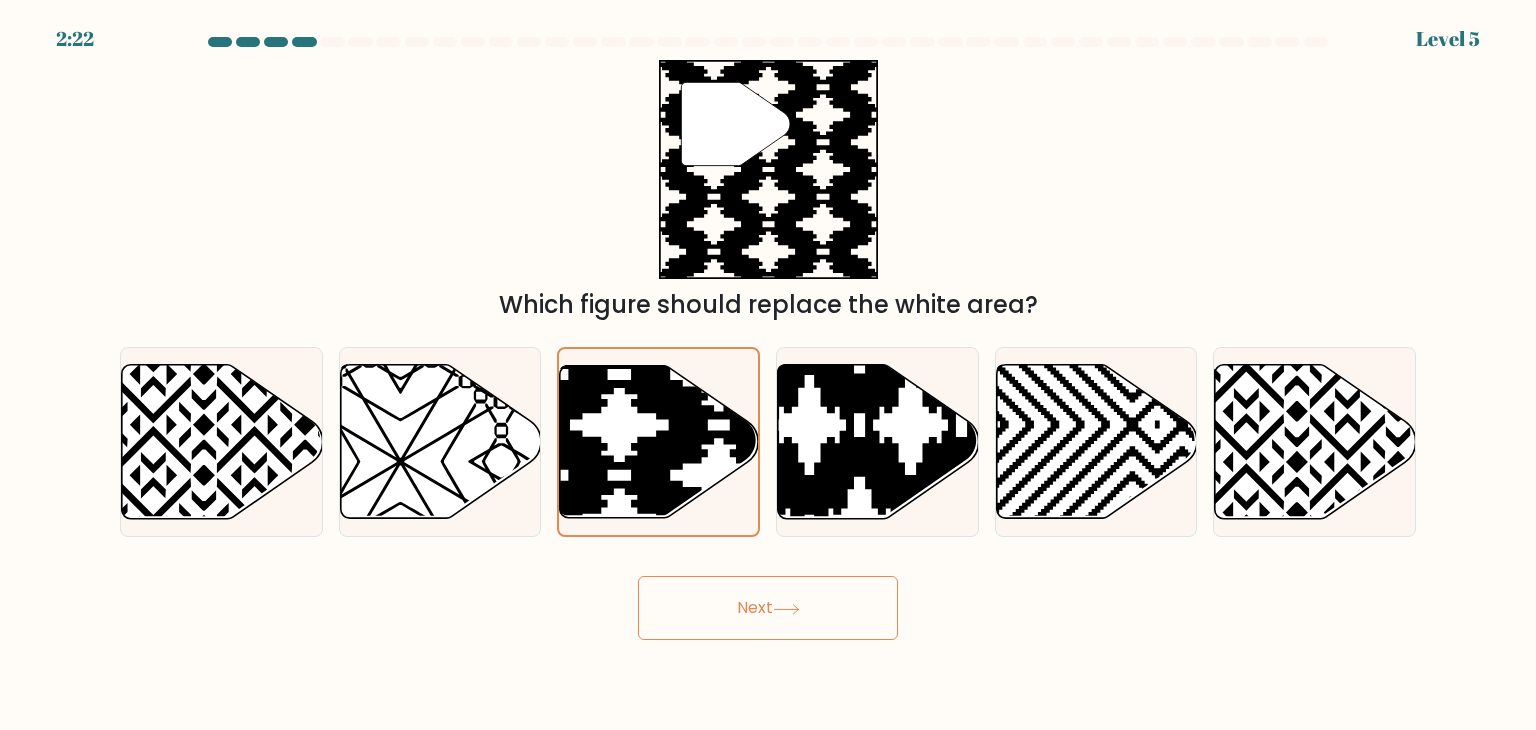 click on "Next" at bounding box center (768, 608) 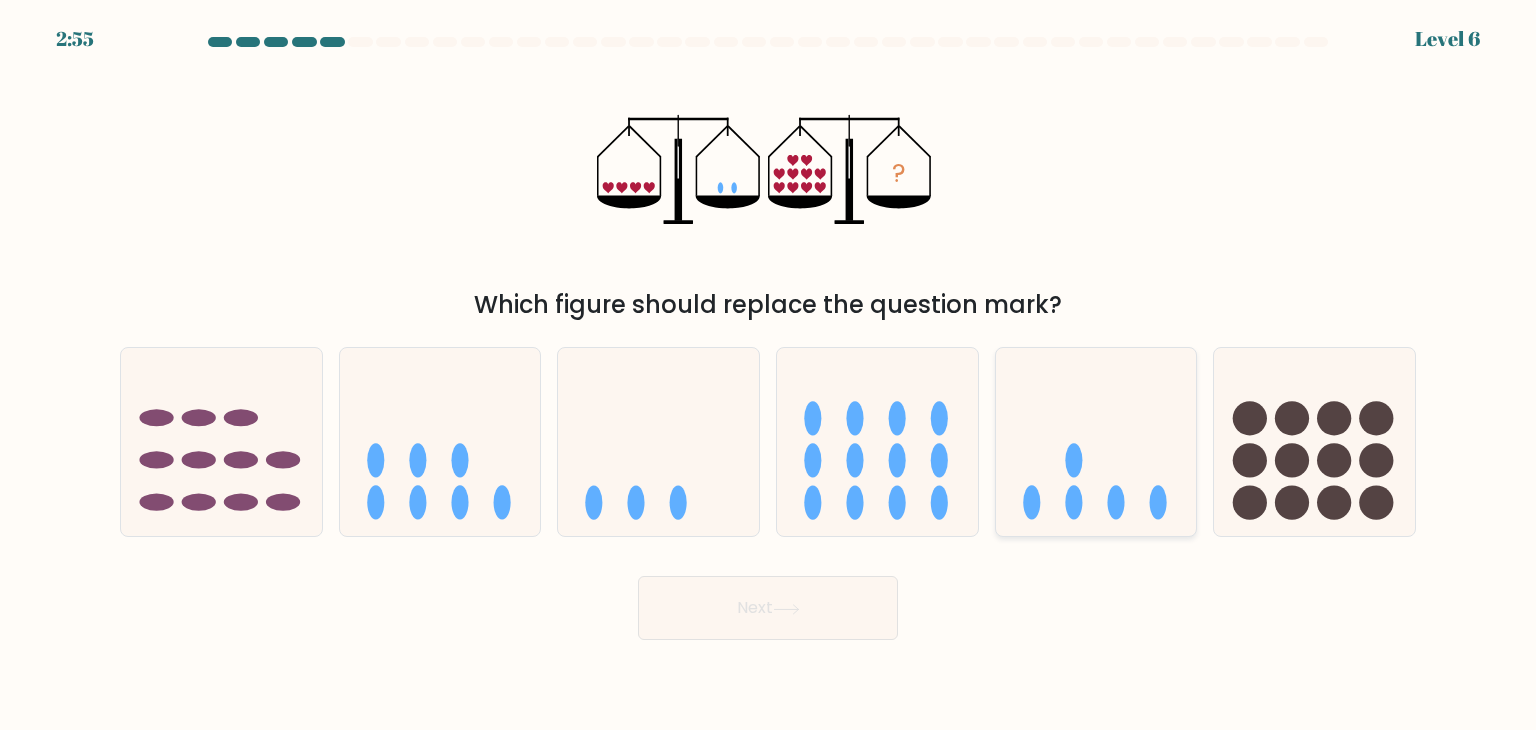 click 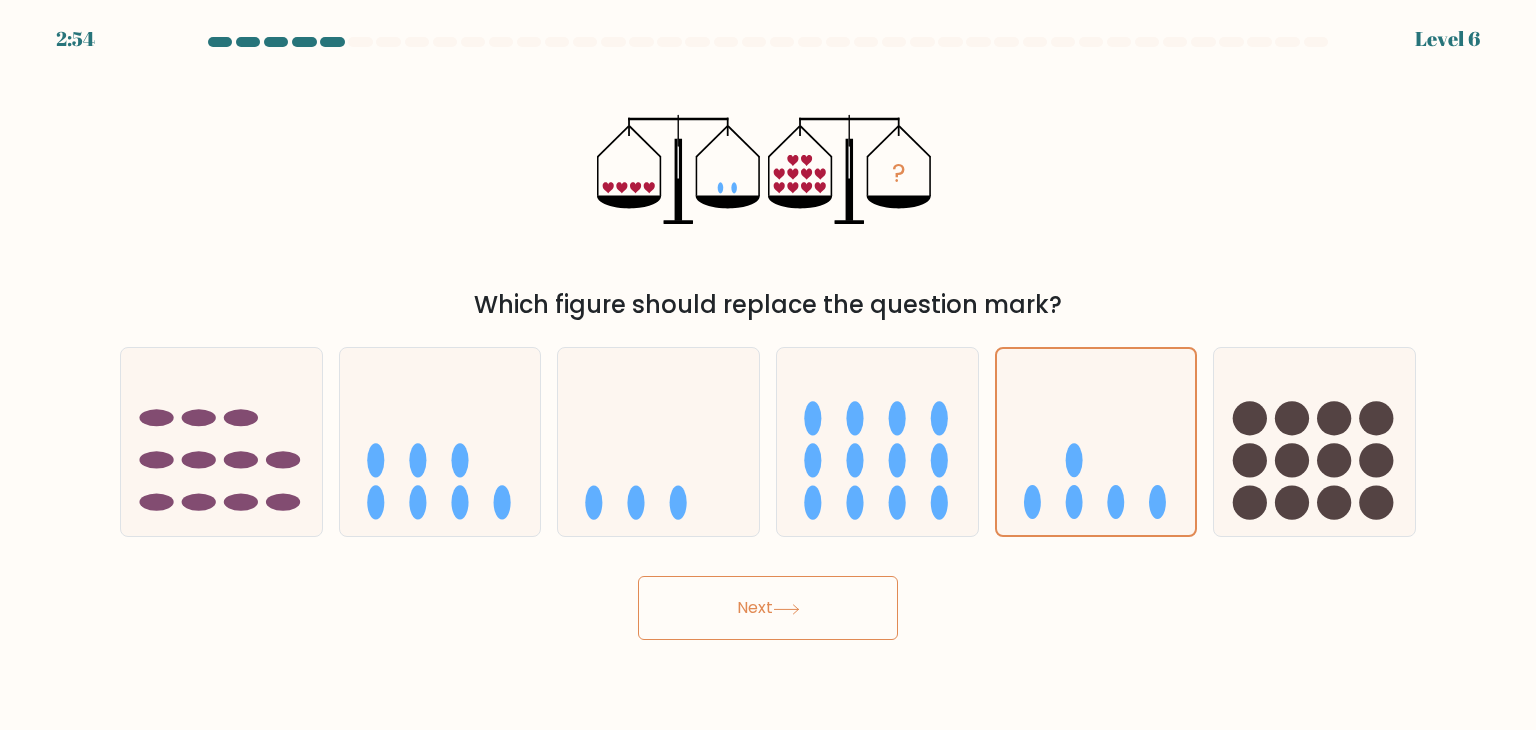 click on "Next" at bounding box center (768, 608) 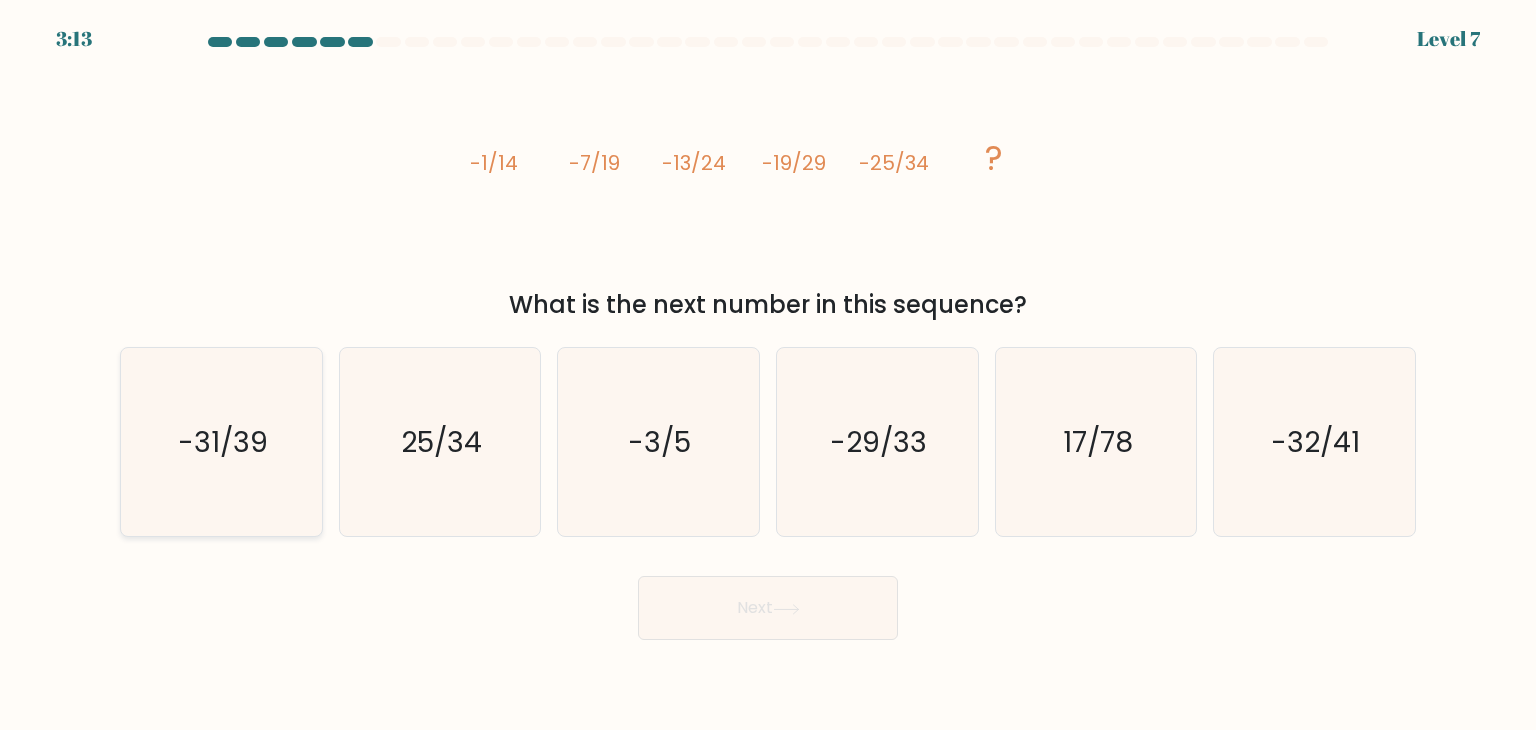 click on "-31/39" 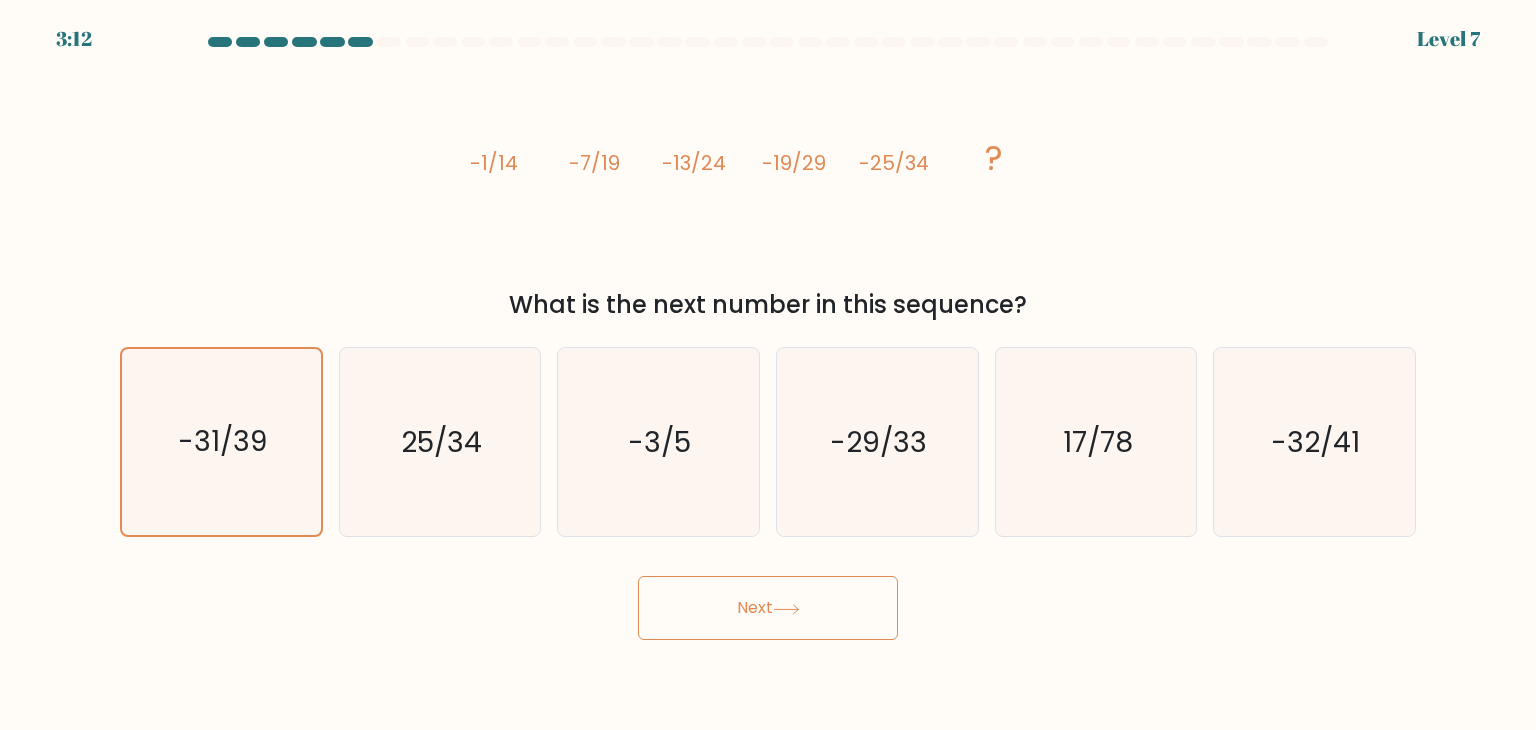 click 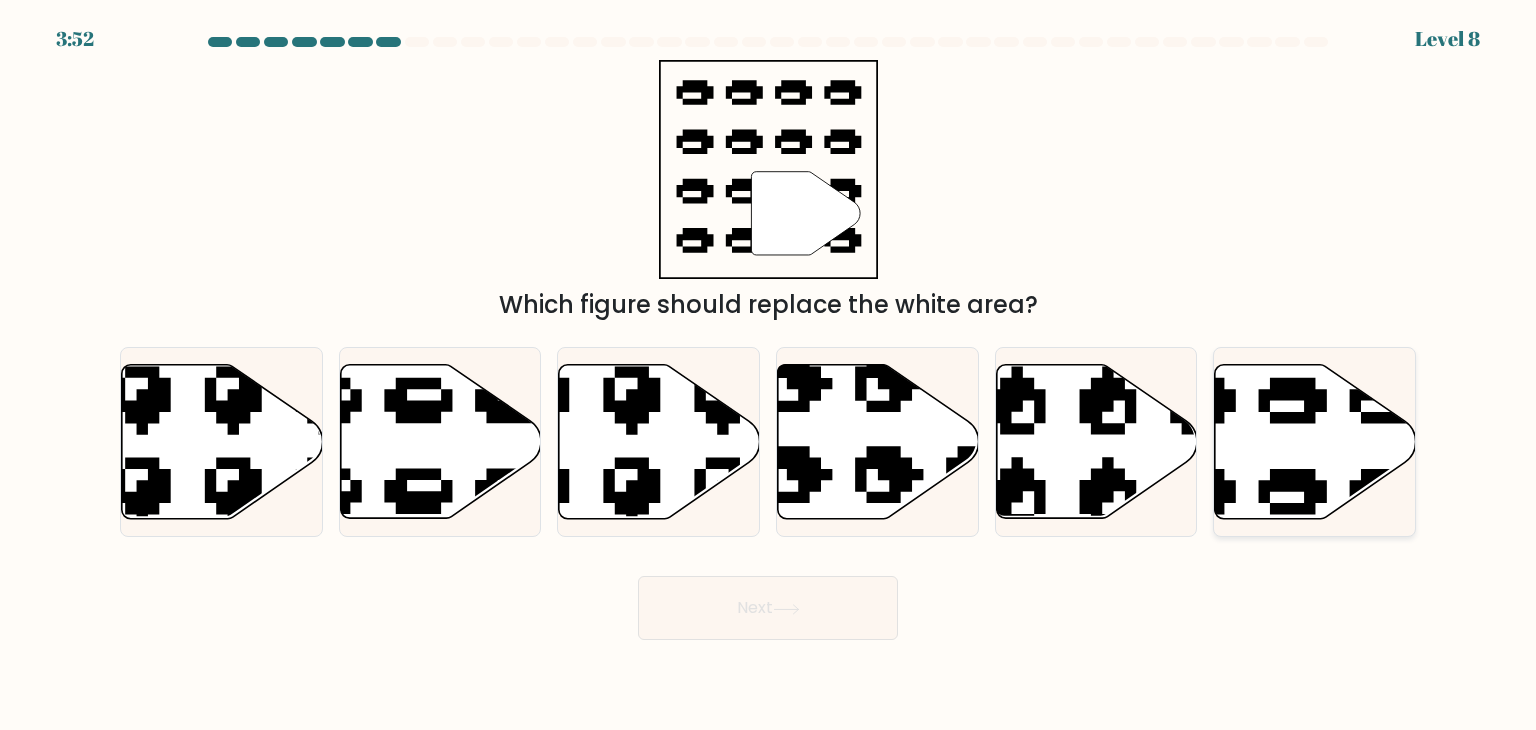 click 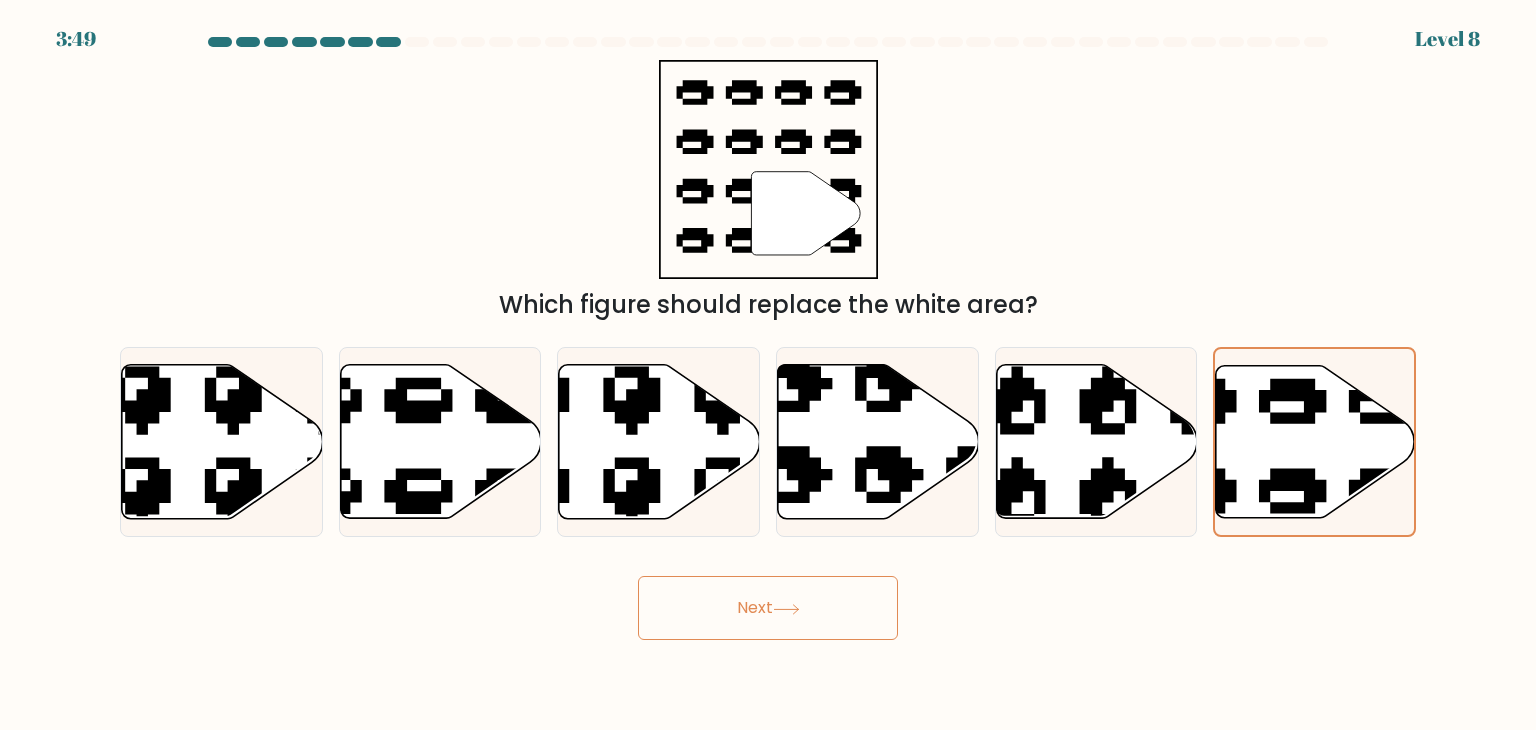 click on "Next" at bounding box center [768, 608] 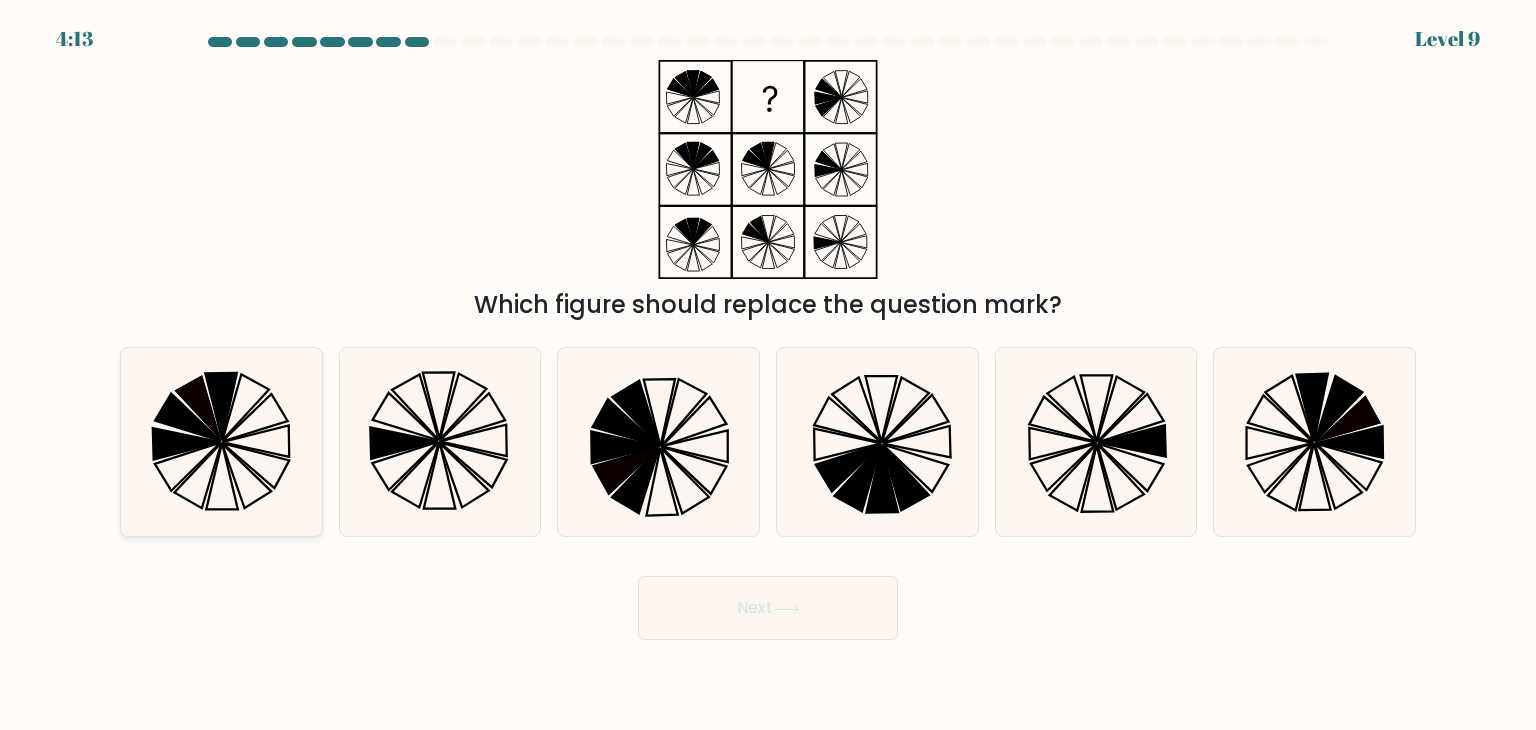 click 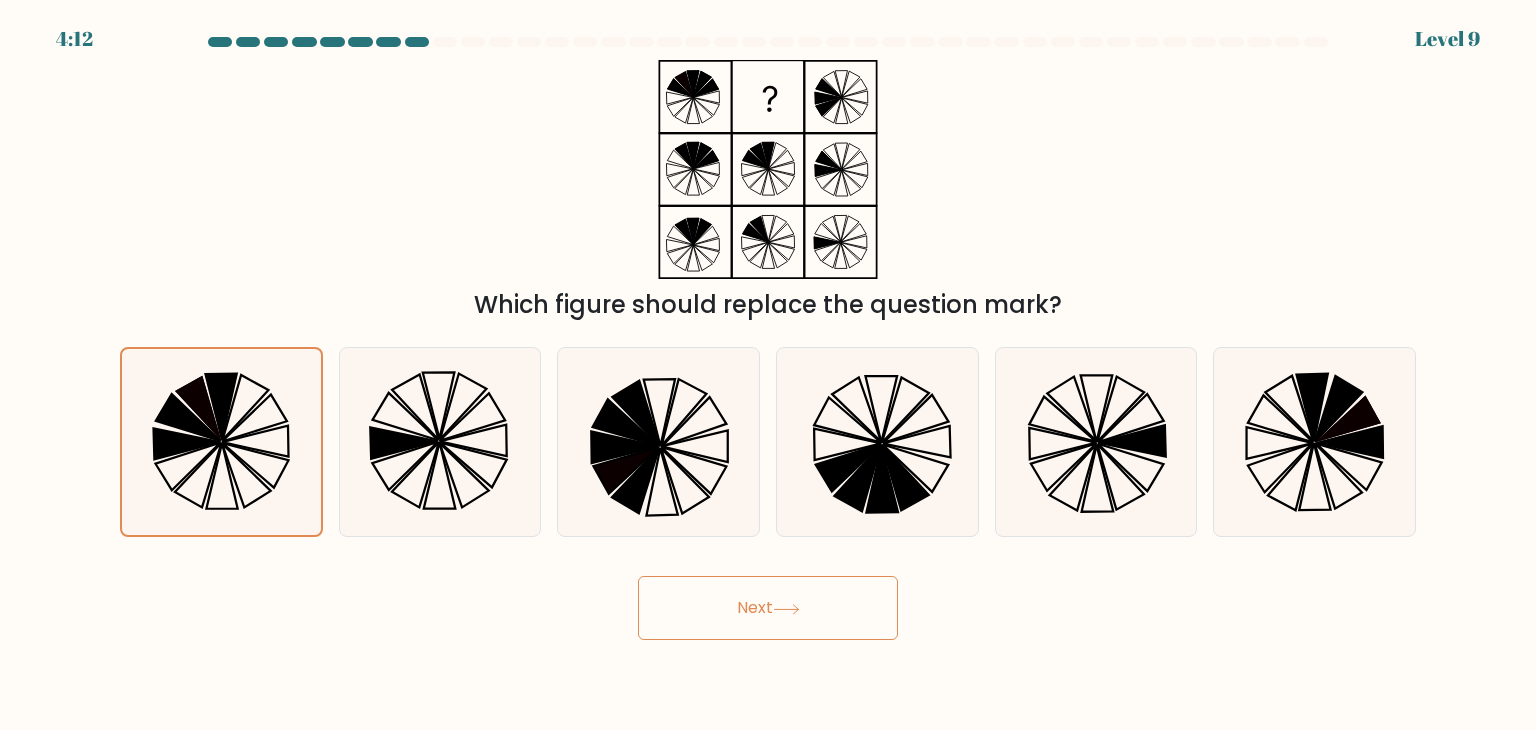click on "Next" at bounding box center [768, 608] 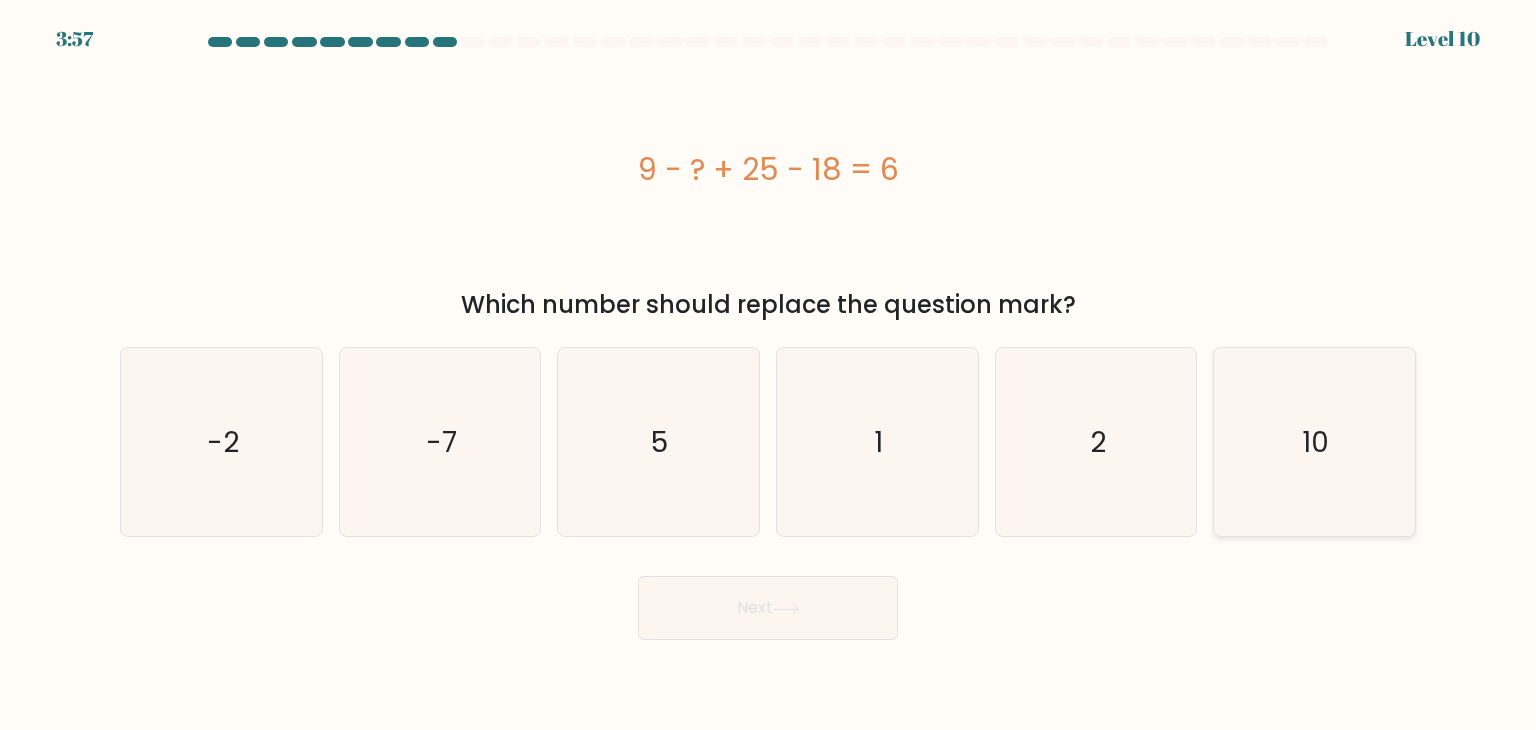 click on "10" 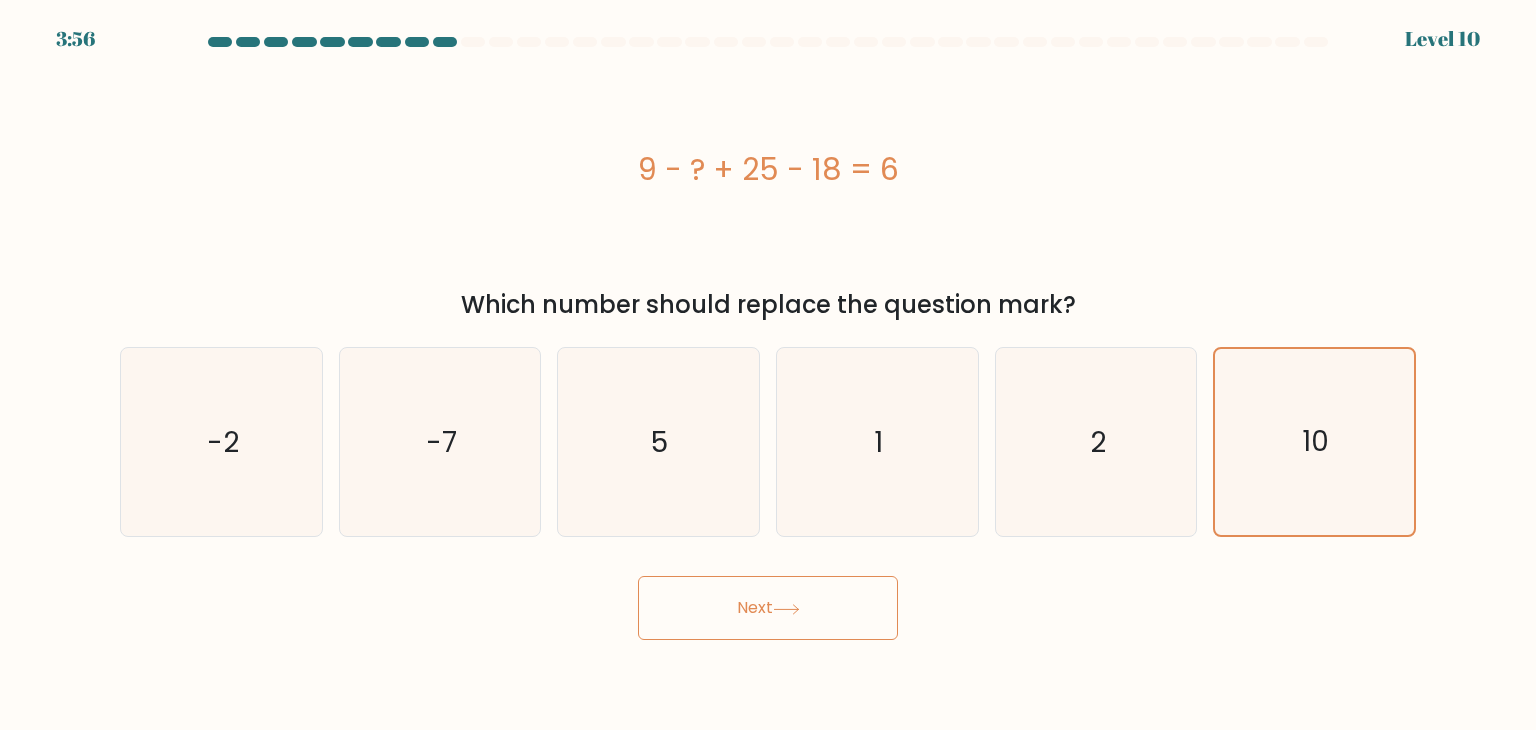 click on "Next" at bounding box center [768, 608] 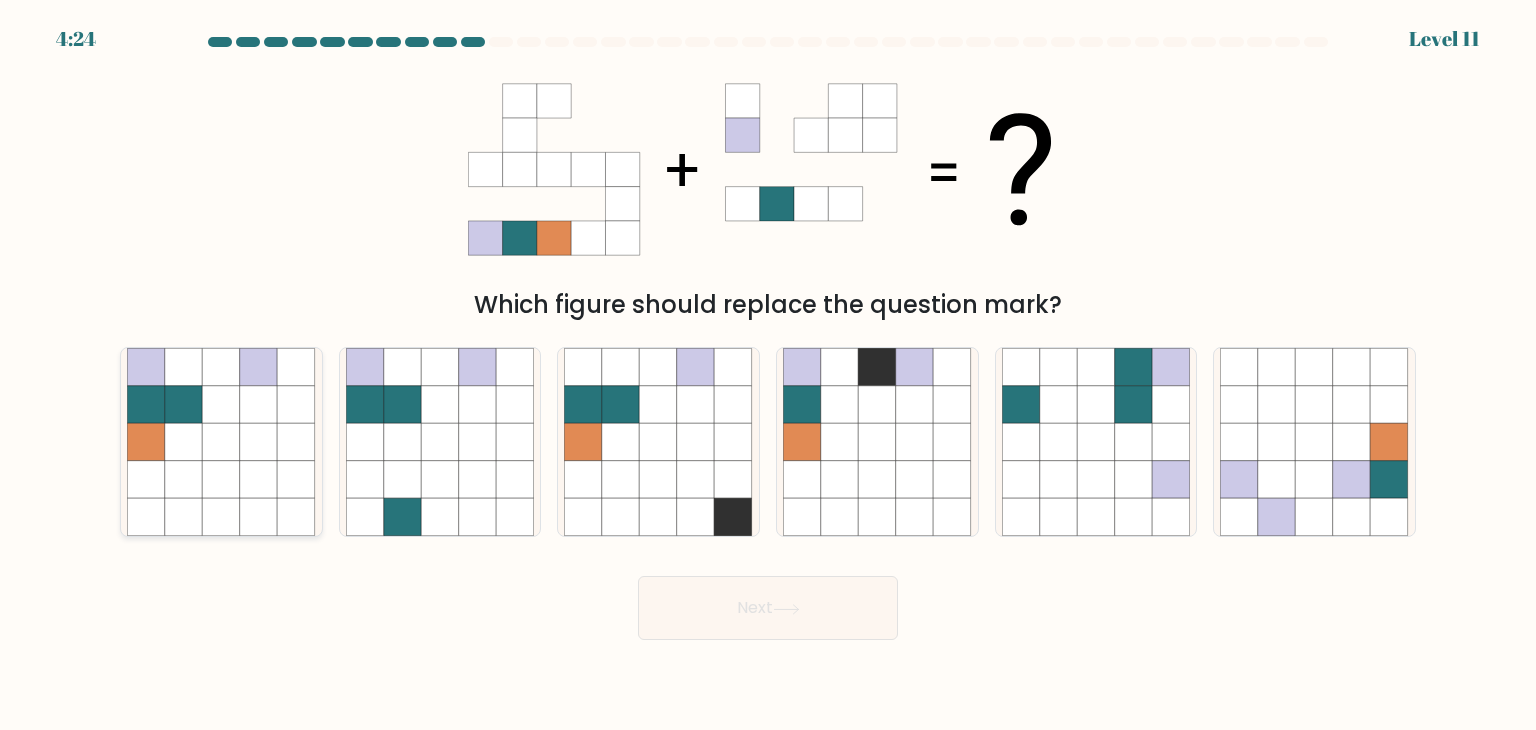 click 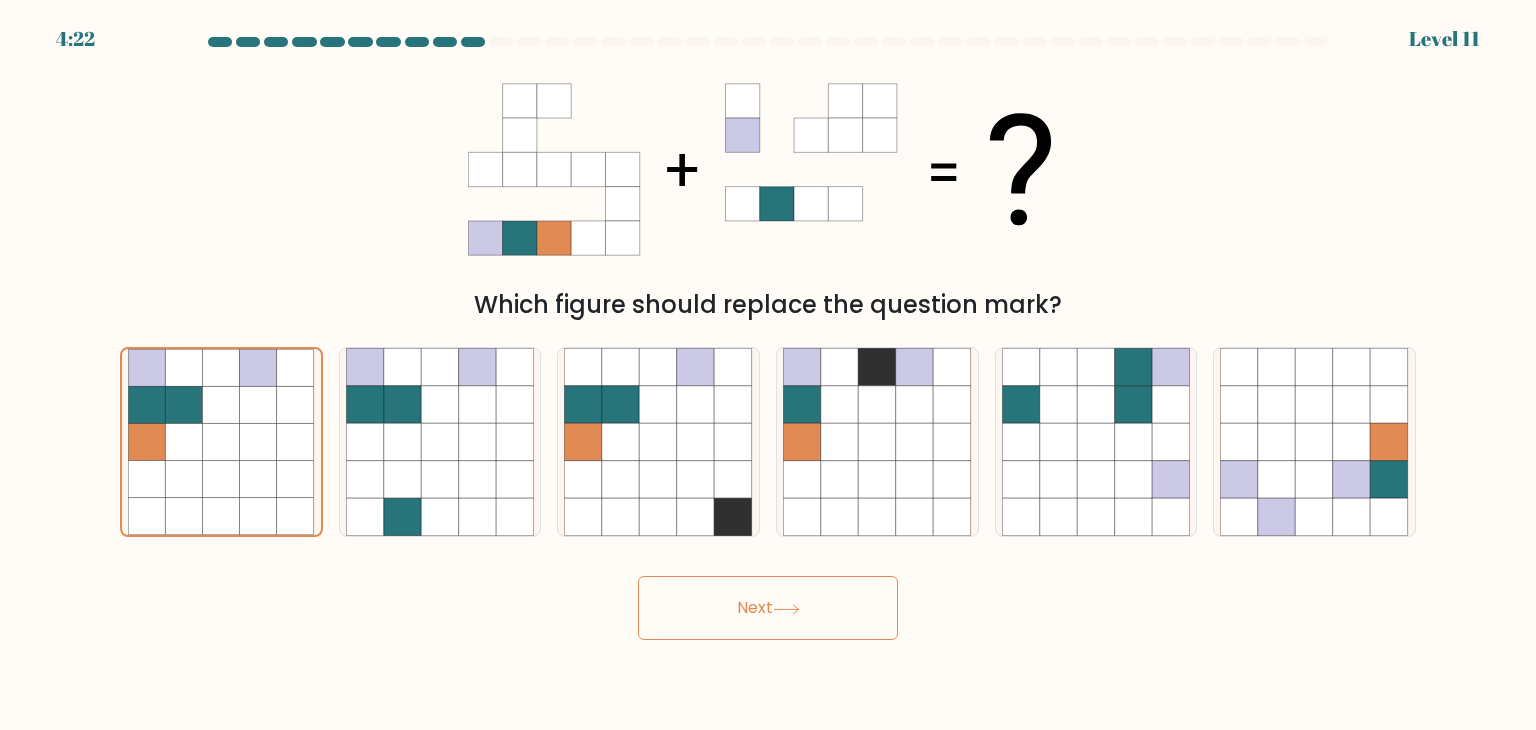 click on "Next" at bounding box center (768, 608) 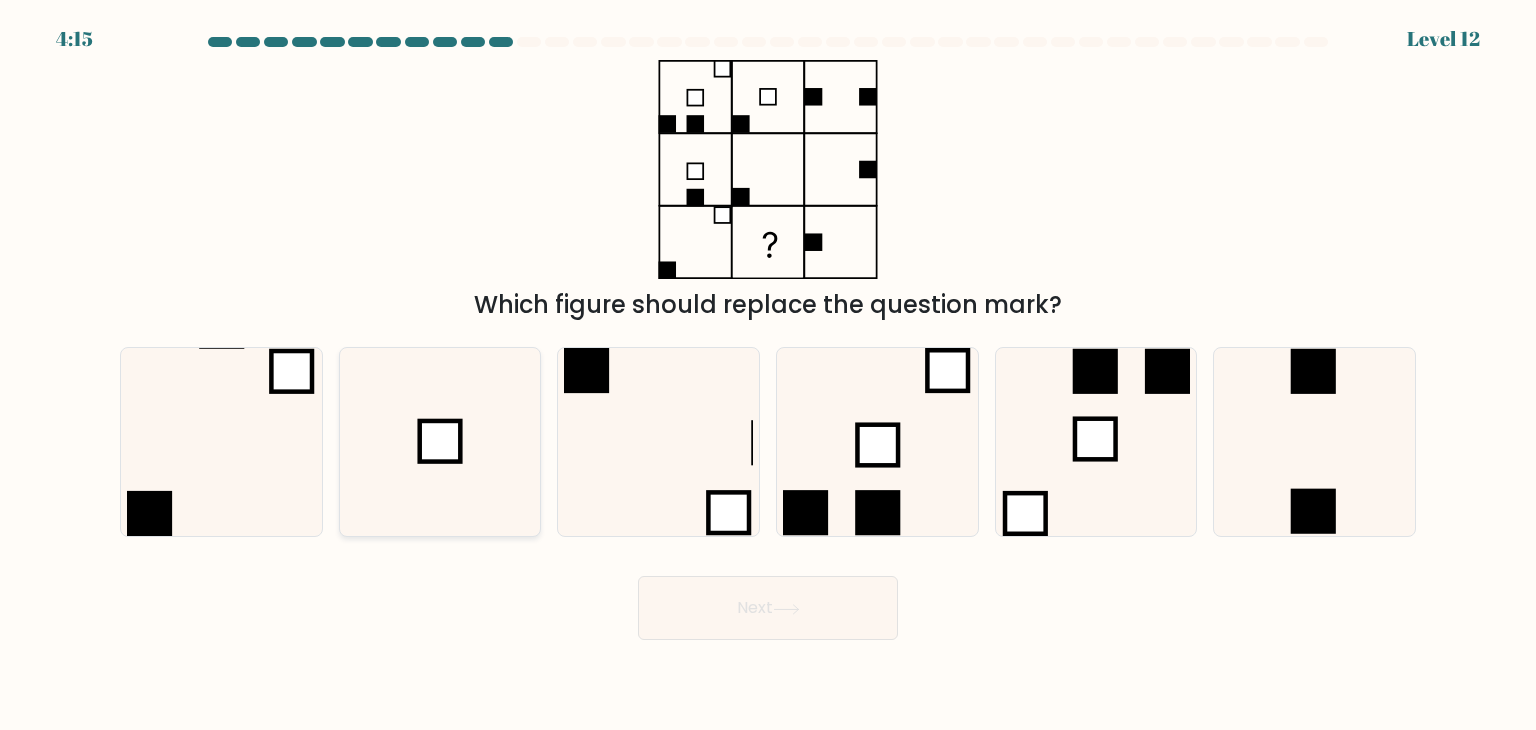 click 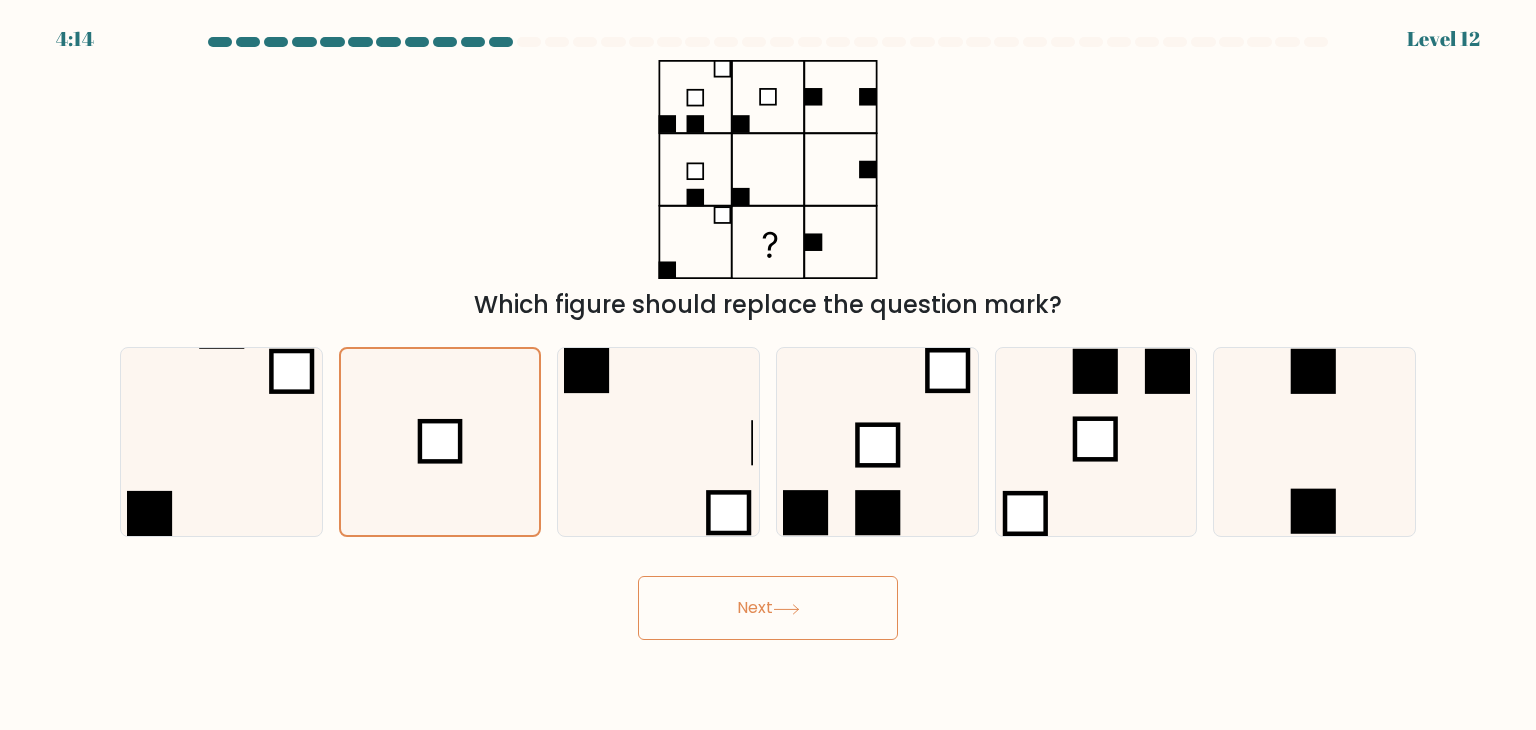 click on "Next" at bounding box center [768, 608] 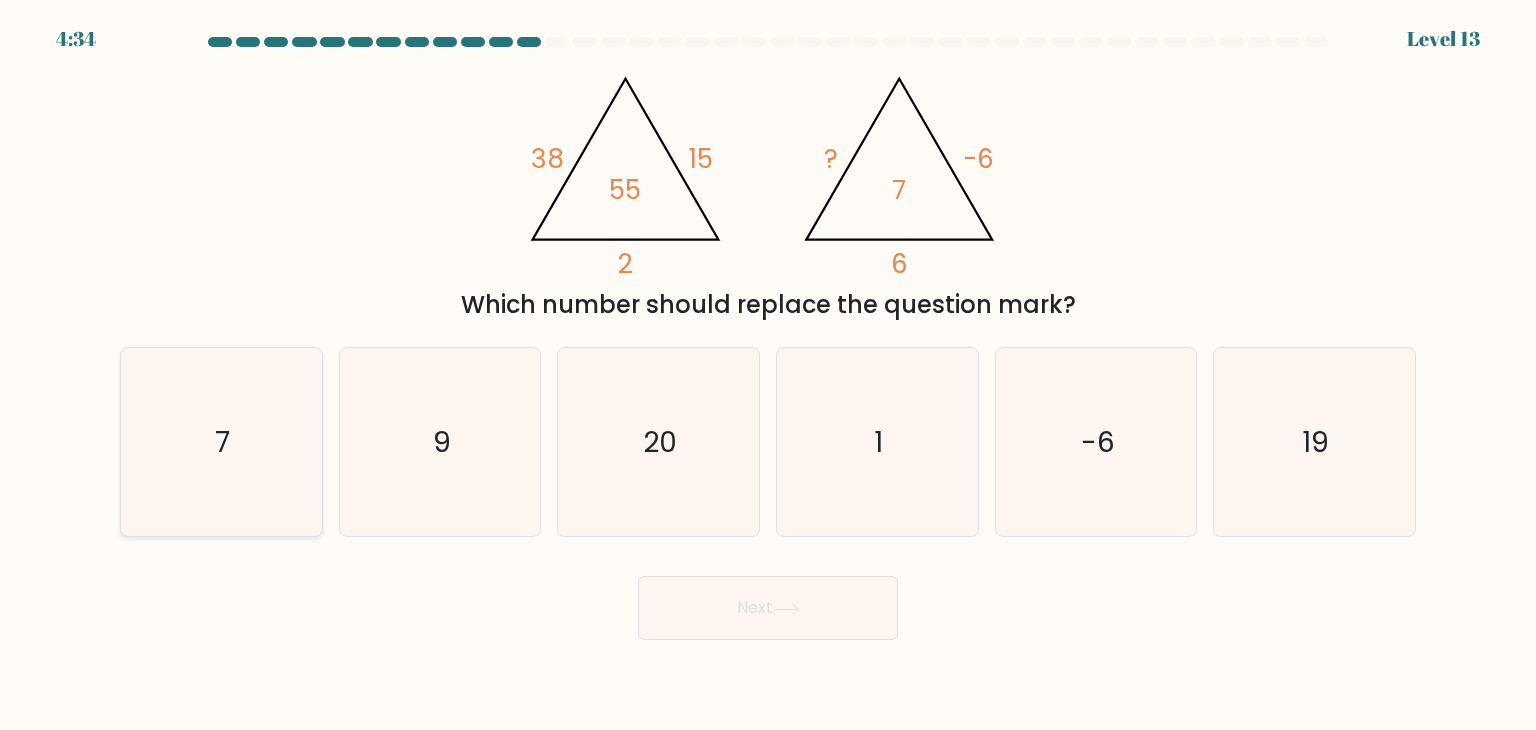 click on "7" 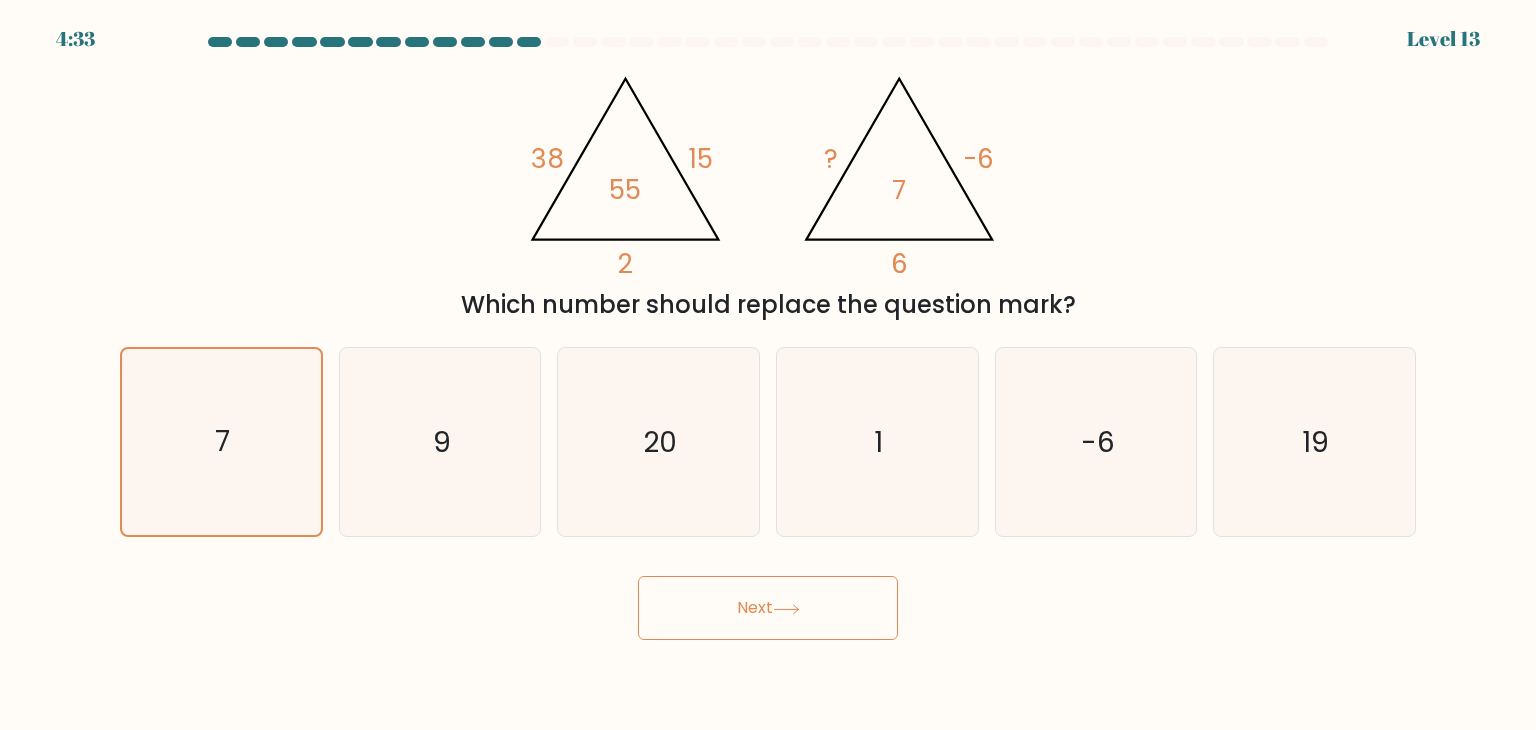 click on "Next" at bounding box center [768, 608] 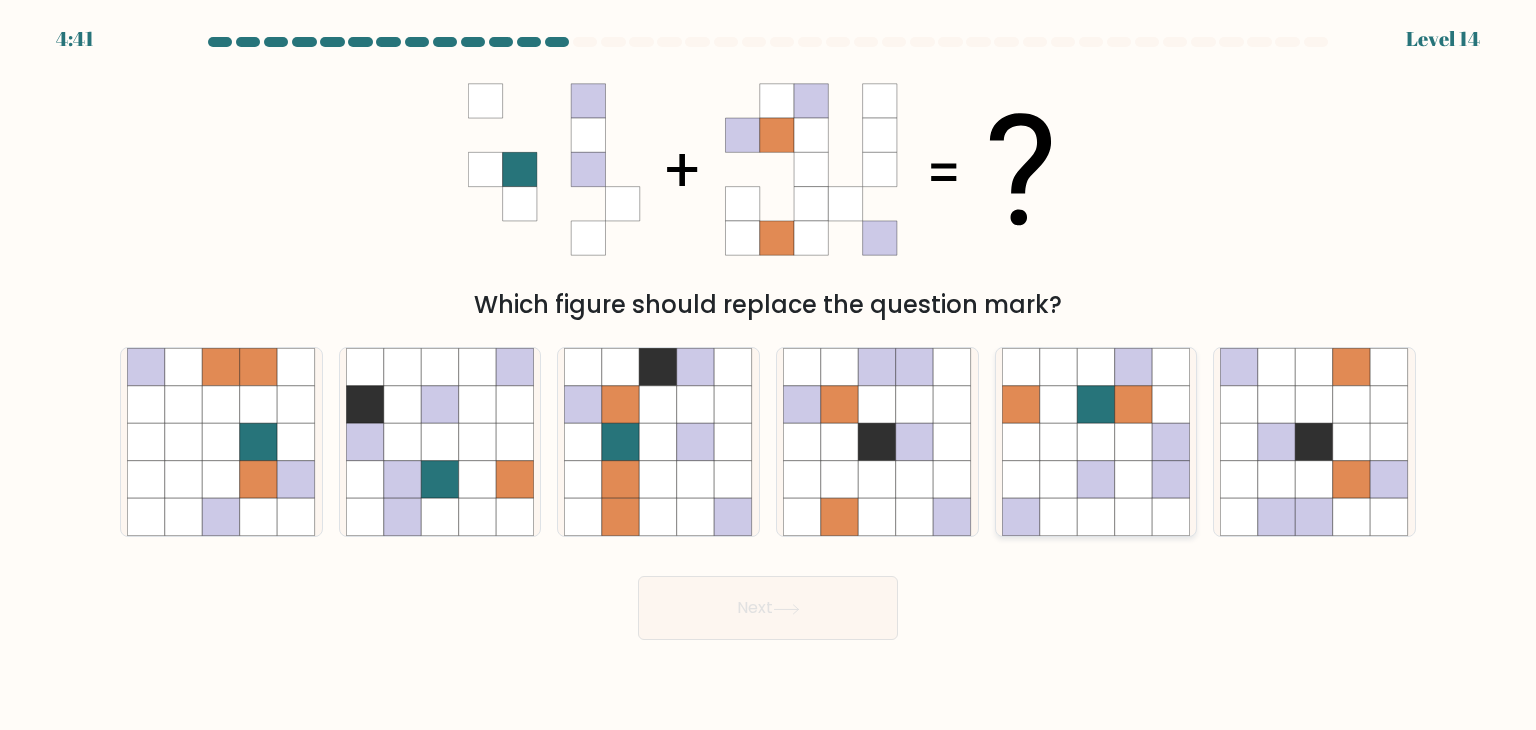 click 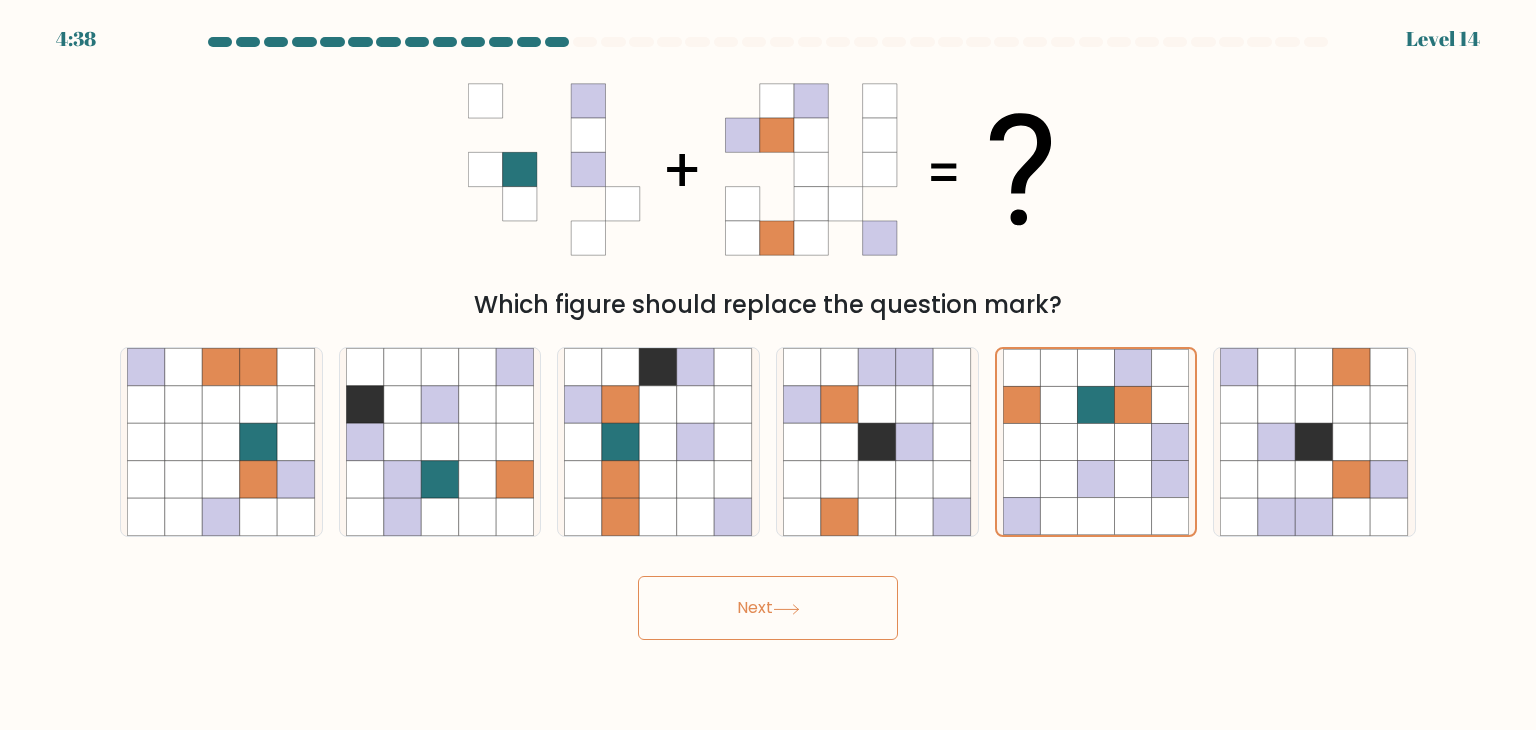 click on "Next" at bounding box center (768, 608) 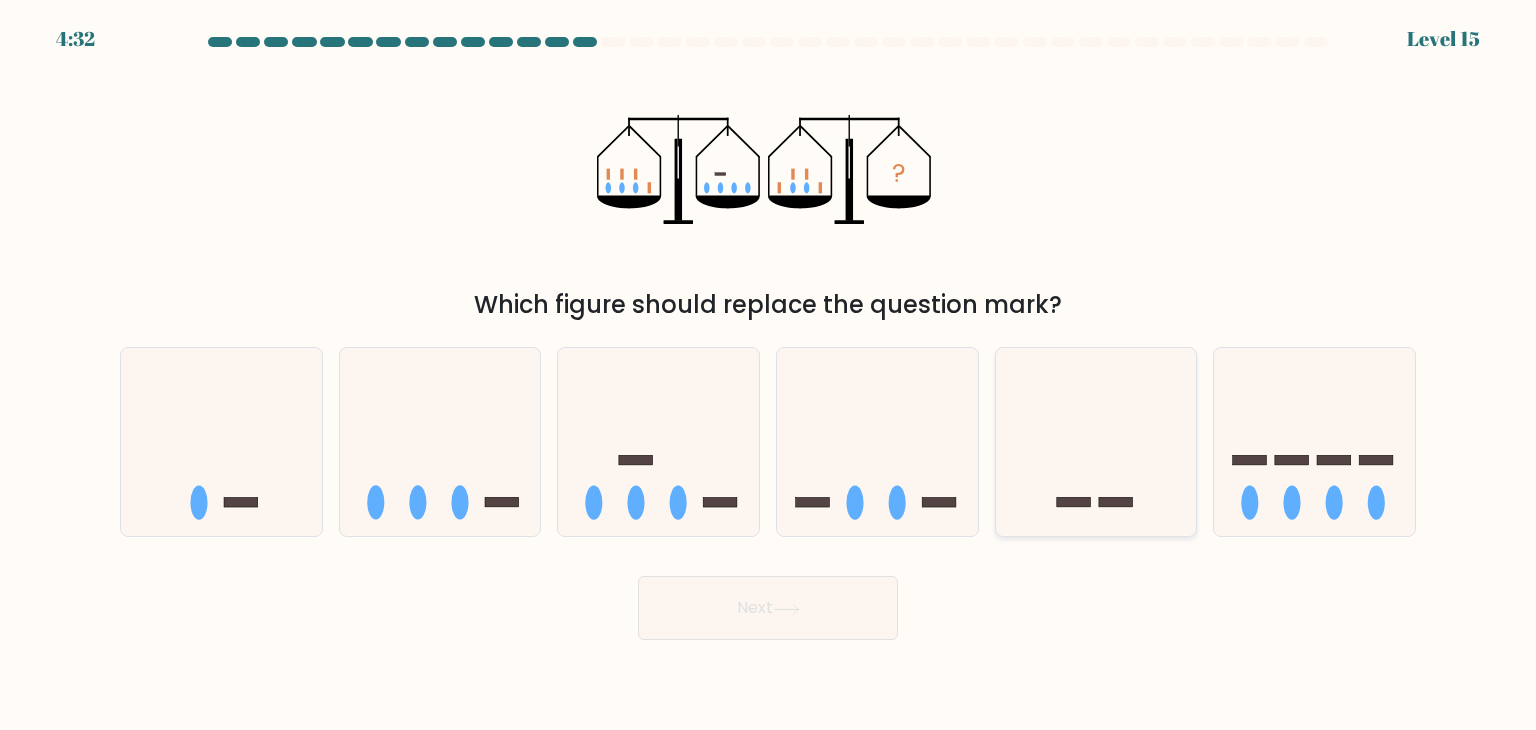 click 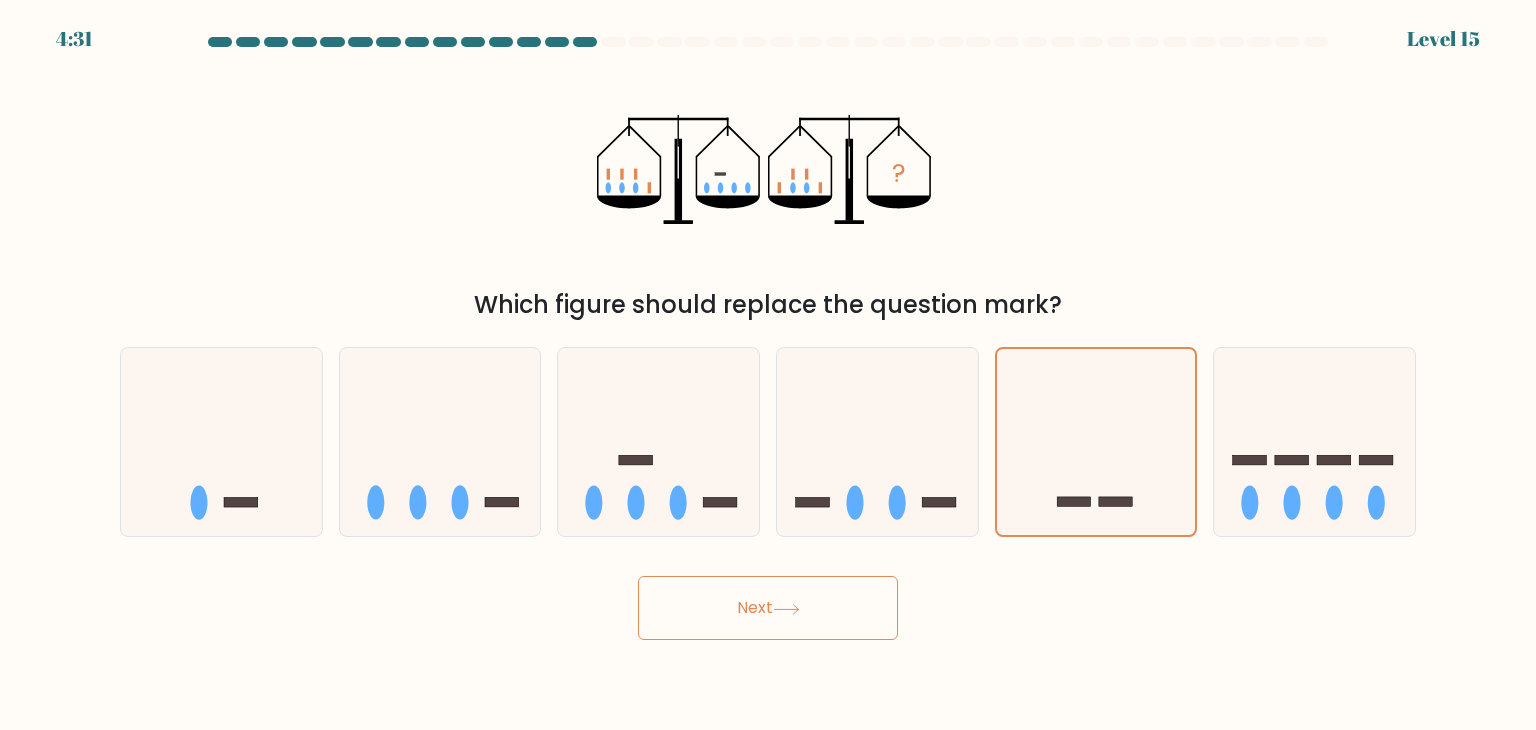 click on "Next" at bounding box center (768, 608) 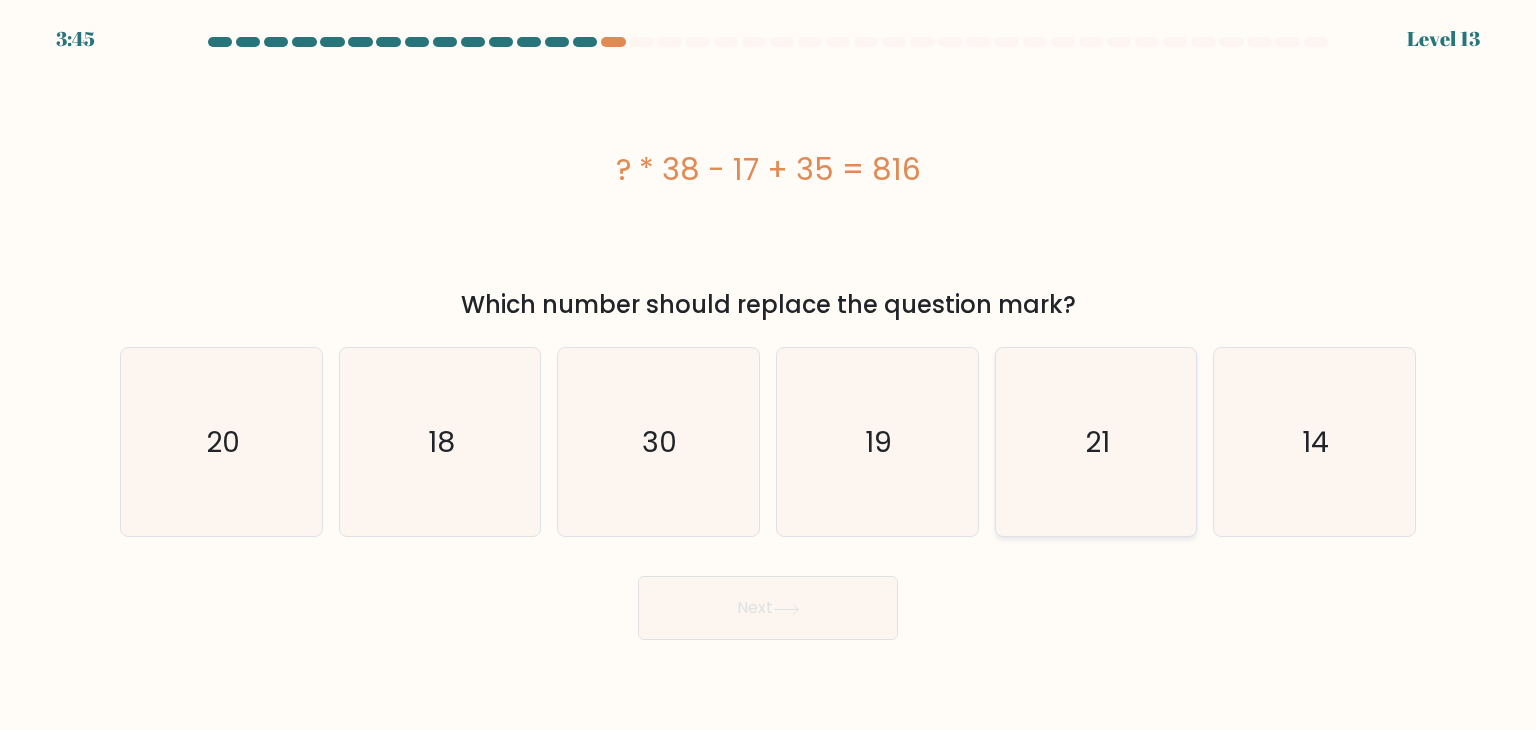 click on "21" 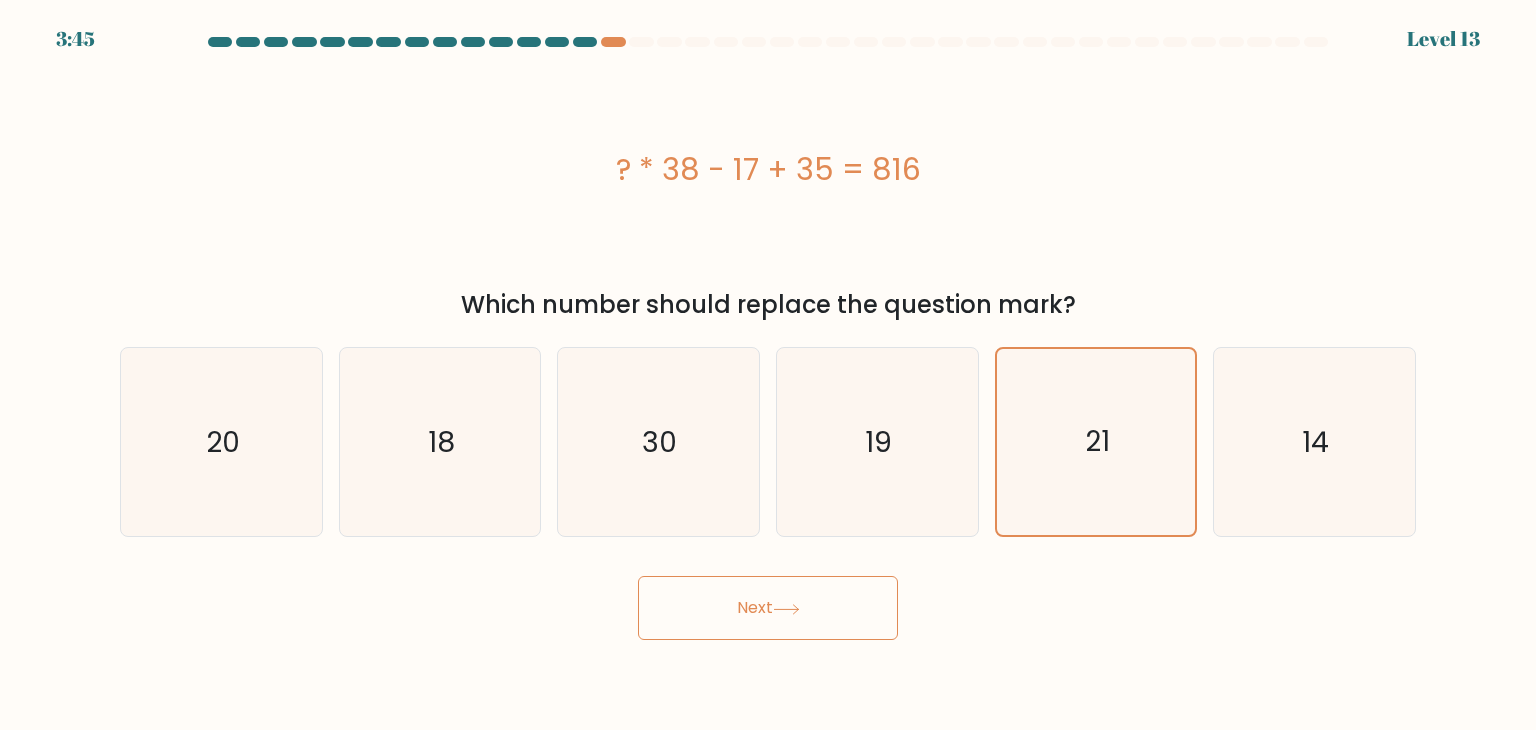 click on "Next" at bounding box center (768, 608) 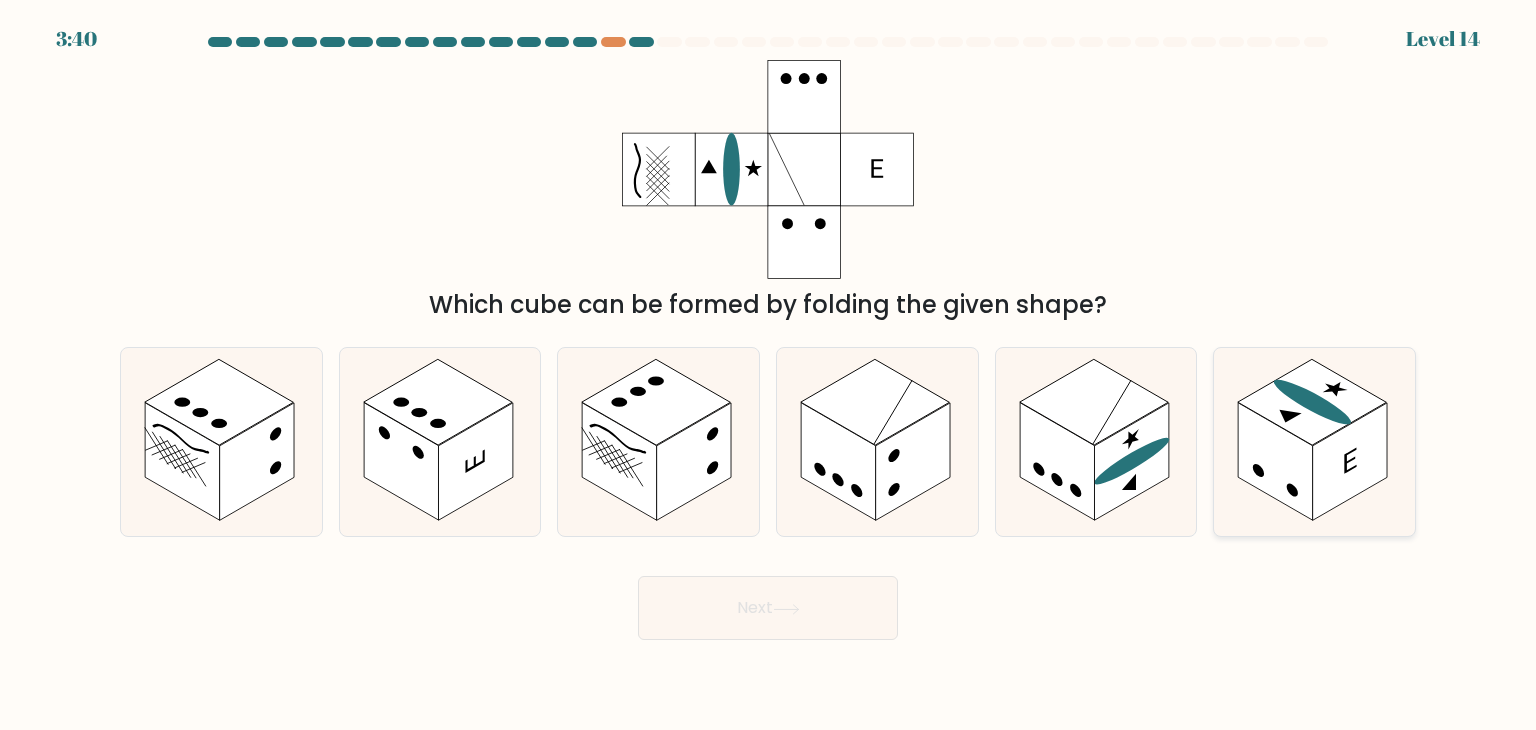 click 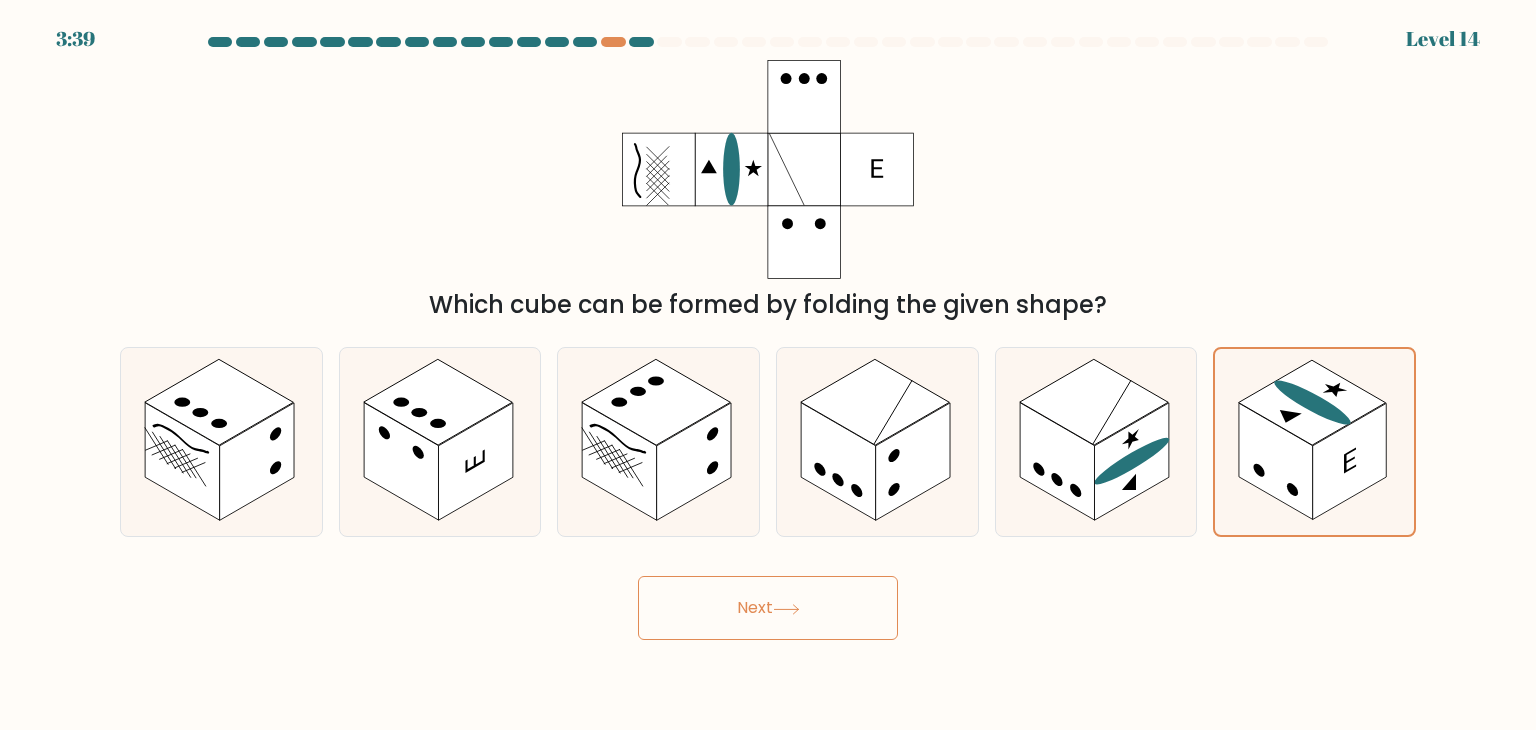 click on "Next" at bounding box center [768, 608] 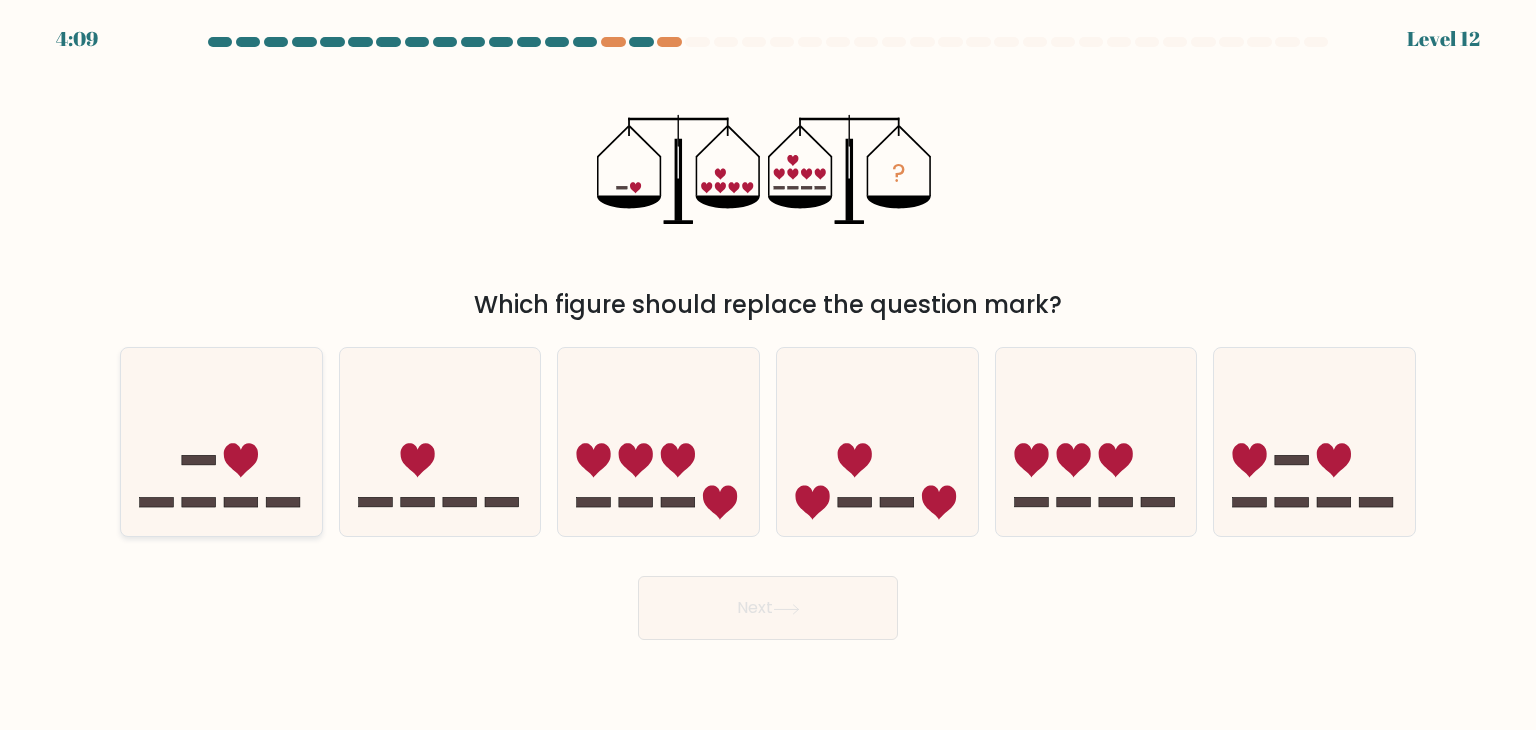 click 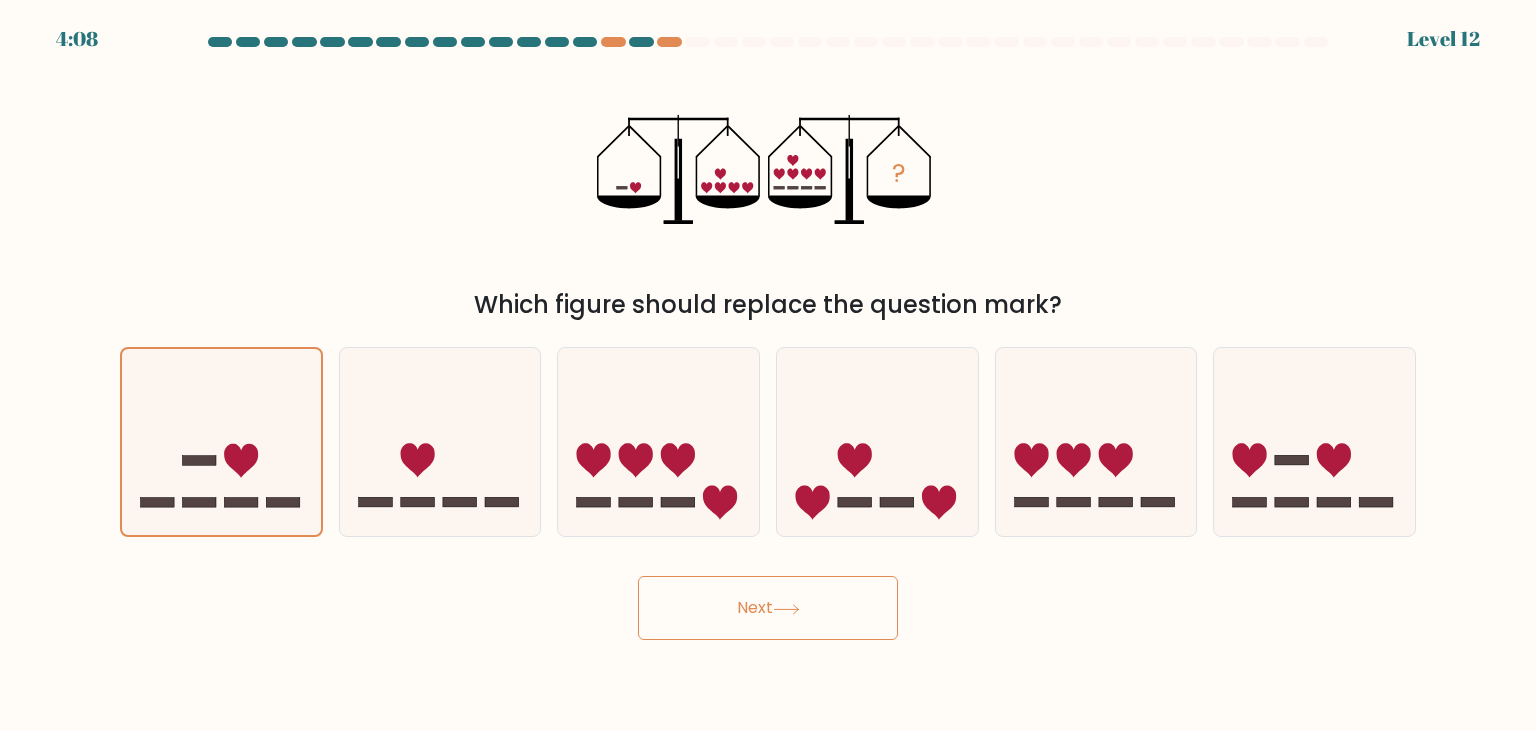 click on "Next" at bounding box center (768, 608) 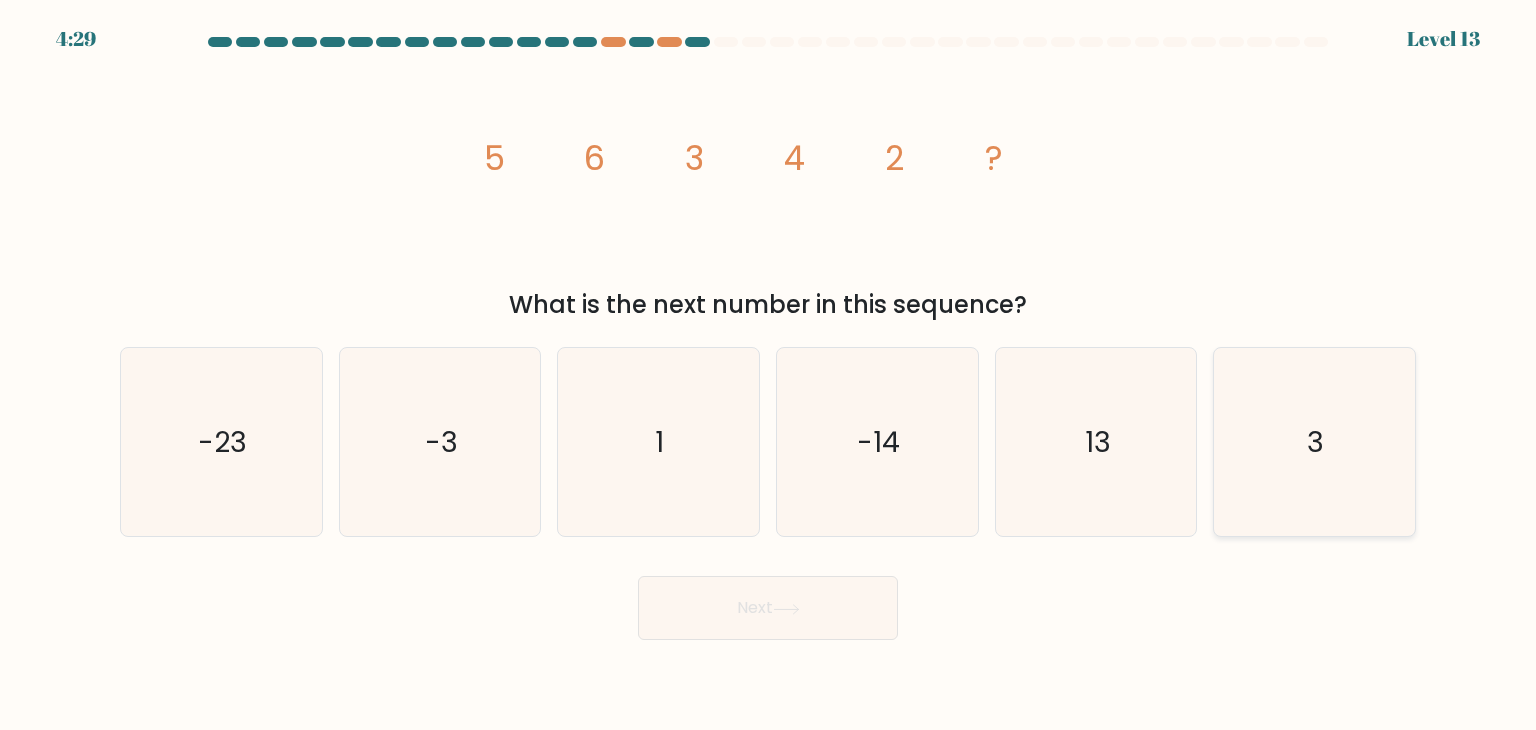 click on "3" 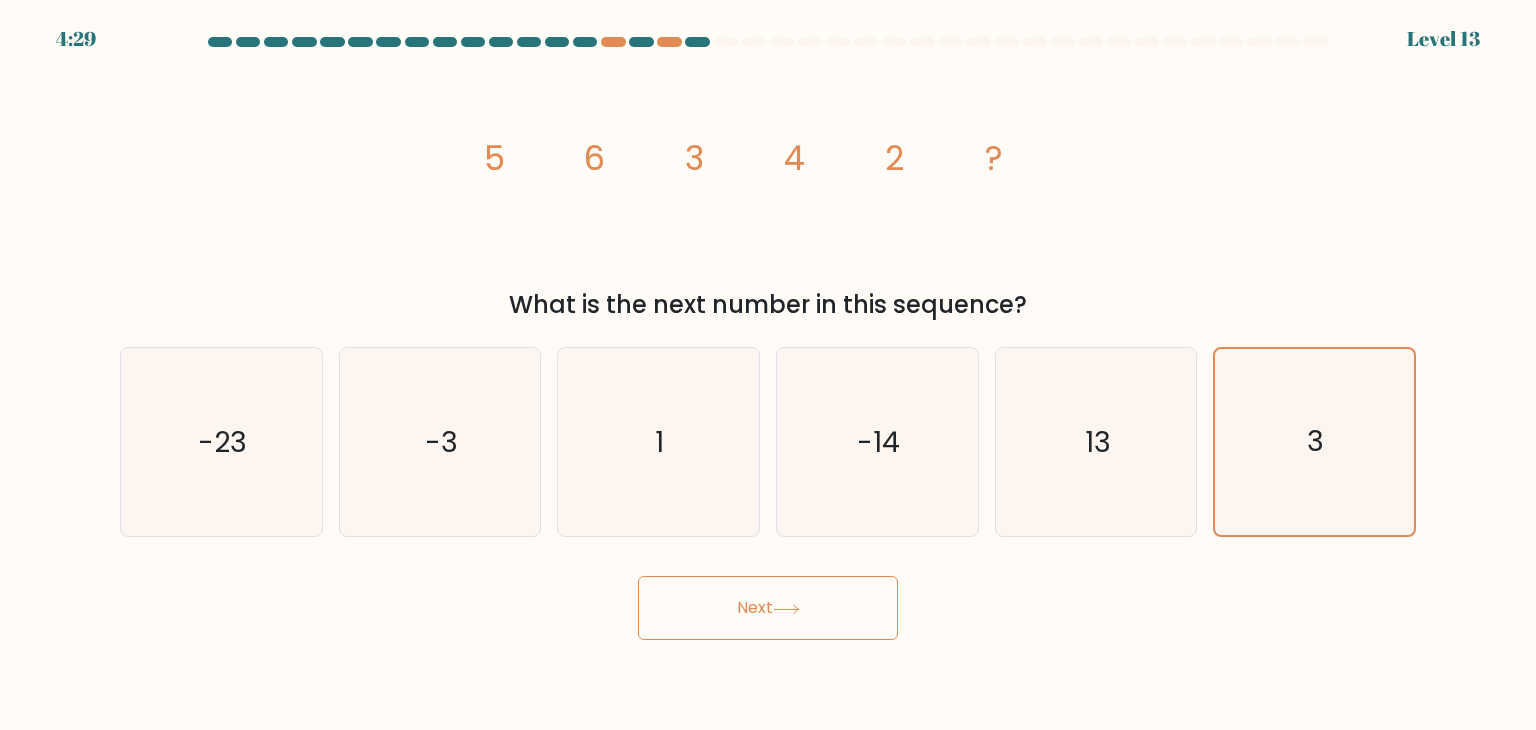 click on "Next" at bounding box center (768, 608) 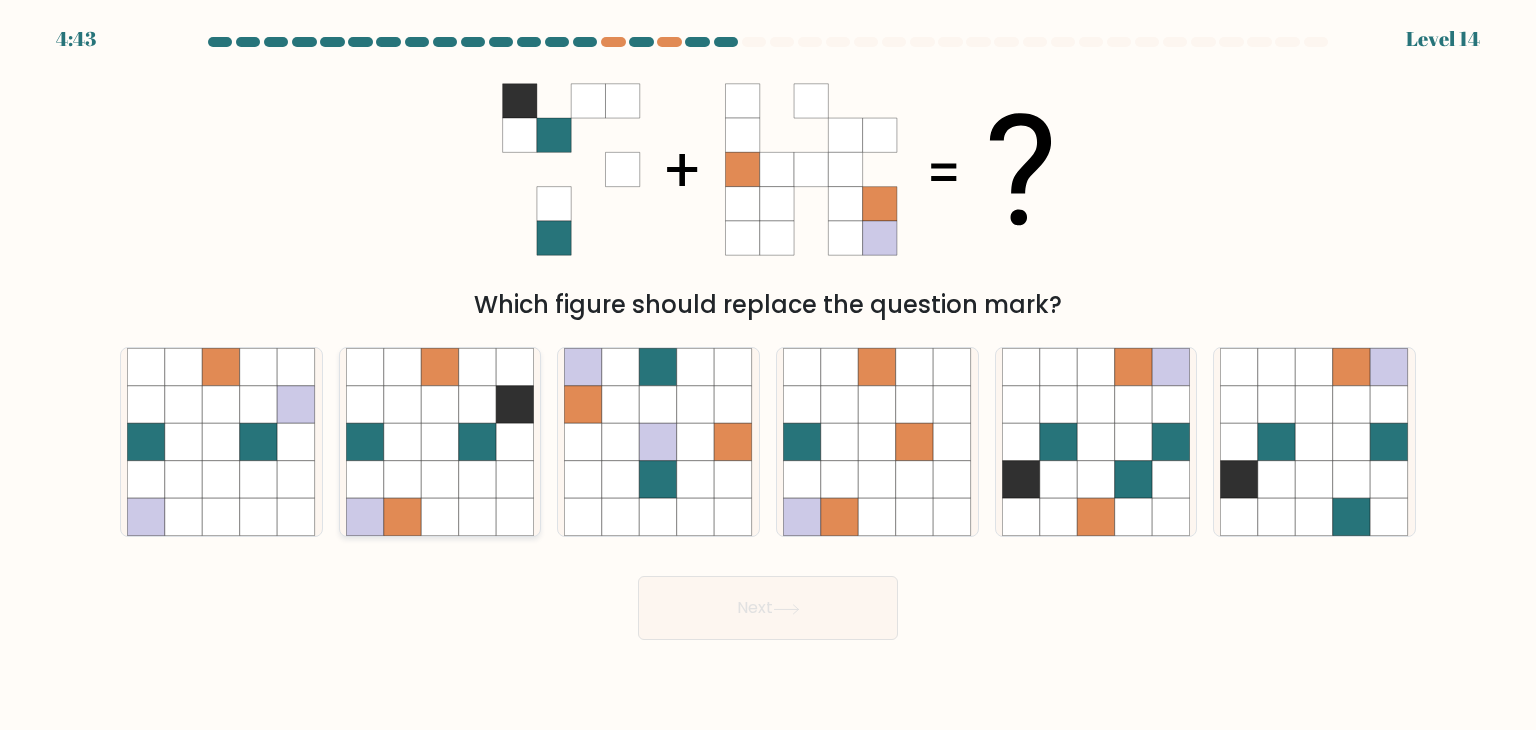 click 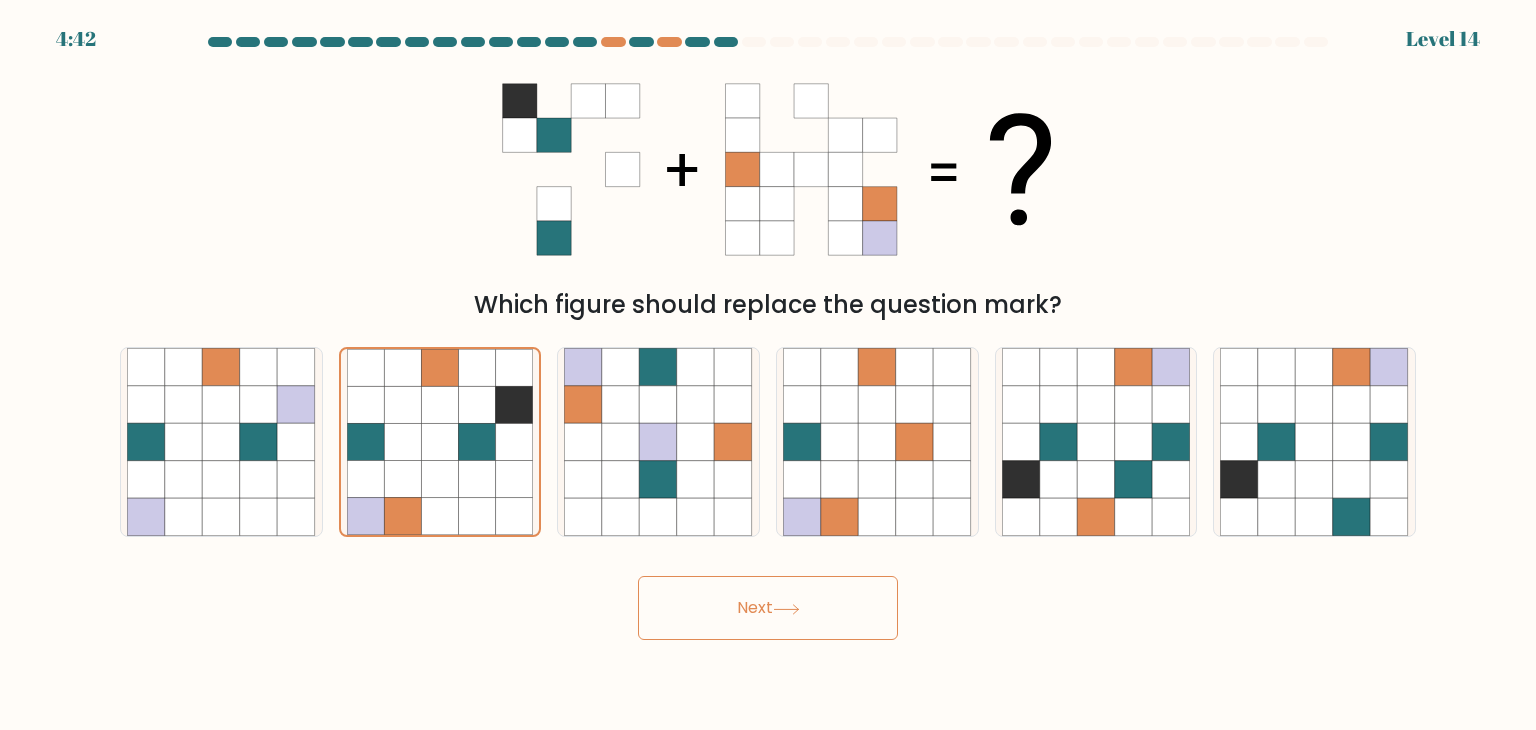 click on "Next" at bounding box center (768, 608) 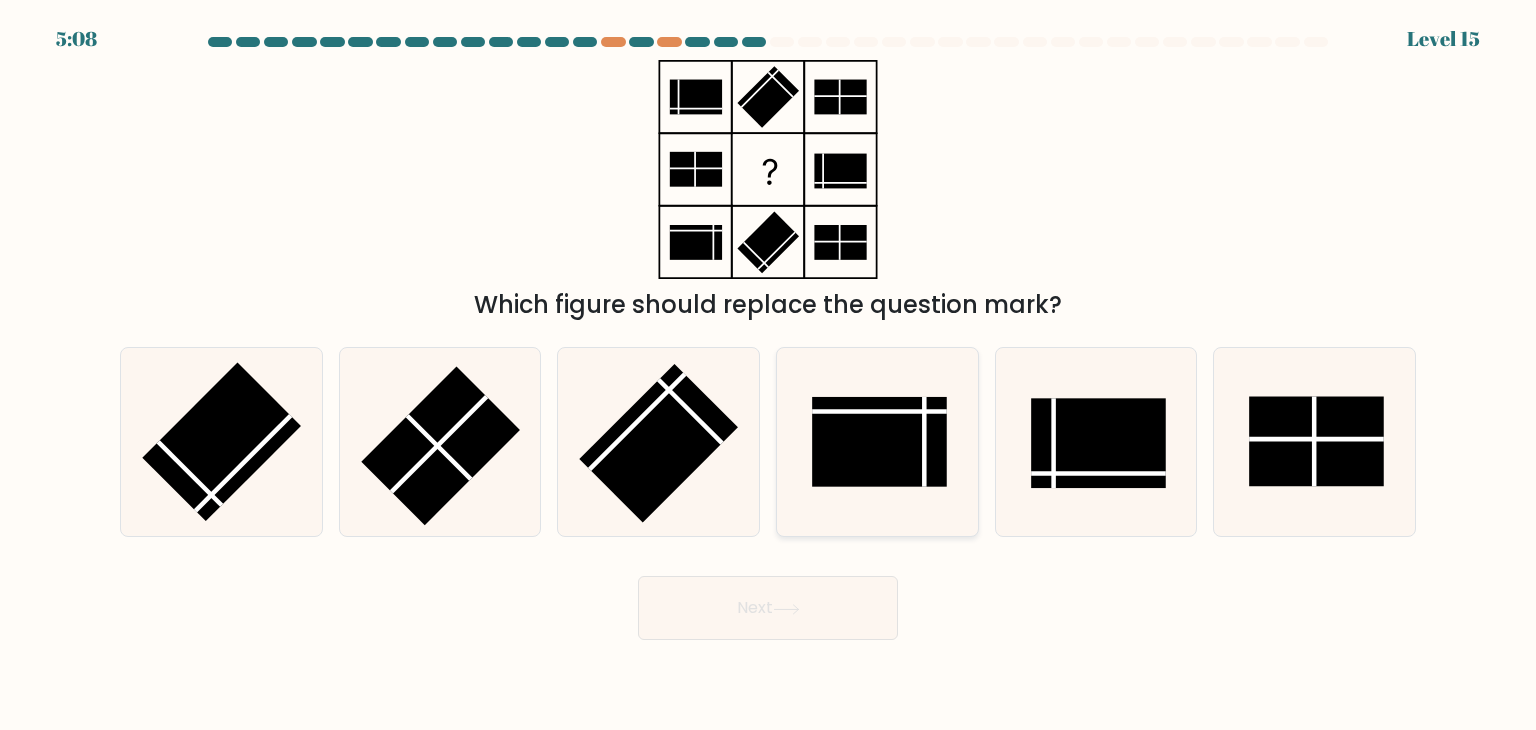 click 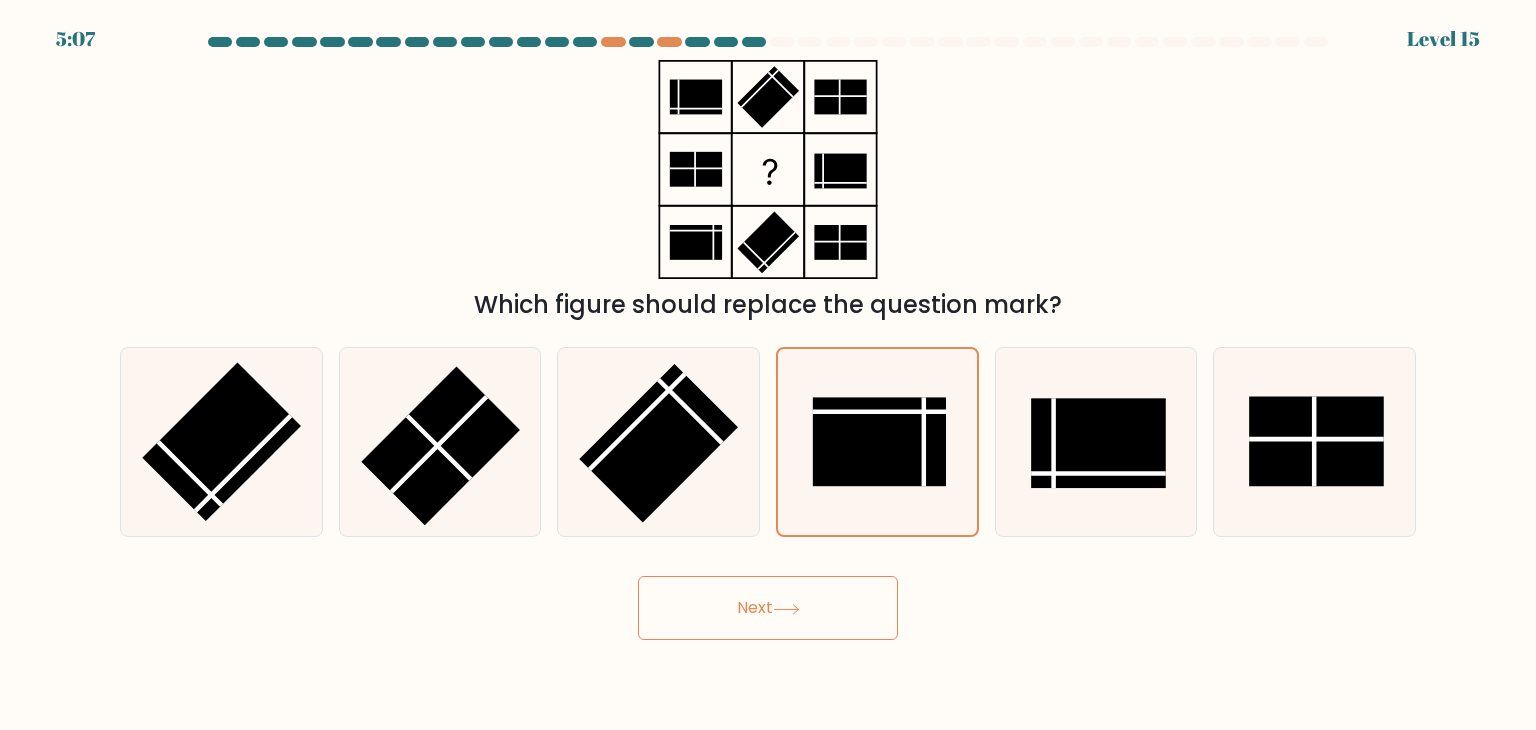 click on "Next" at bounding box center [768, 608] 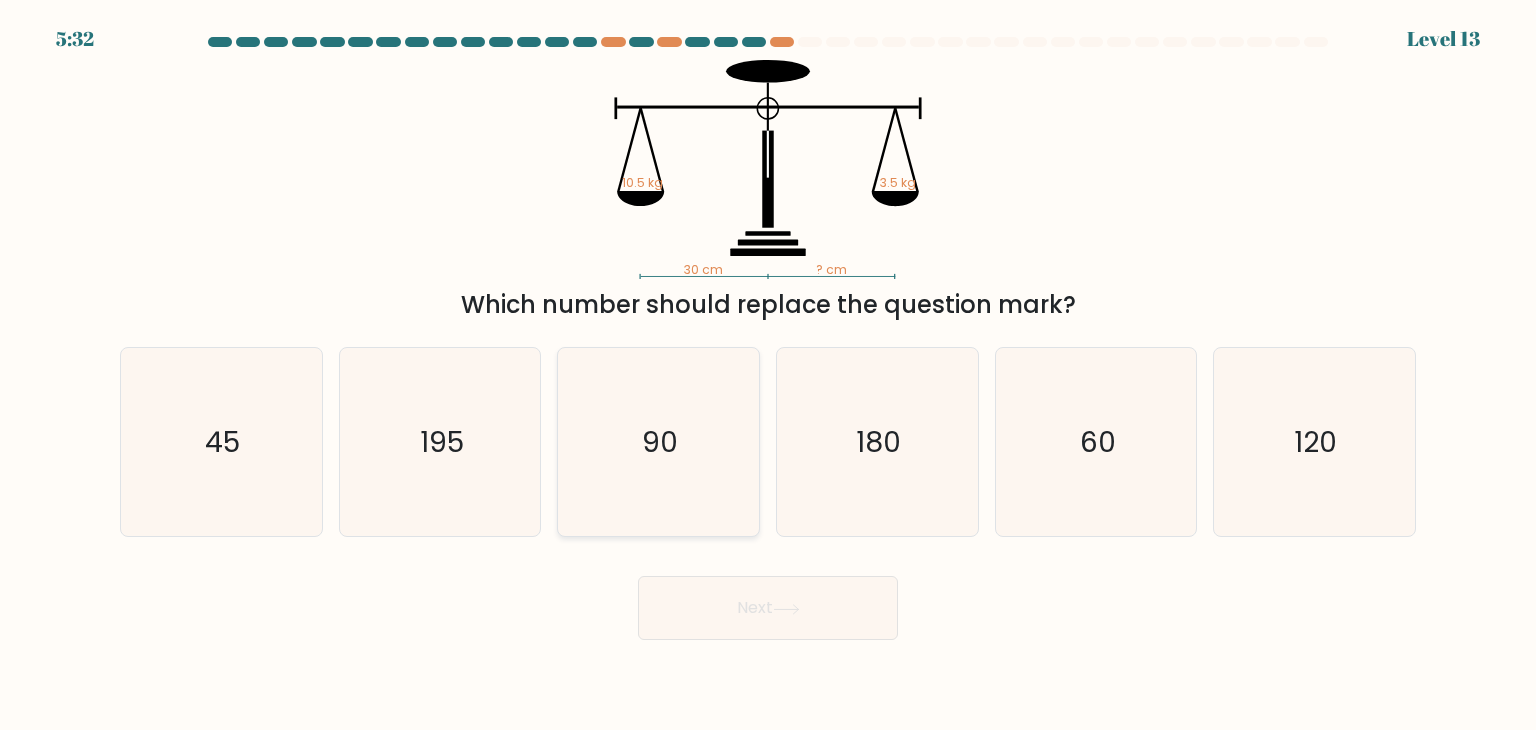 click on "90" 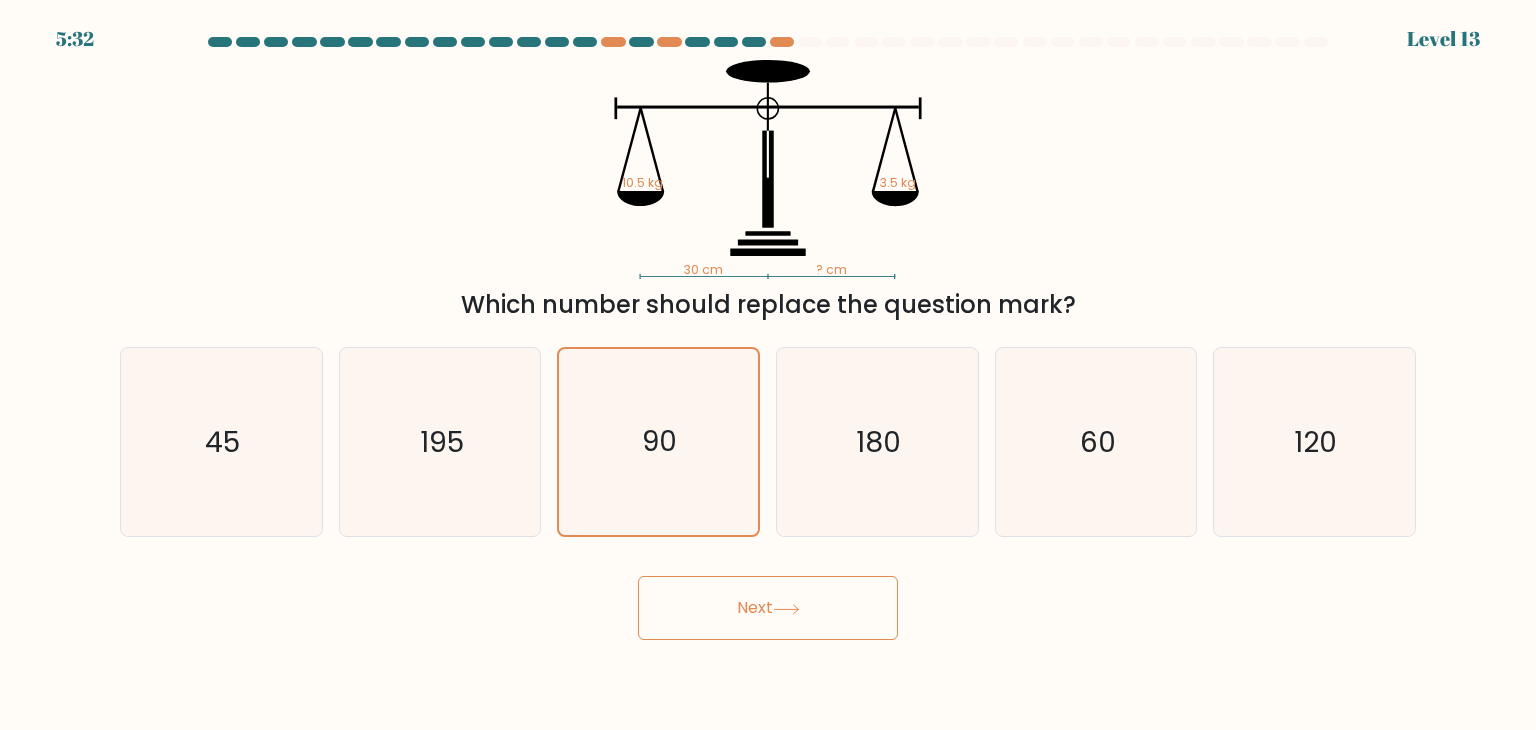 click 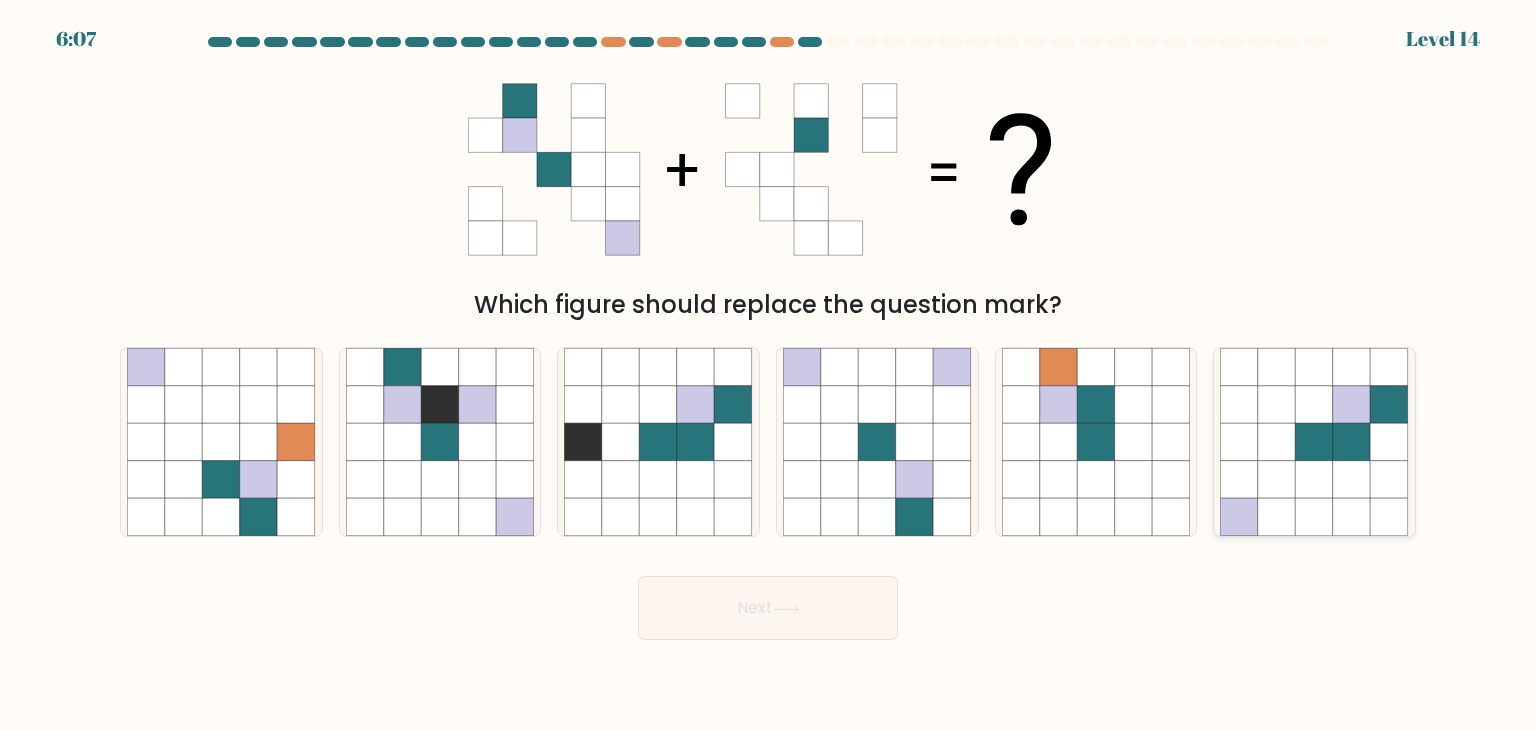 click 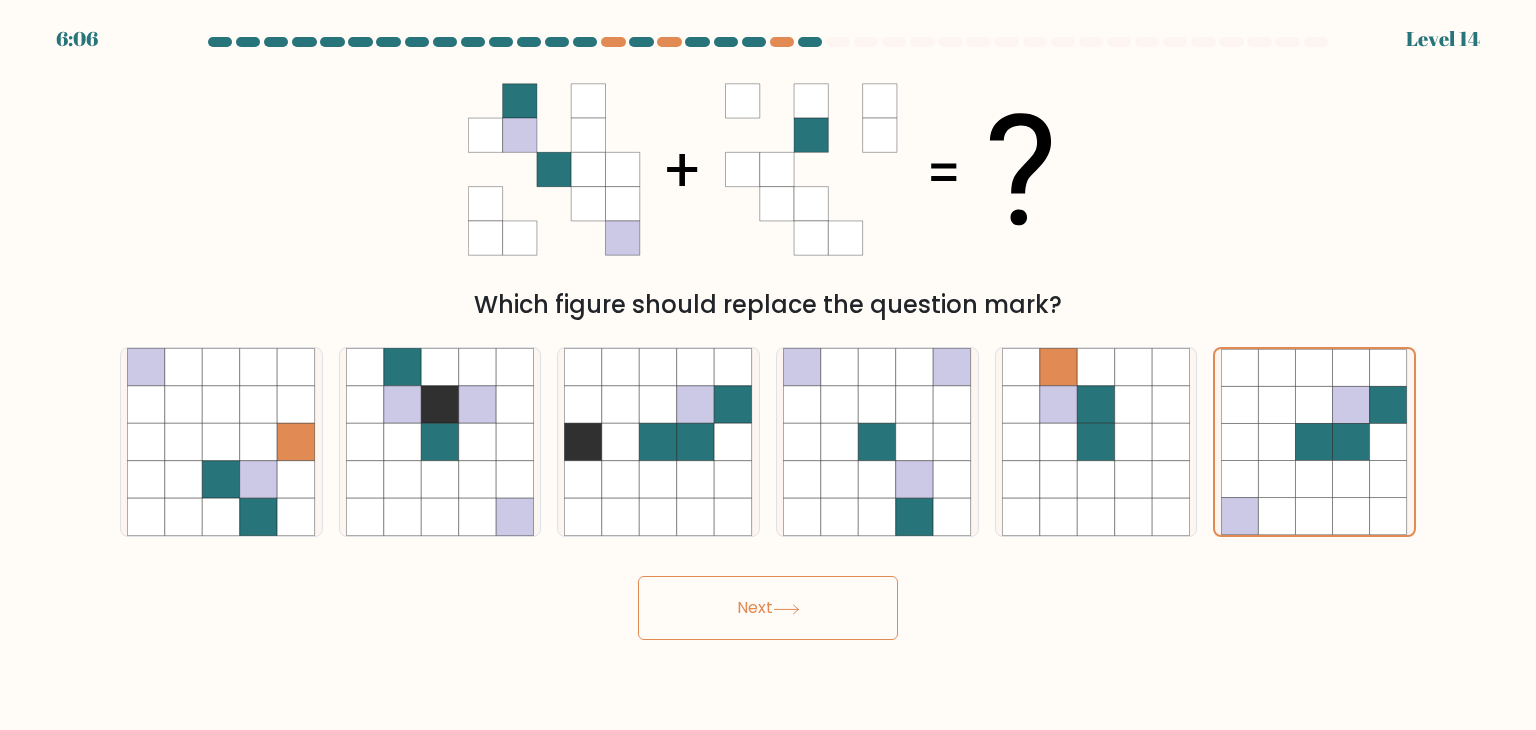 click on "Next" at bounding box center (768, 608) 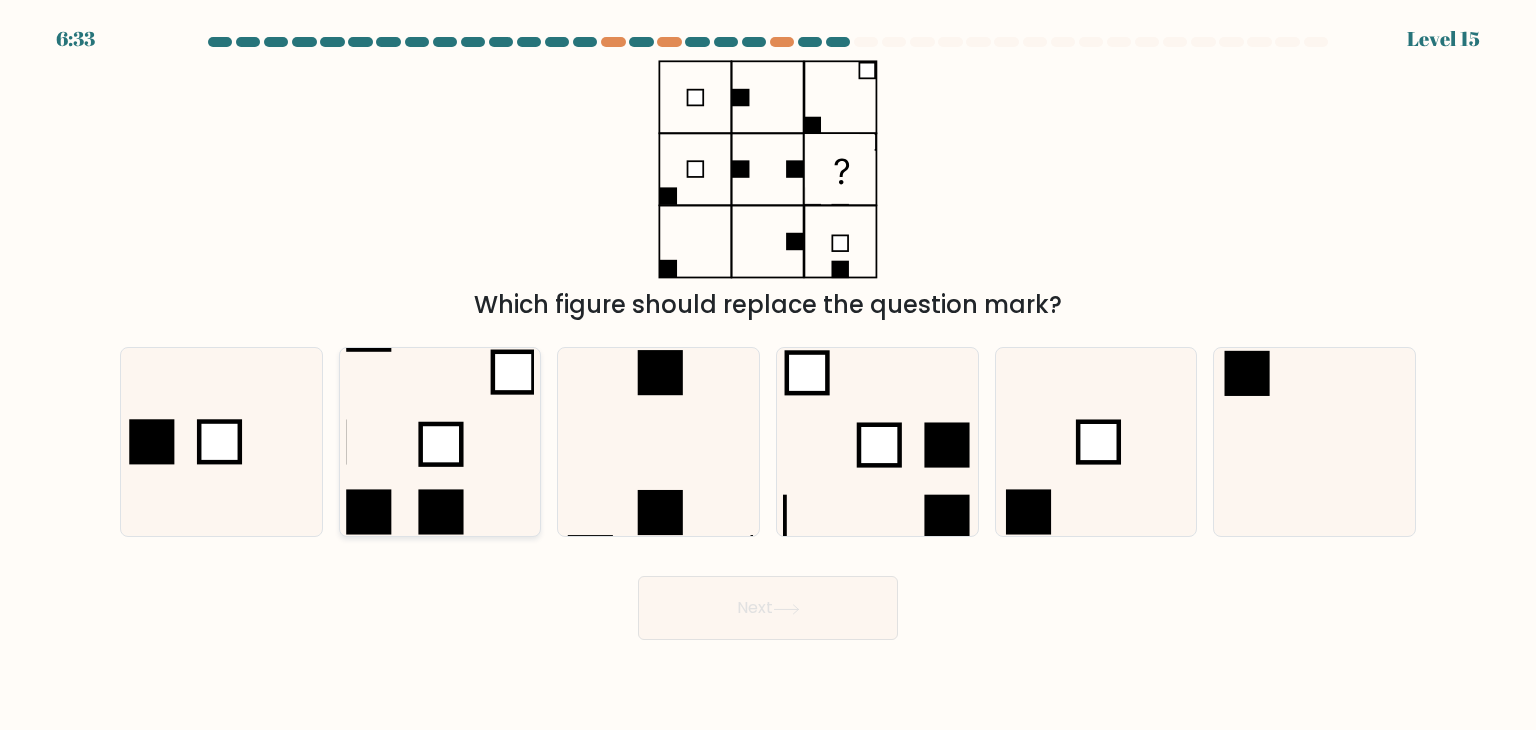 click 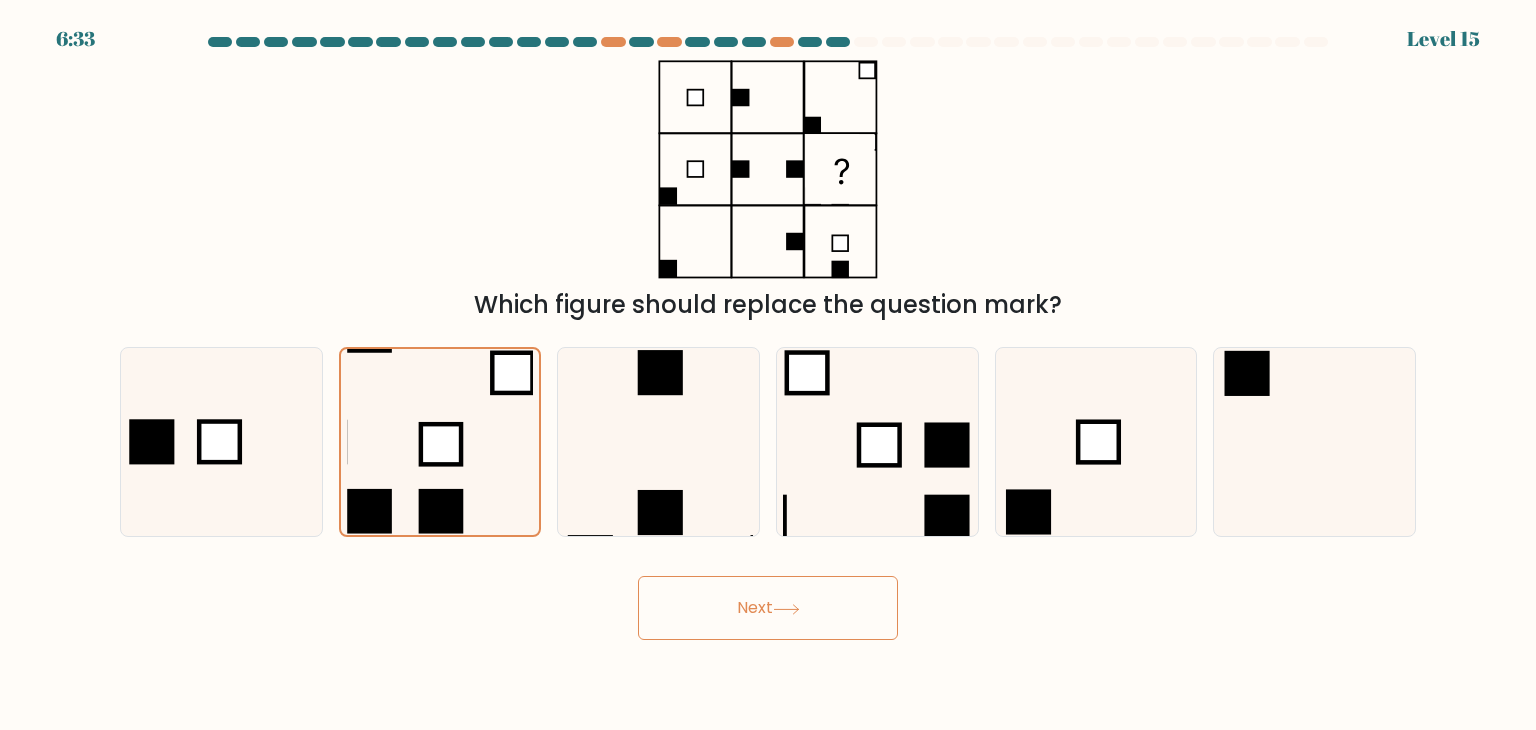 click on "Next" at bounding box center [768, 608] 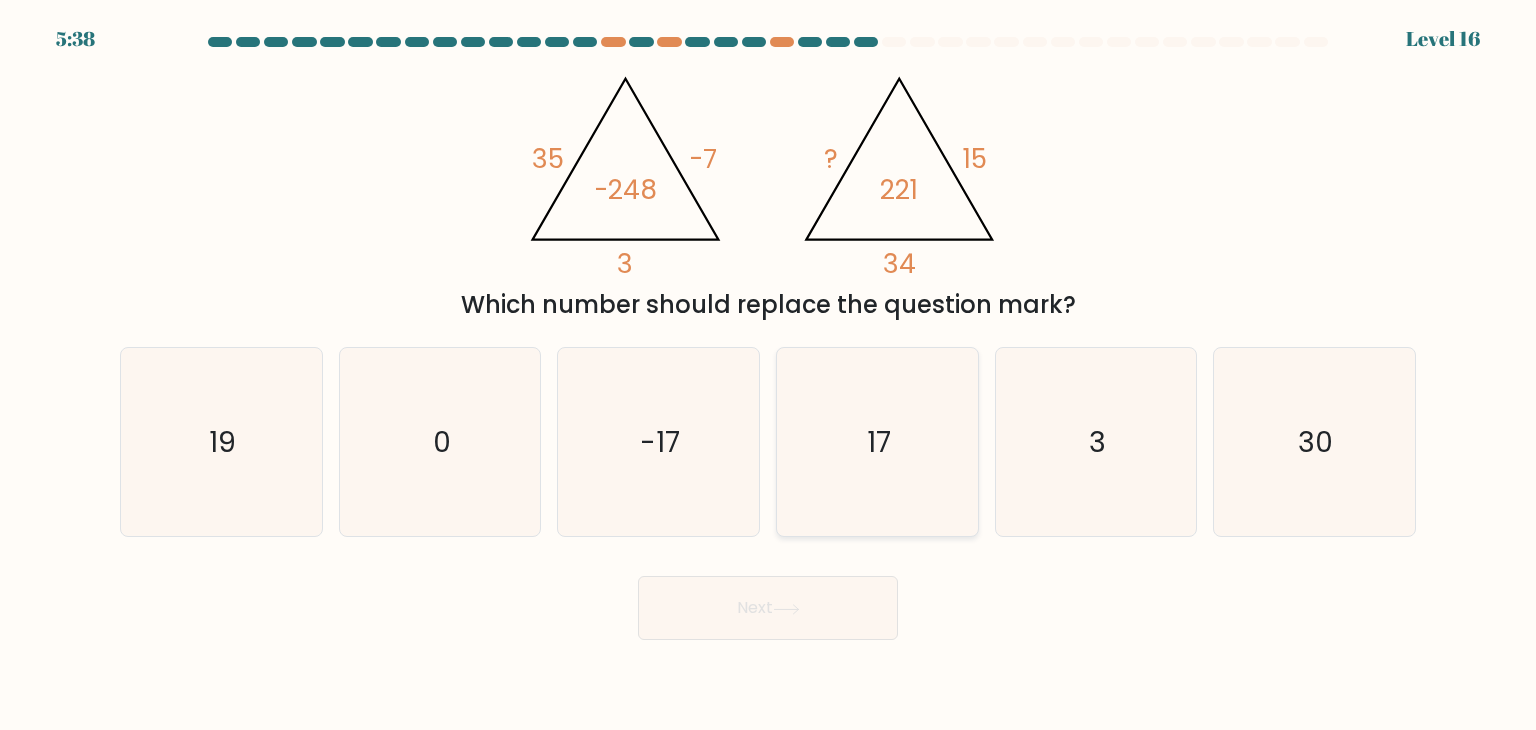 click on "17" 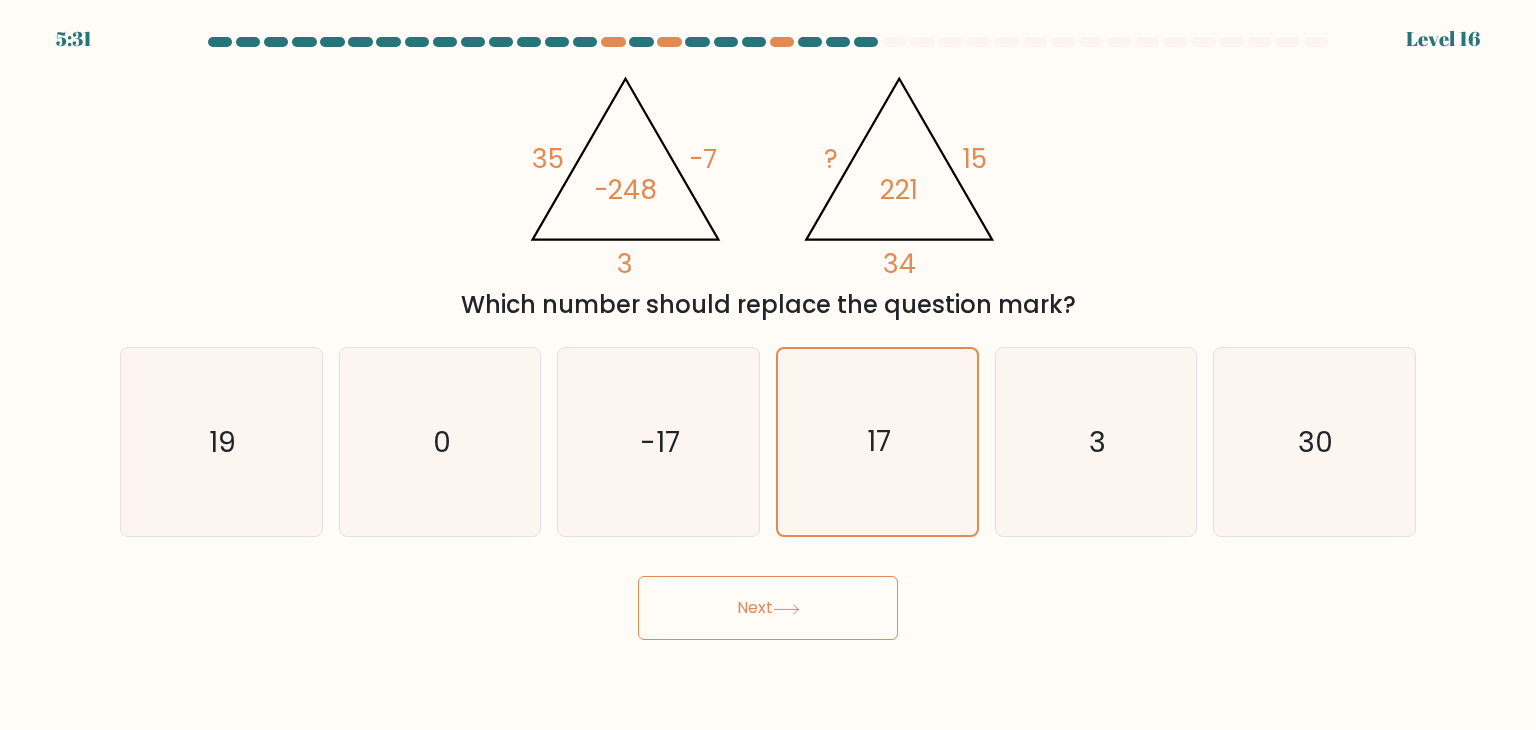 click on "Next" at bounding box center [768, 608] 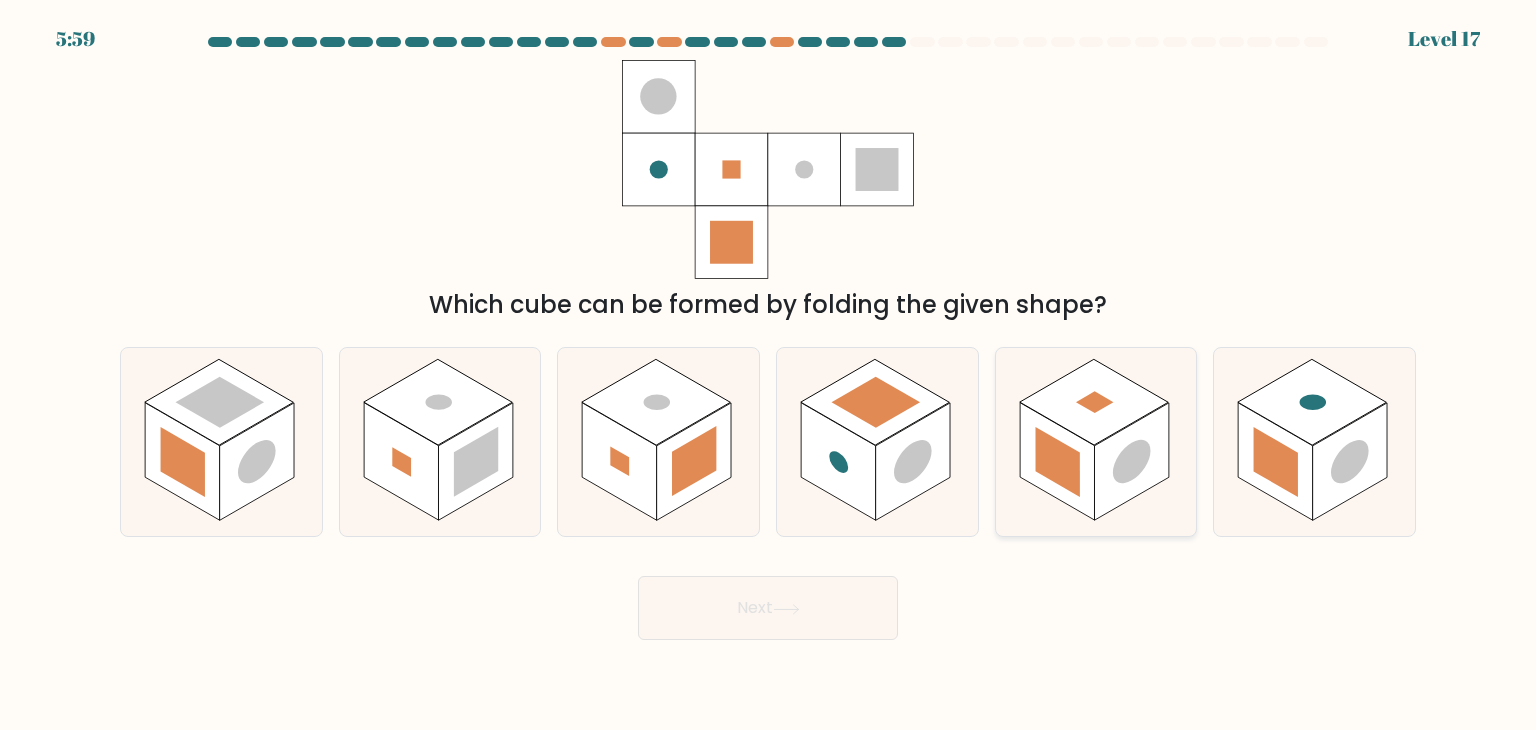 click 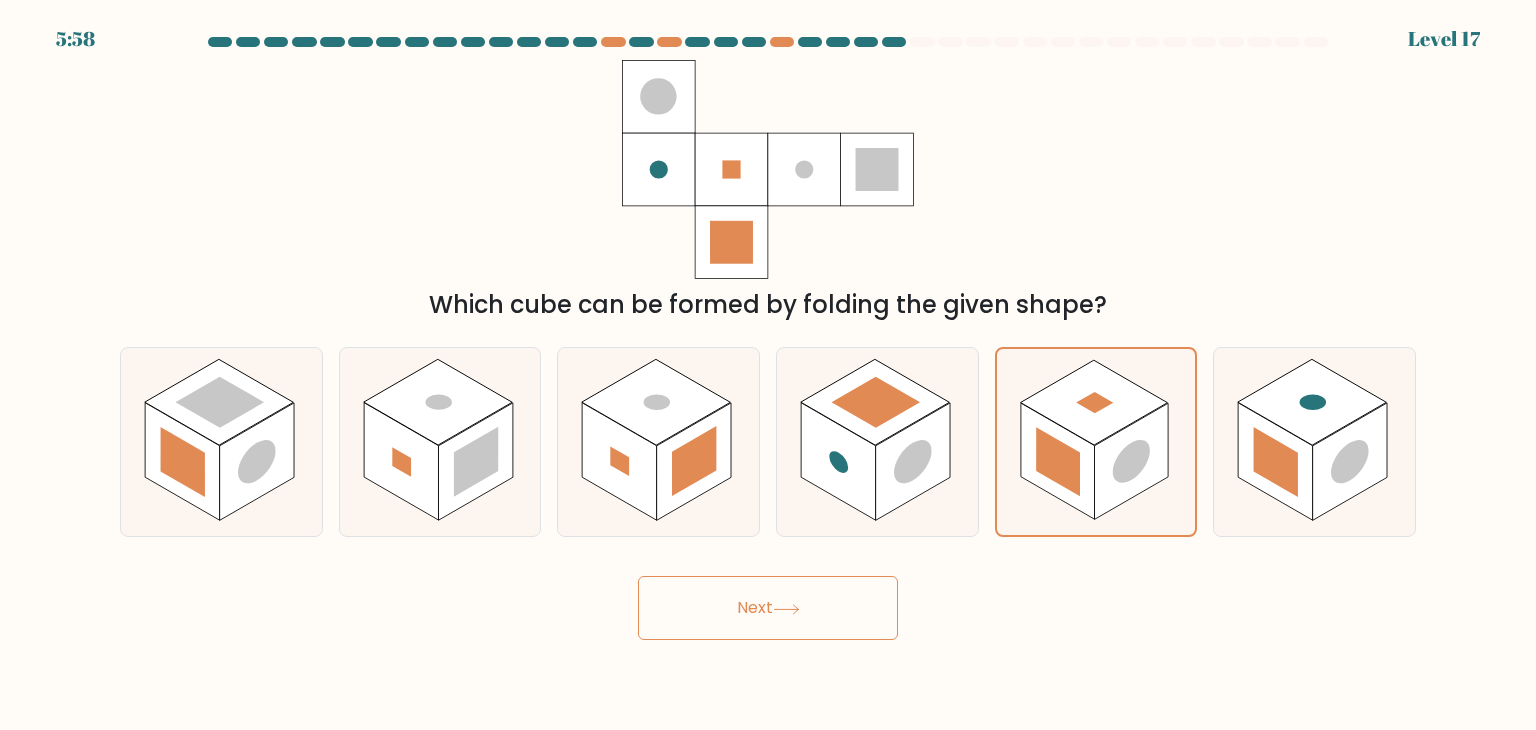click on "Next" at bounding box center [768, 608] 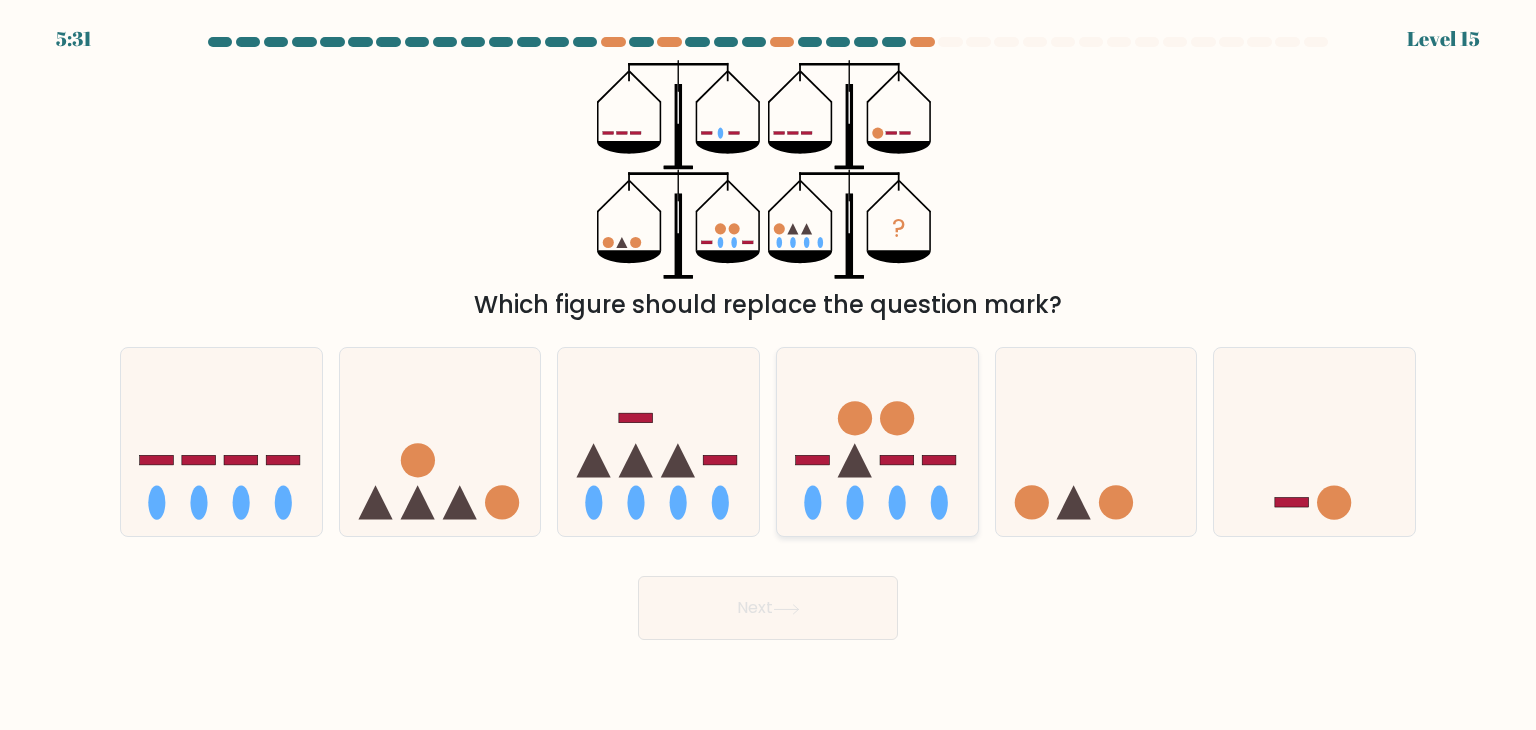 click 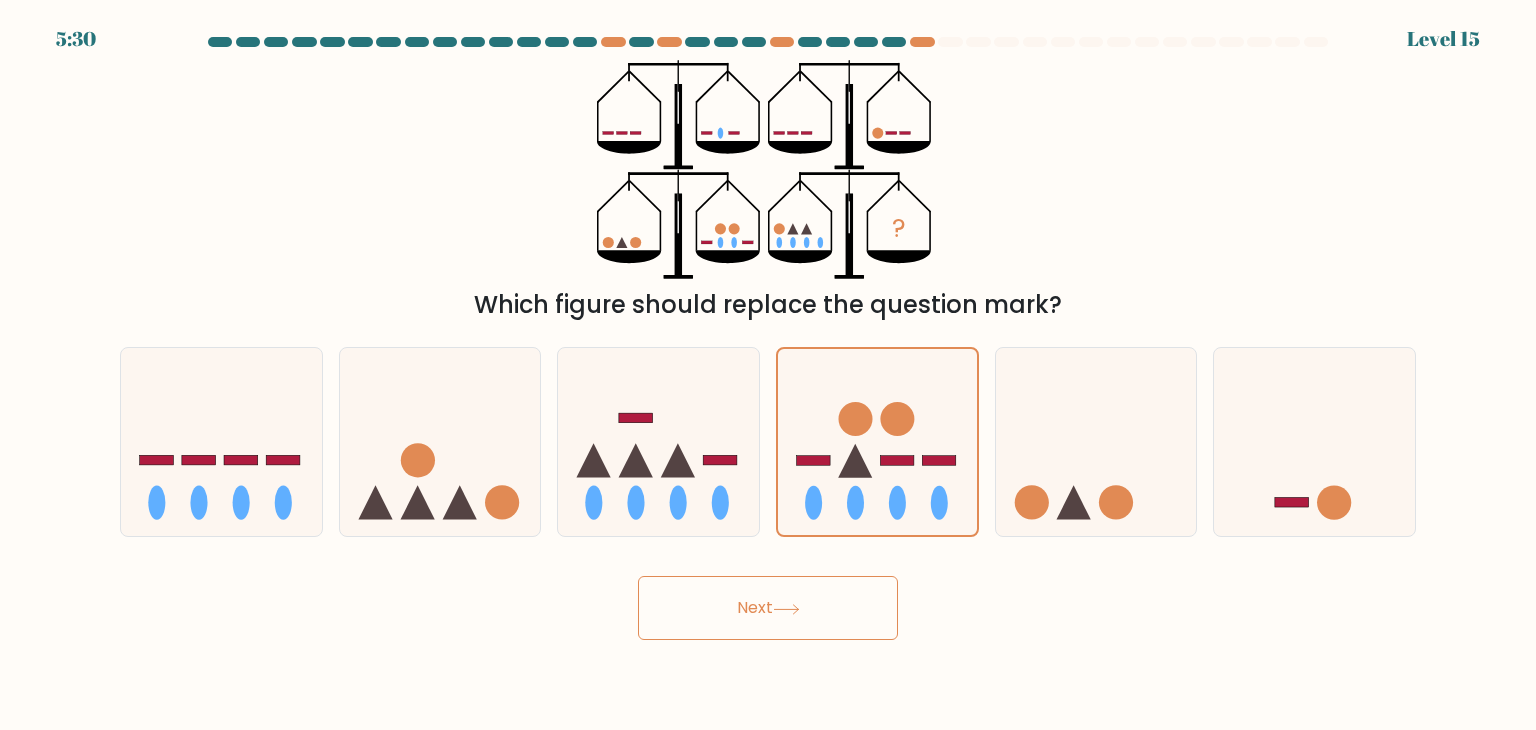 click on "Next" at bounding box center [768, 608] 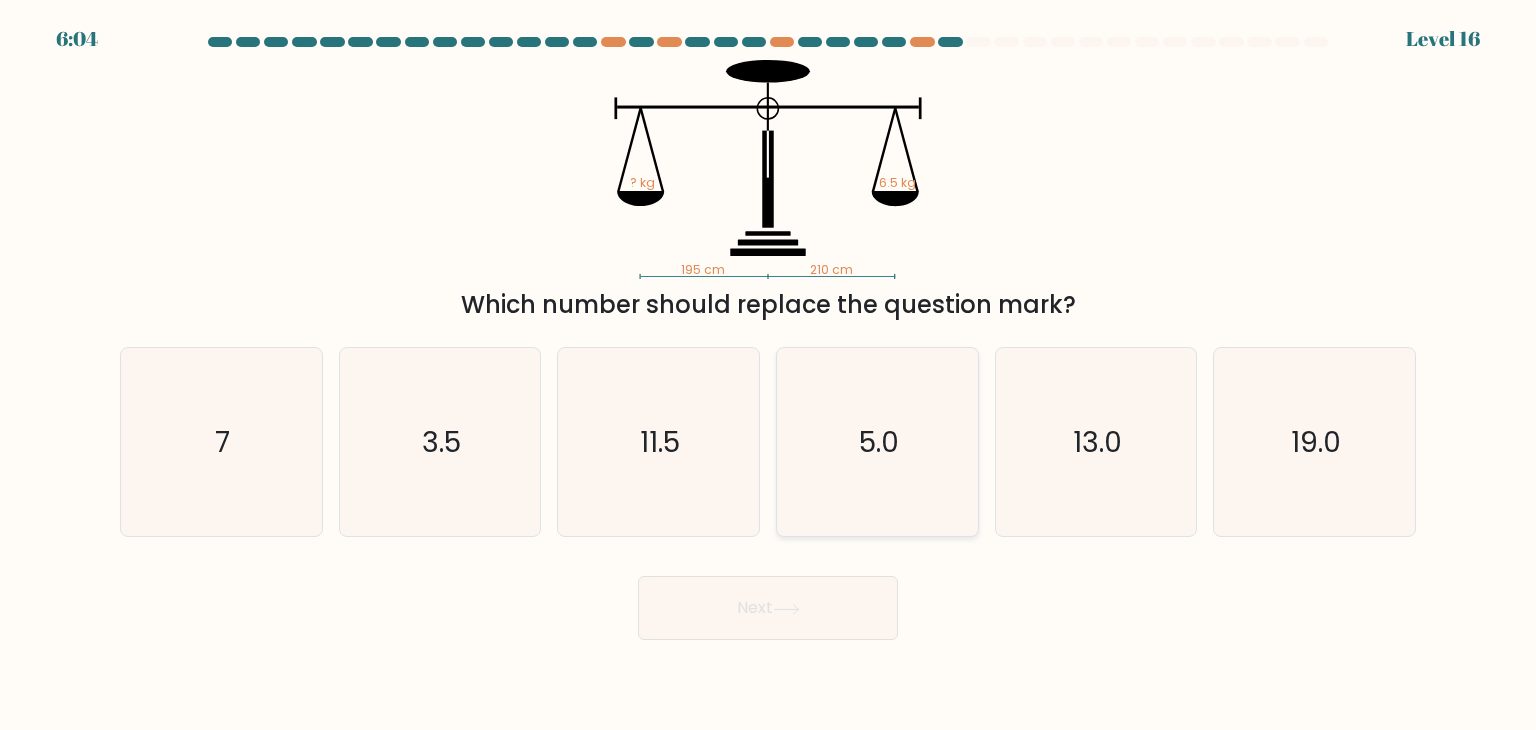 click on "5.0" 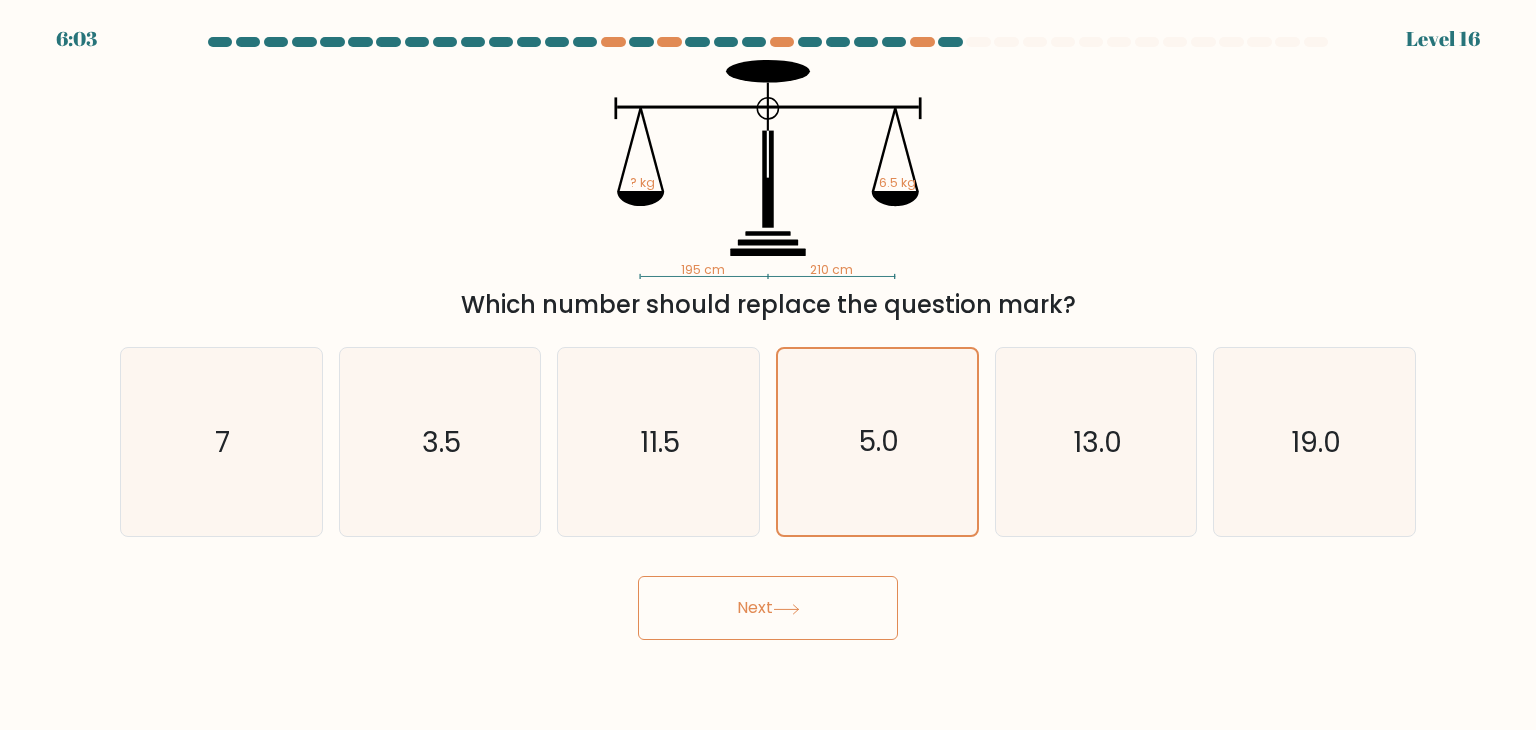 click on "Next" at bounding box center [768, 608] 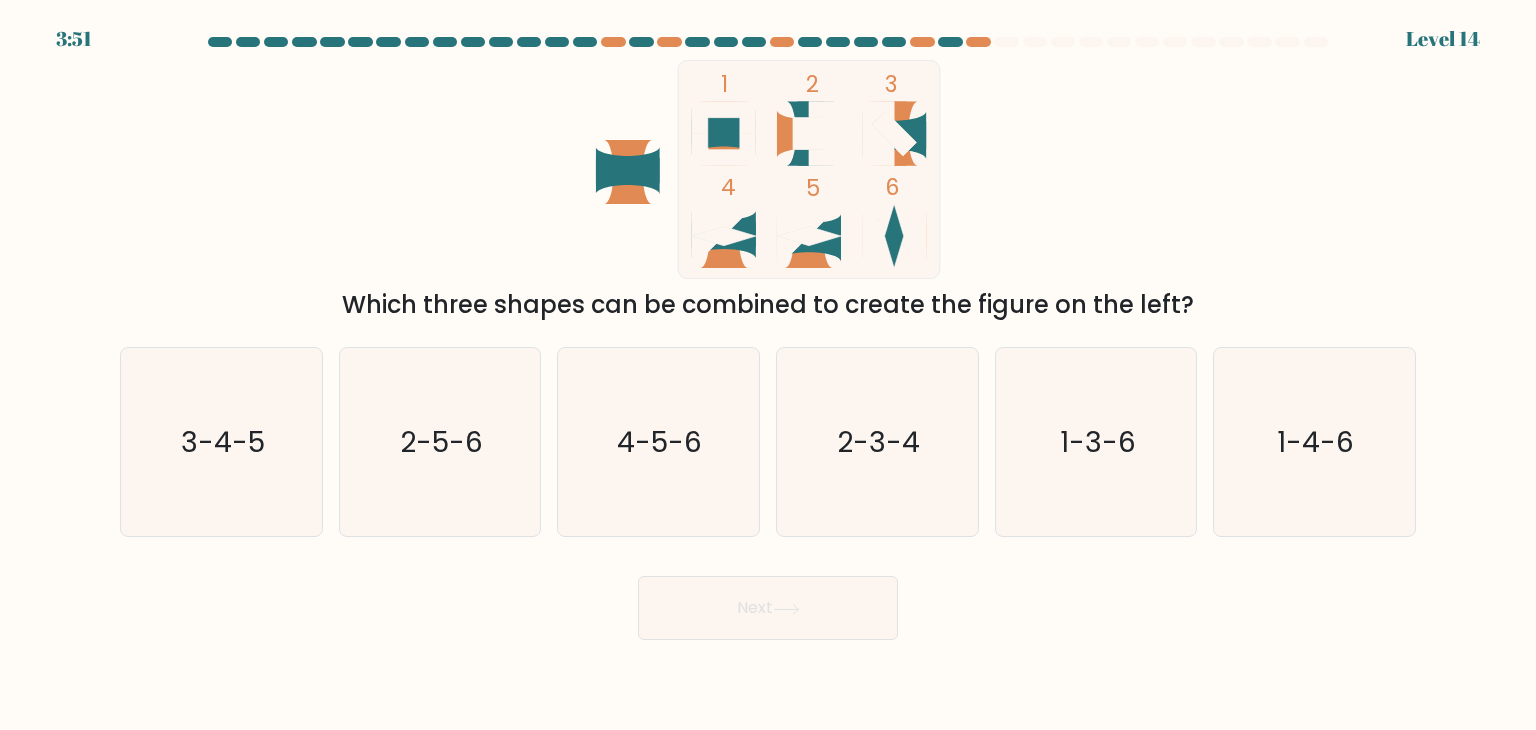 click on "Next" at bounding box center (768, 608) 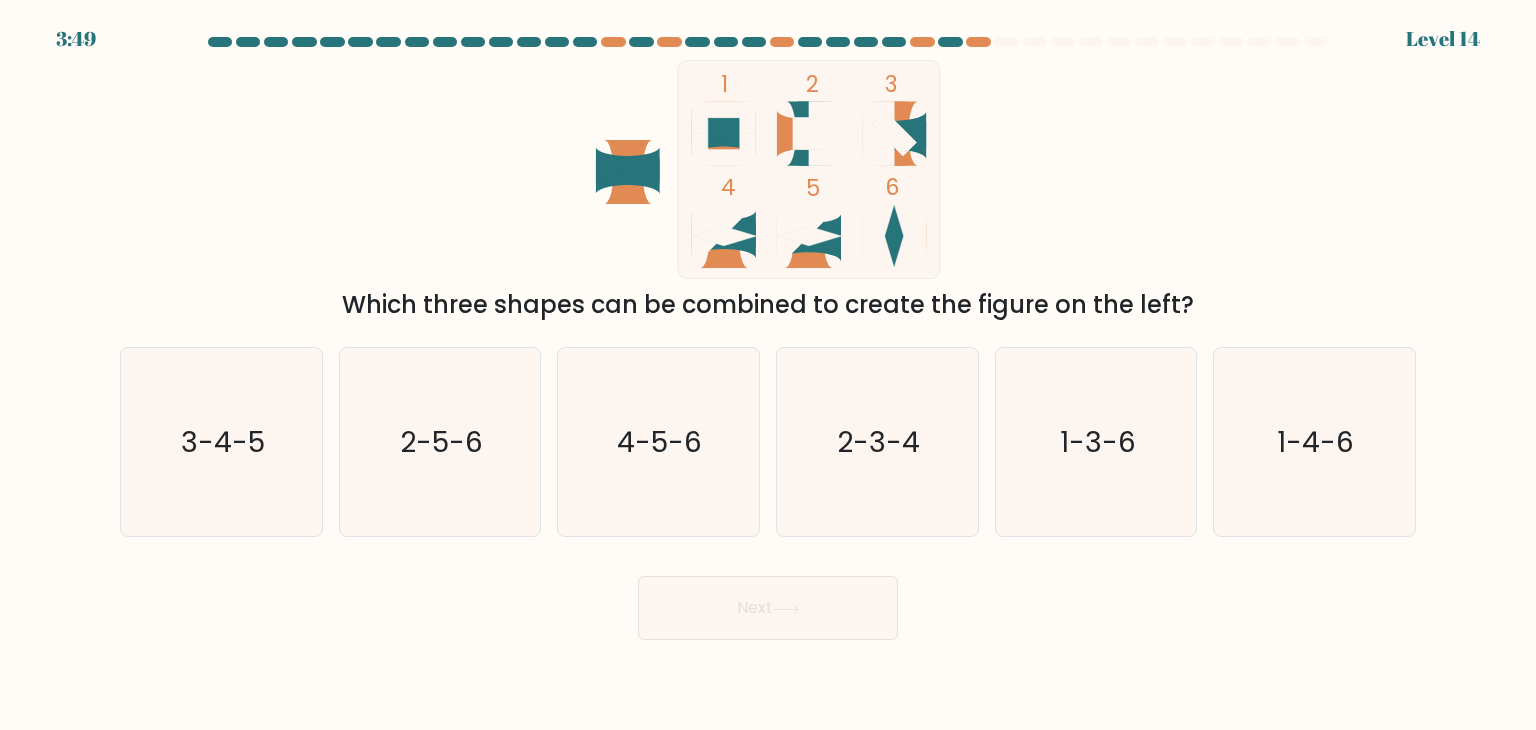 click on "1
2
3
4
5
6
Which three shapes can be combined to create the figure on the left?" at bounding box center (768, 191) 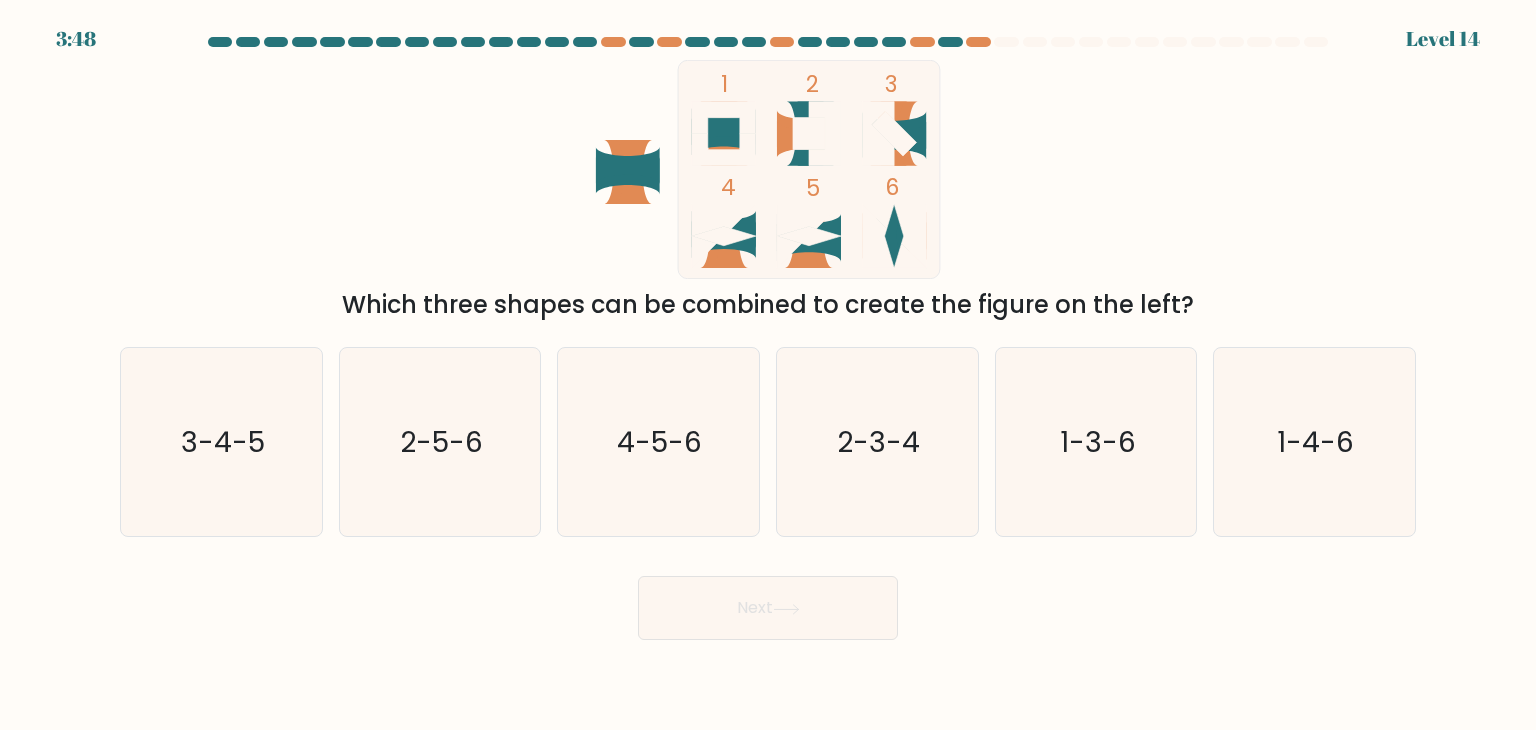 click on "1
2
3
4
5
6
Which three shapes can be combined to create the figure on the left?" at bounding box center (768, 191) 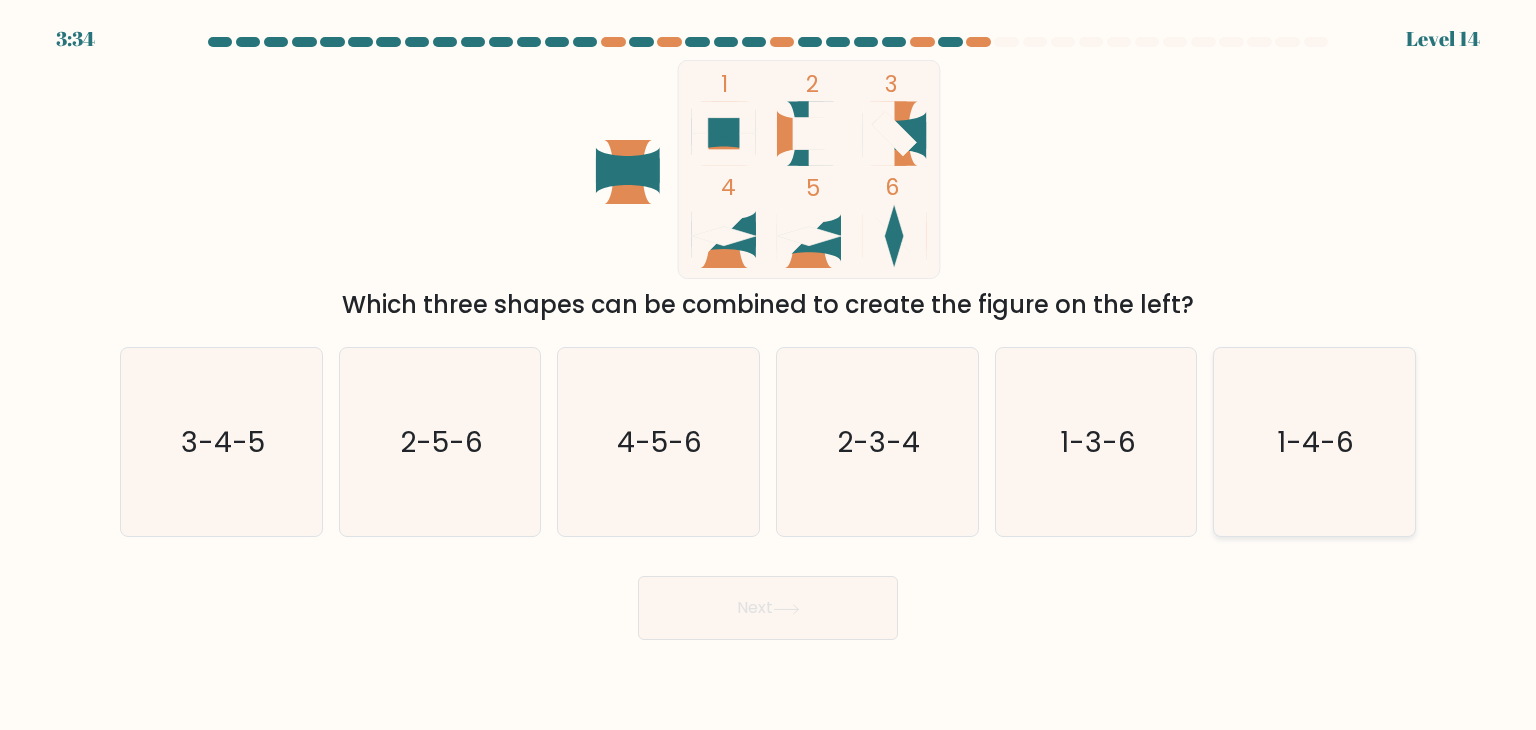 click on "1-4-6" 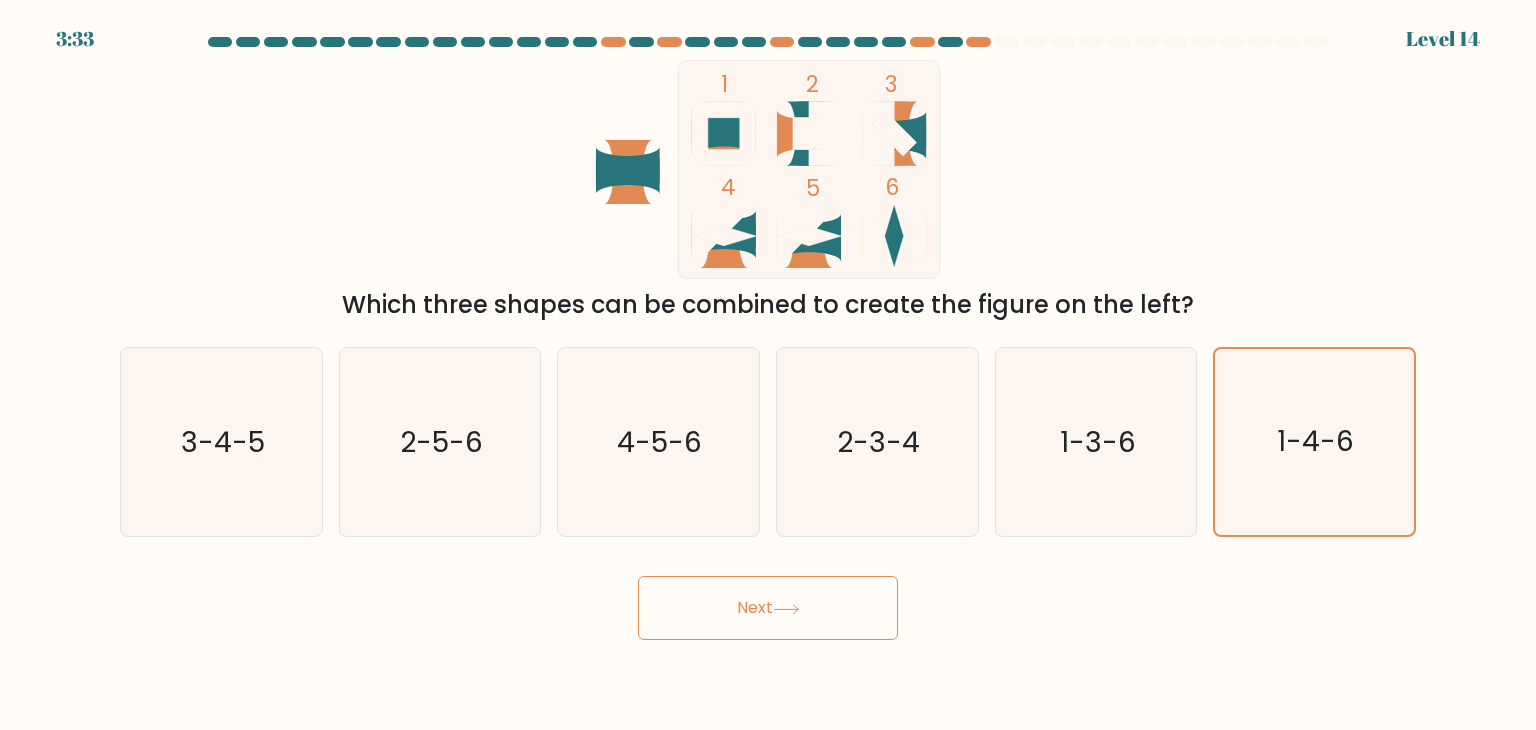 click on "Next" at bounding box center [768, 608] 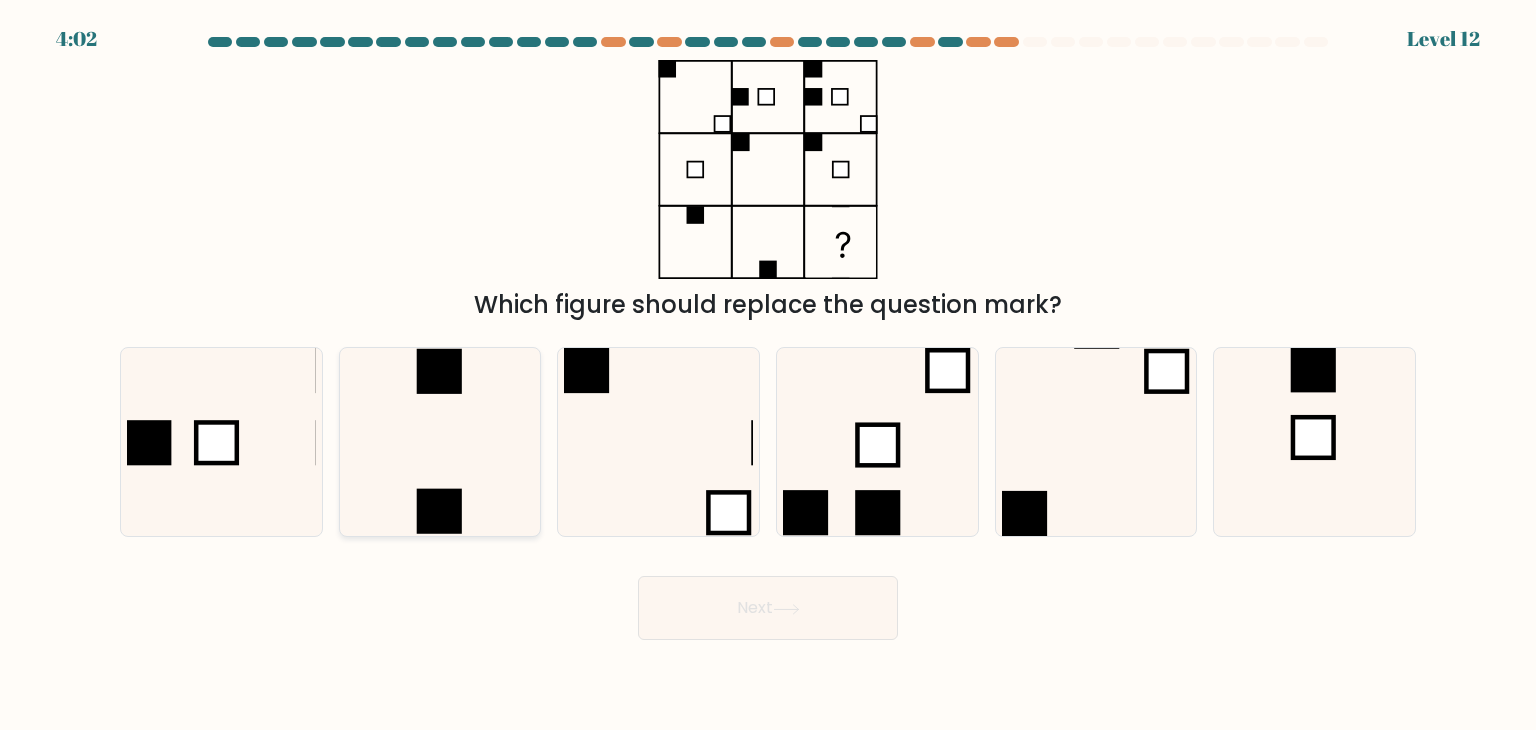click 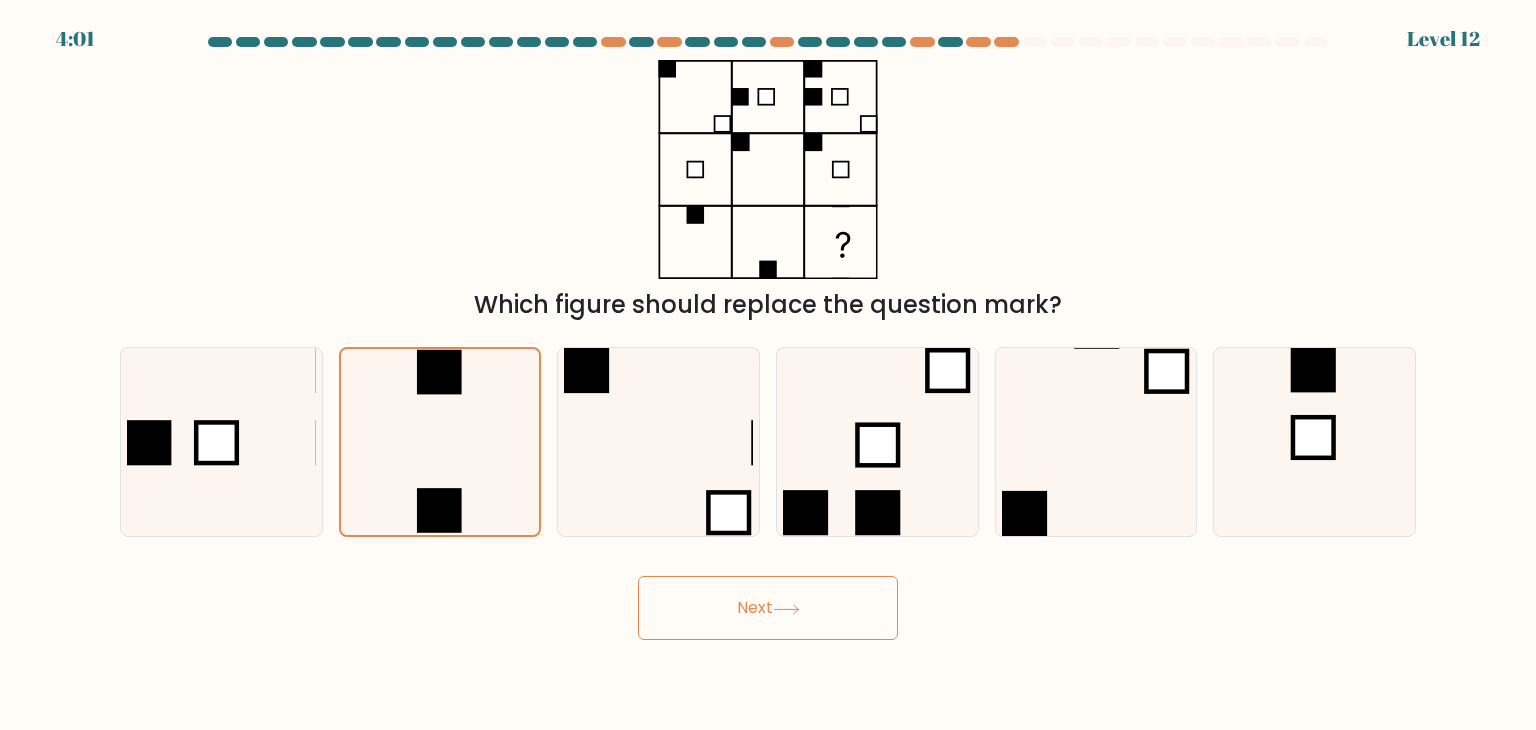 click on "Next" at bounding box center (768, 608) 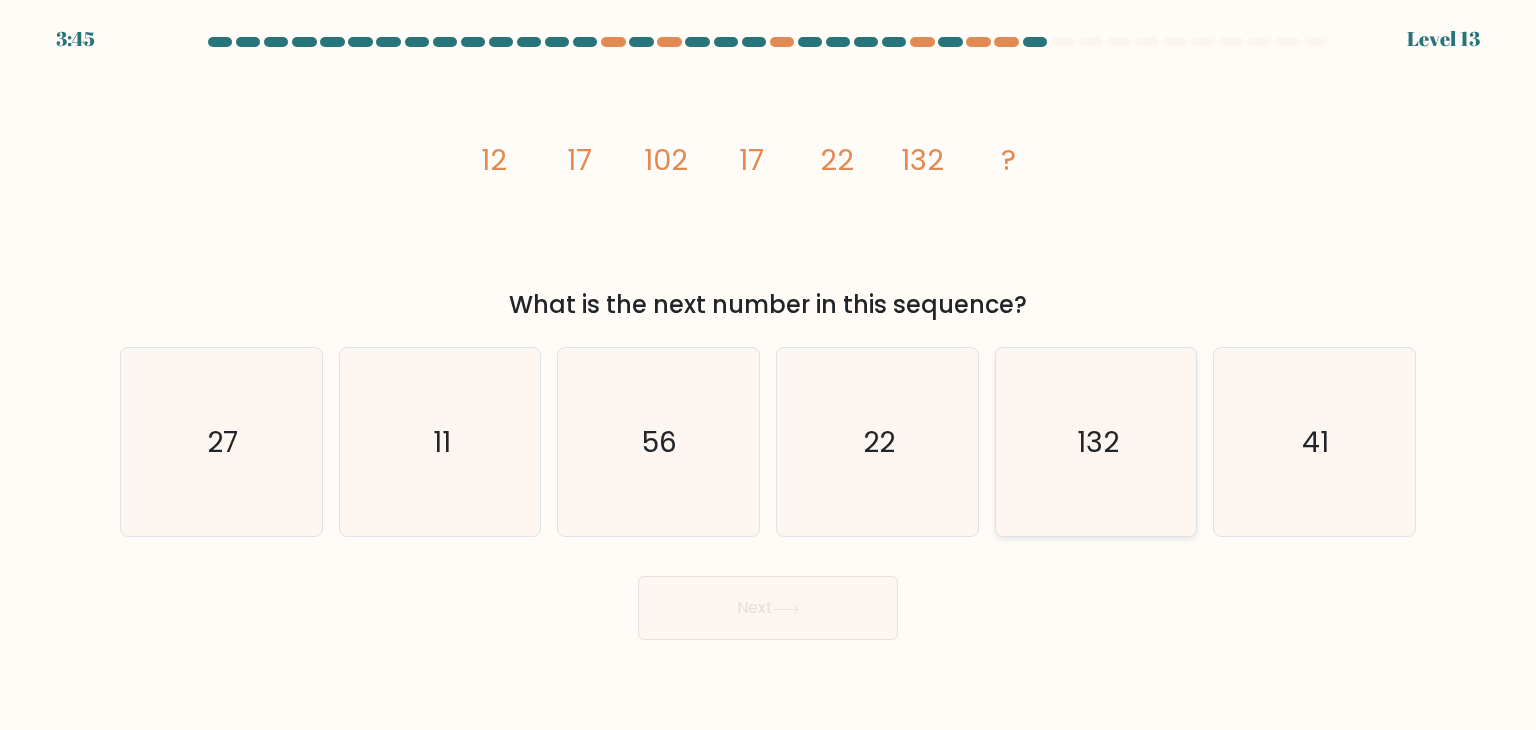 click on "132" 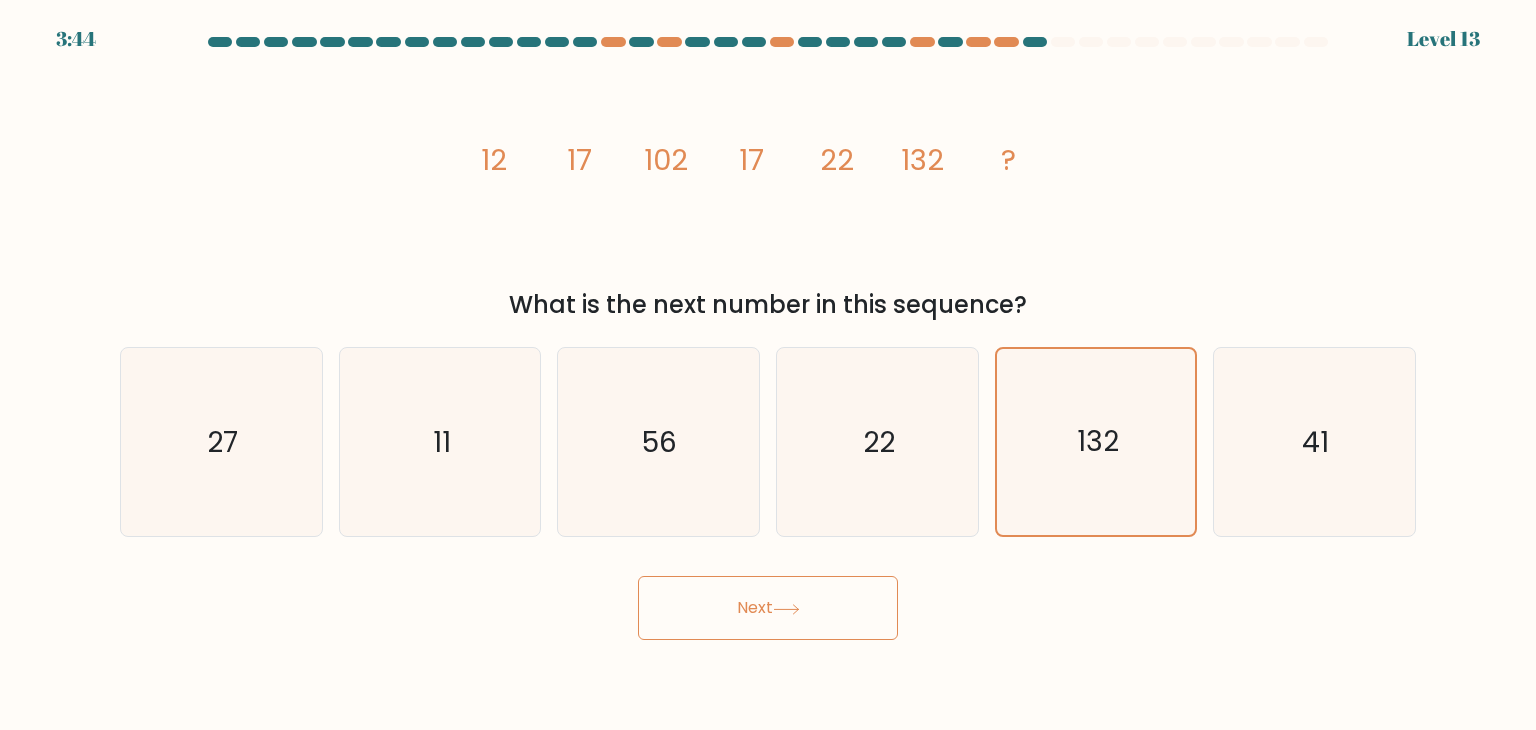 click on "Next" at bounding box center [768, 608] 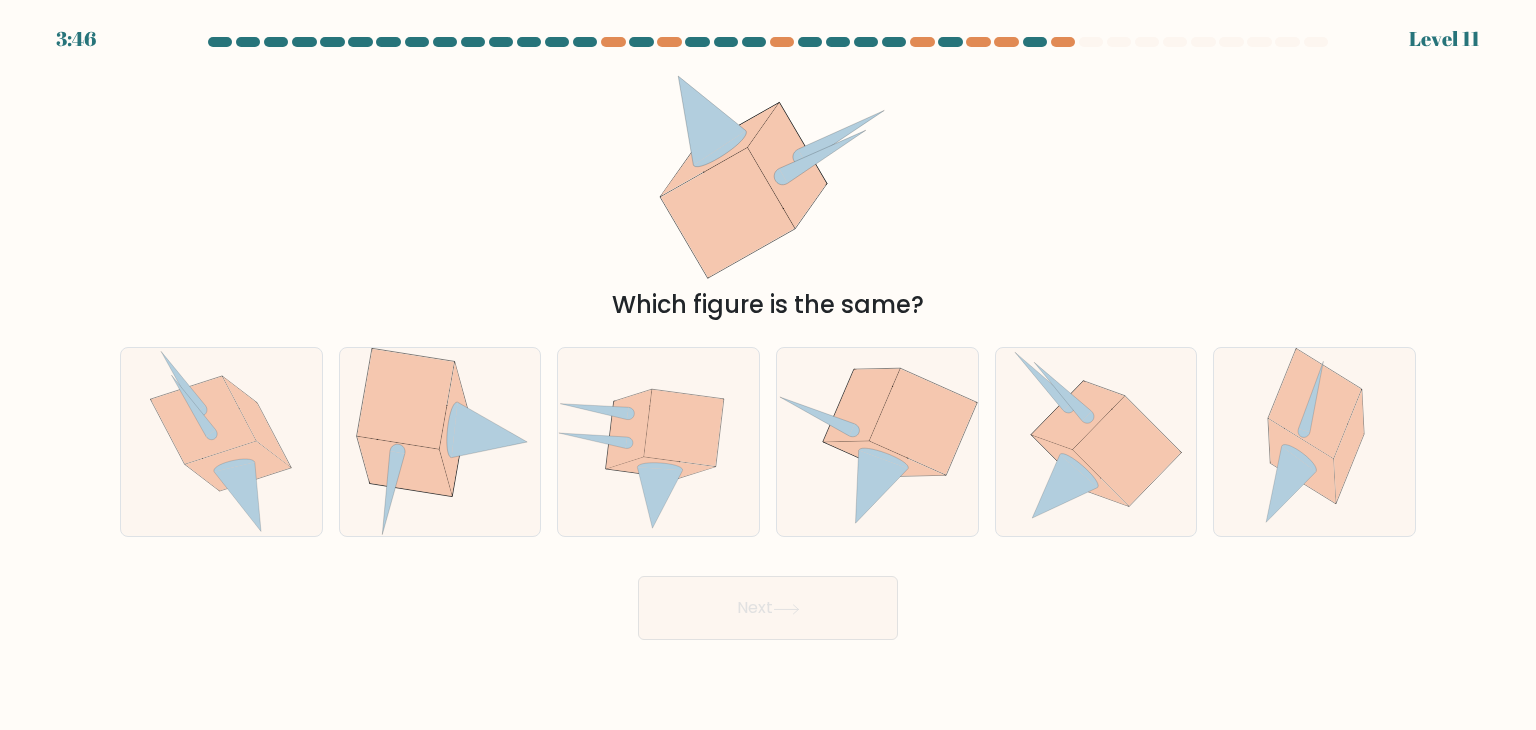 drag, startPoint x: 725, startPoint y: 495, endPoint x: 726, endPoint y: 547, distance: 52.009613 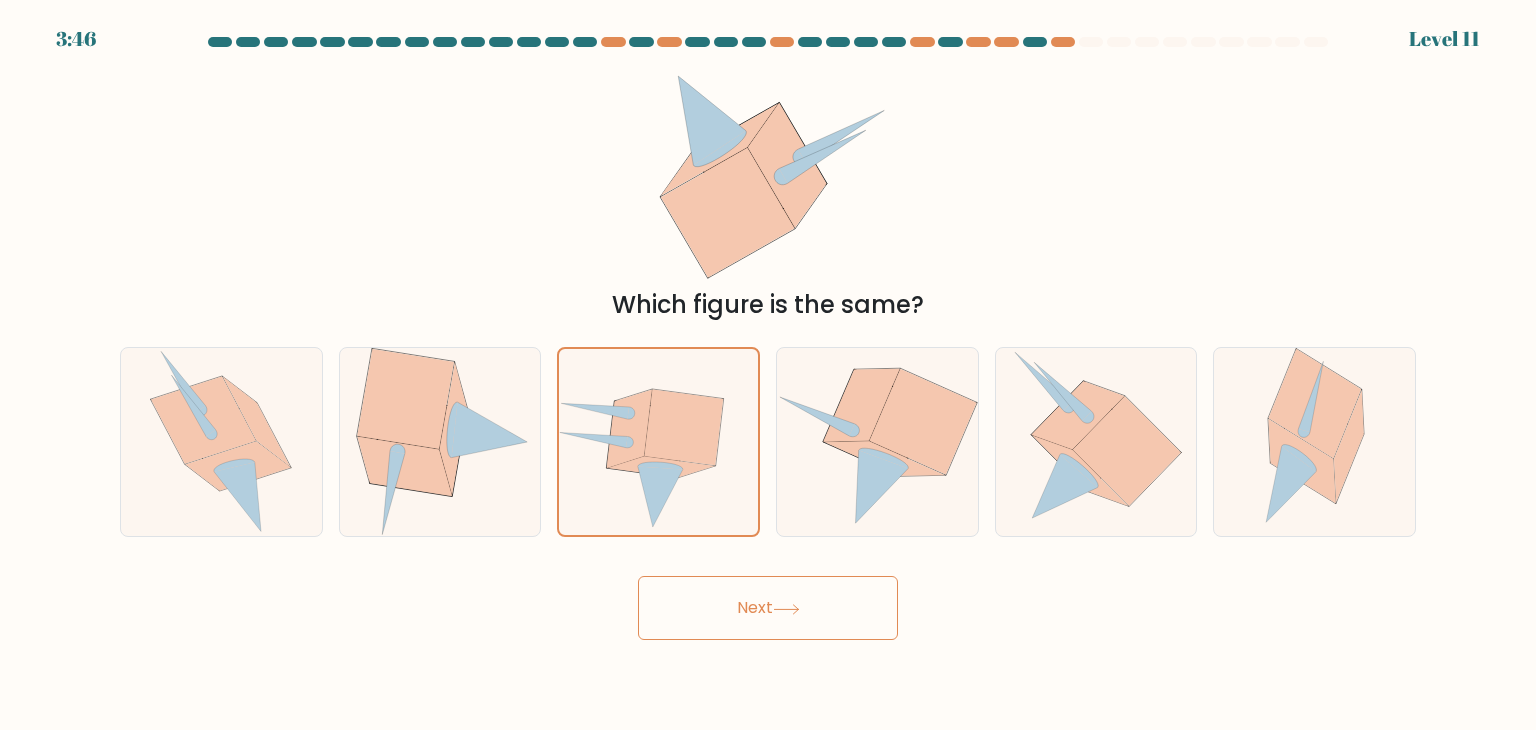 click on "Next" at bounding box center (768, 608) 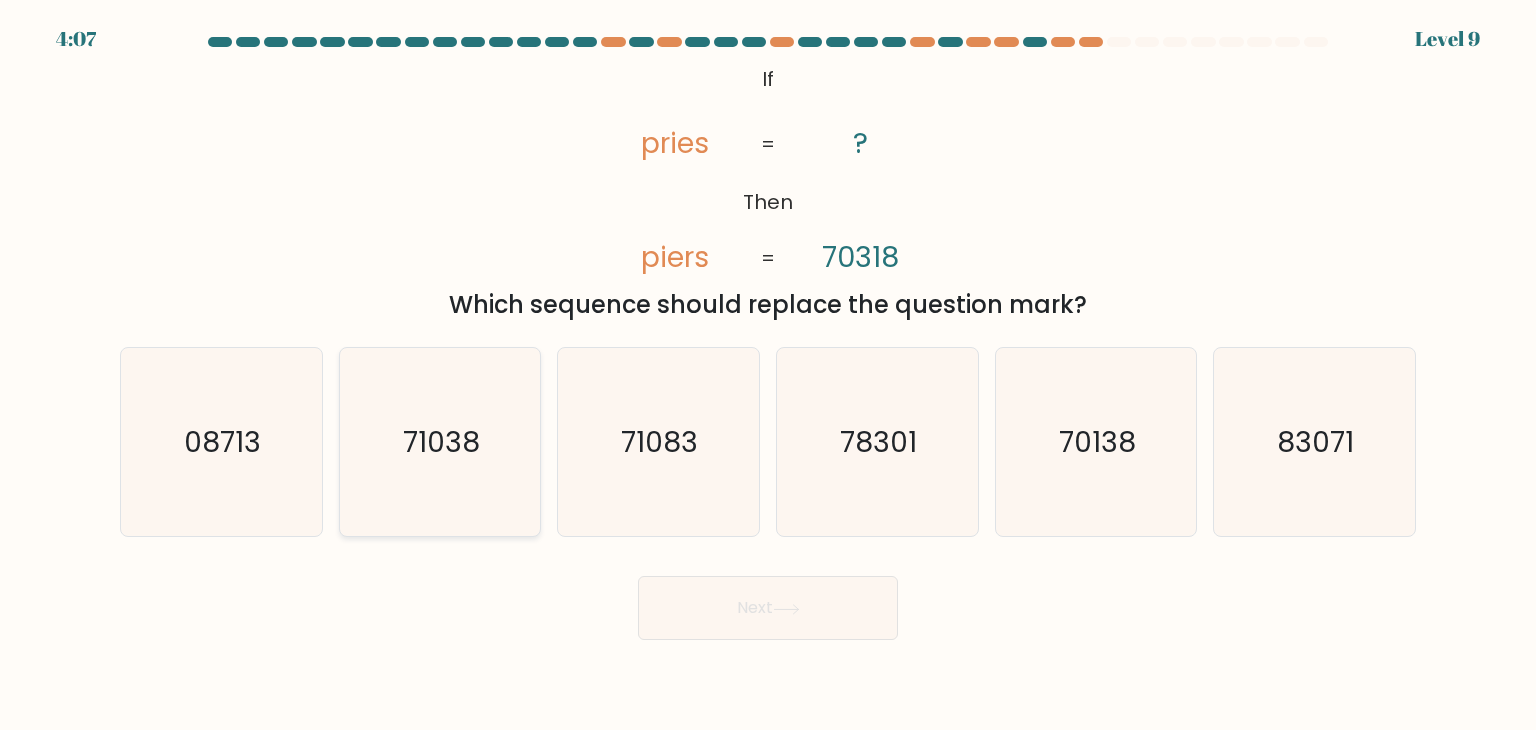 click on "71038" 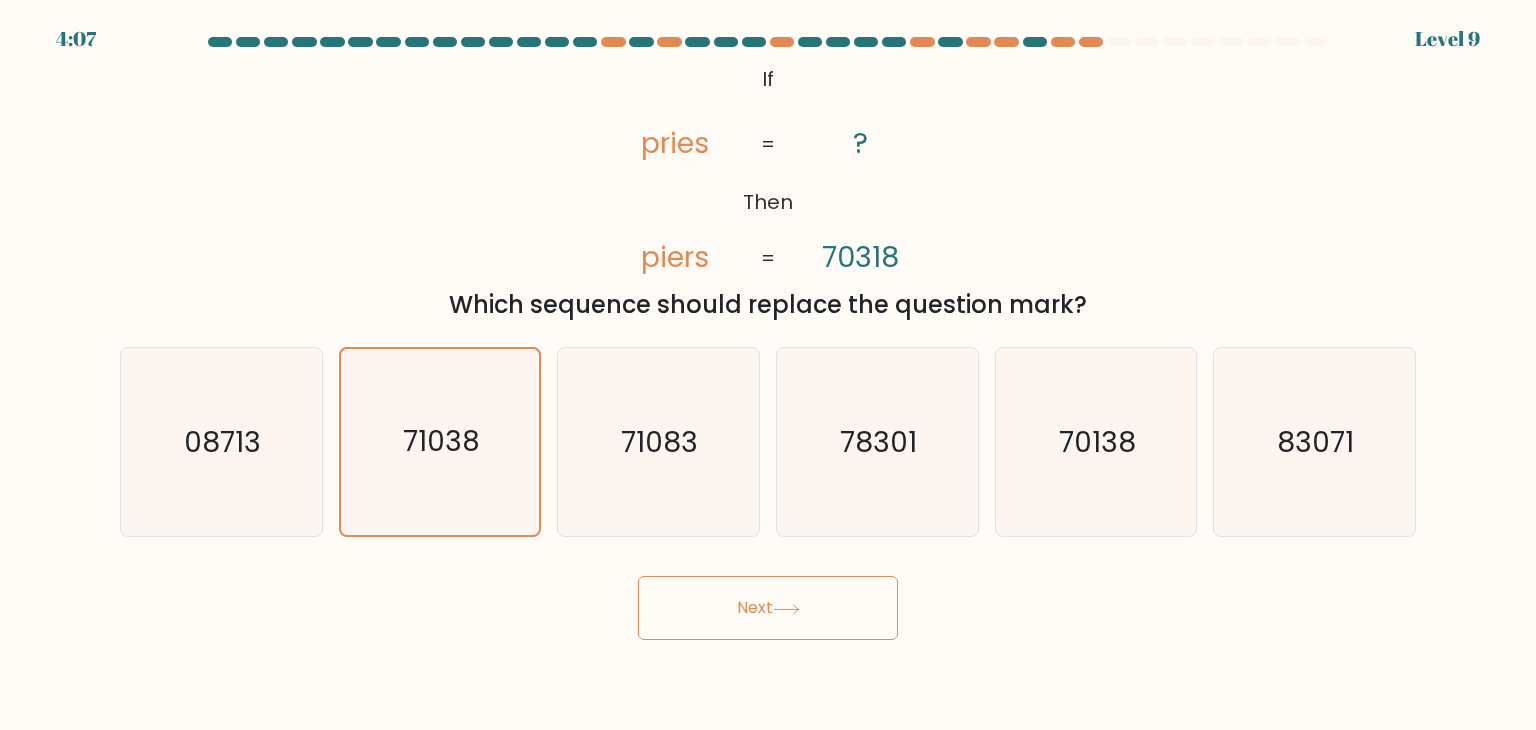 click on "Next" at bounding box center [768, 608] 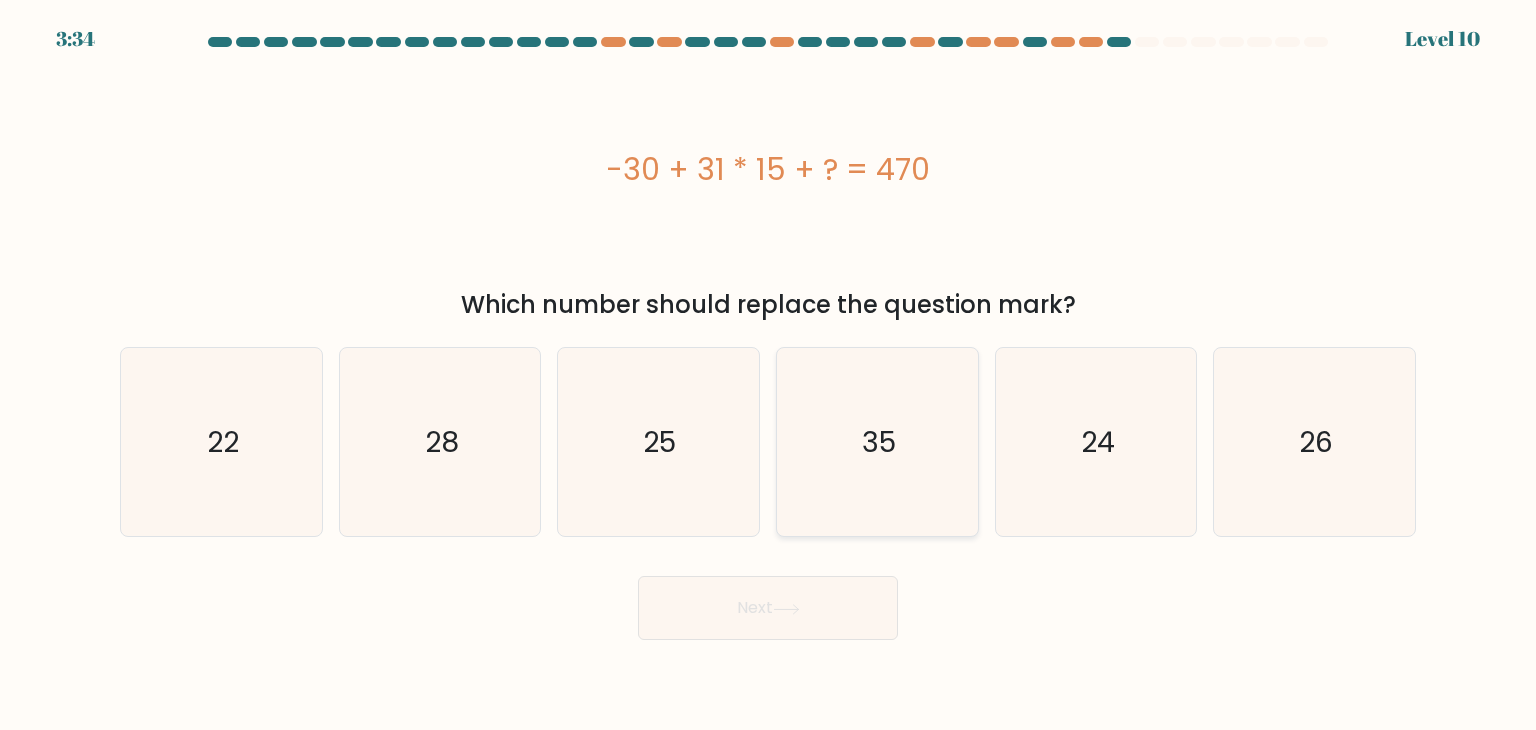click on "35" 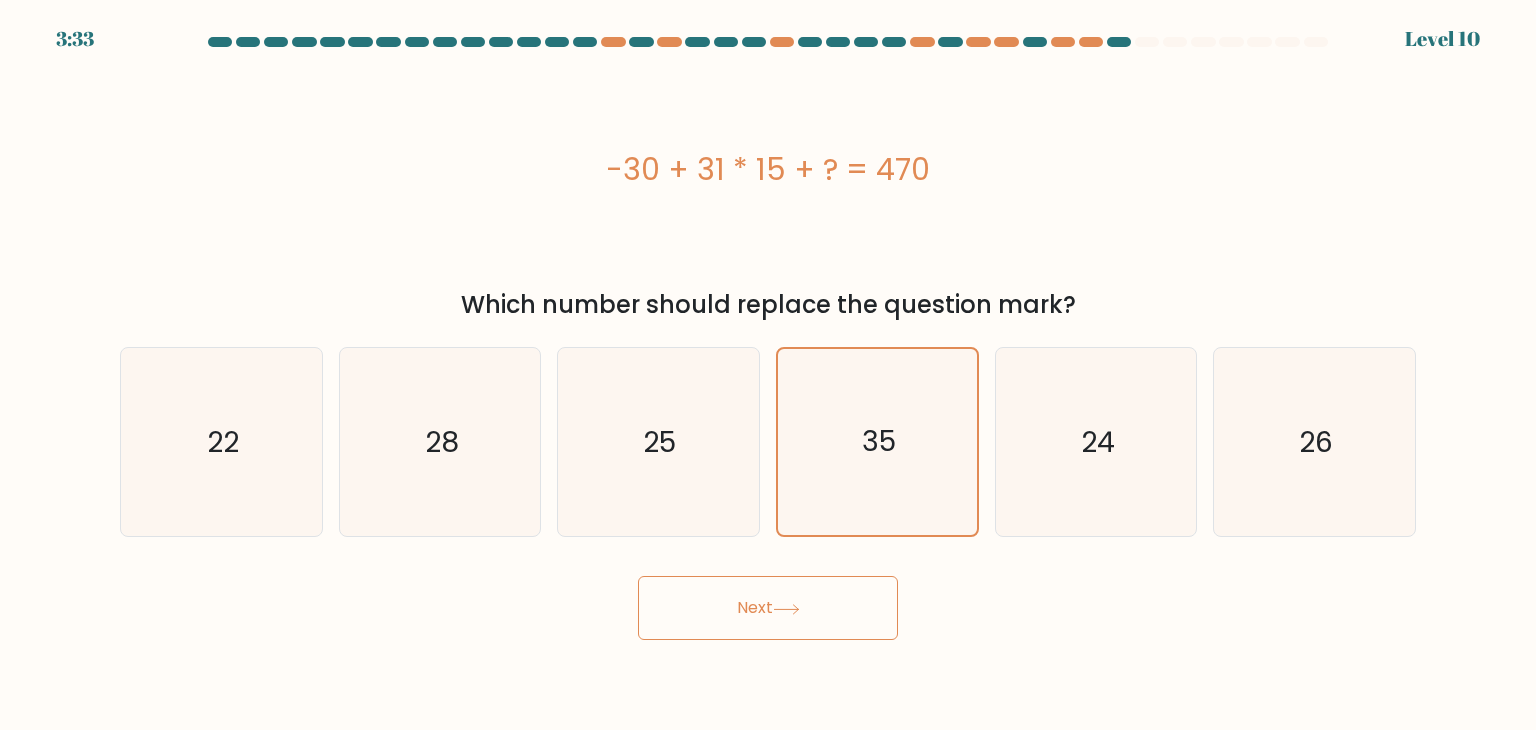 click on "Next" at bounding box center [768, 608] 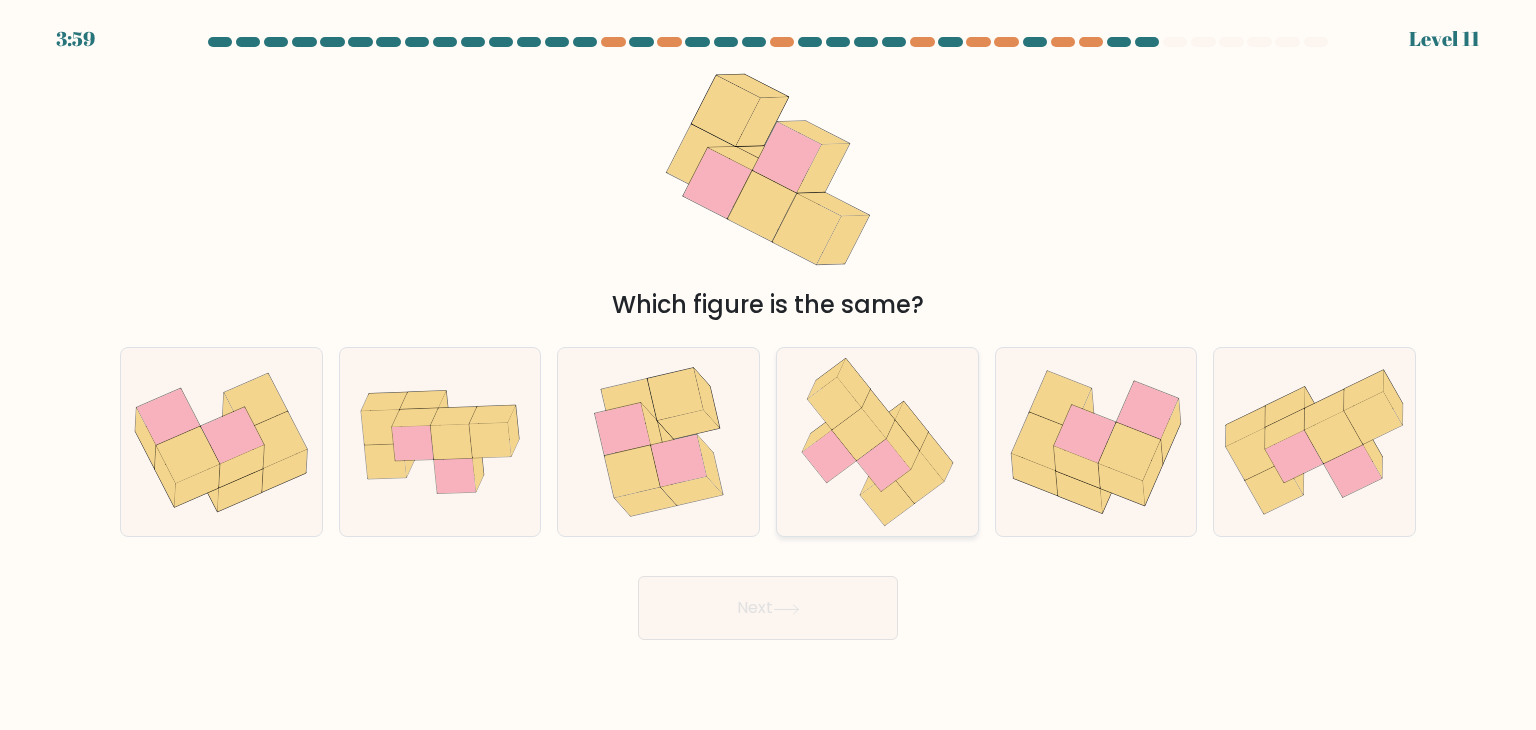 click 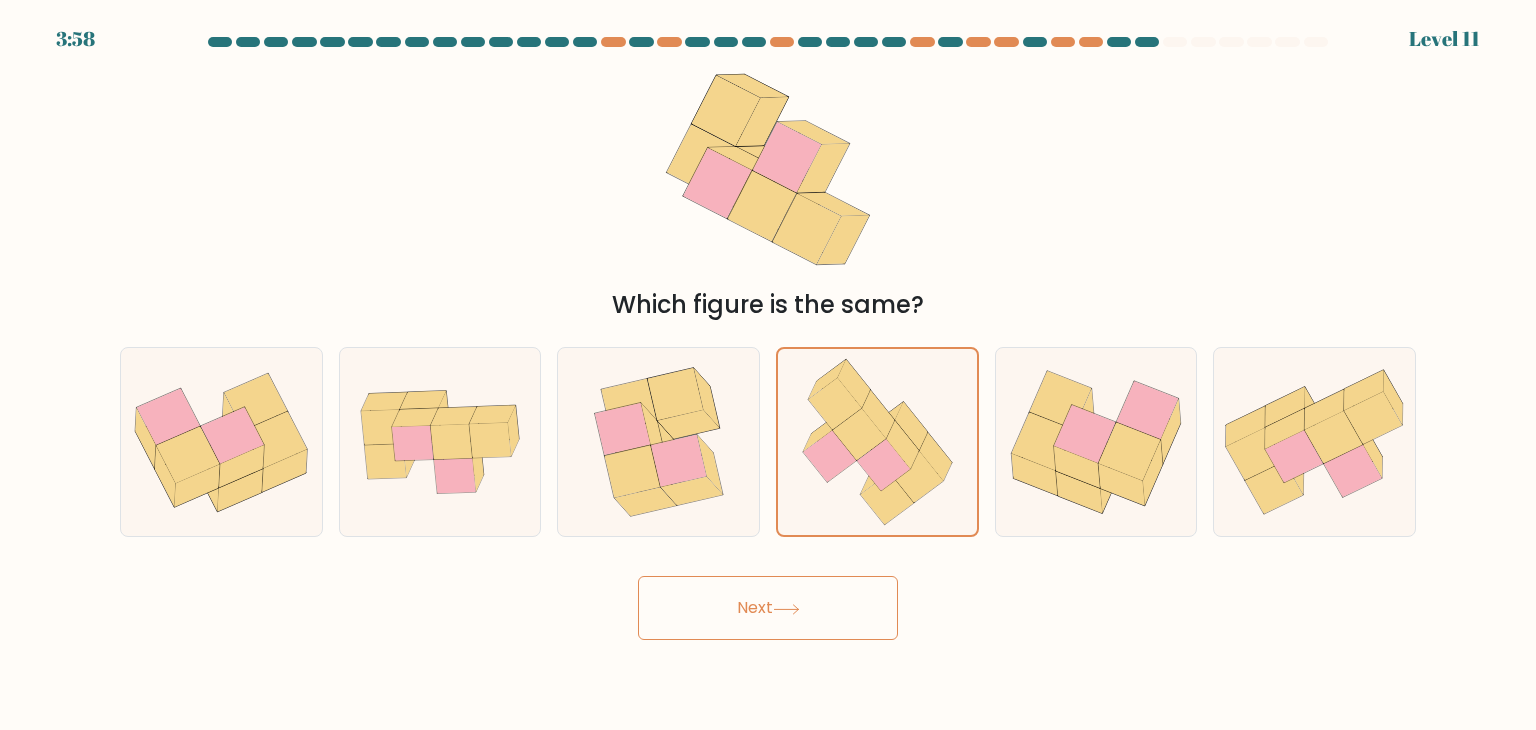click on "Next" at bounding box center (768, 608) 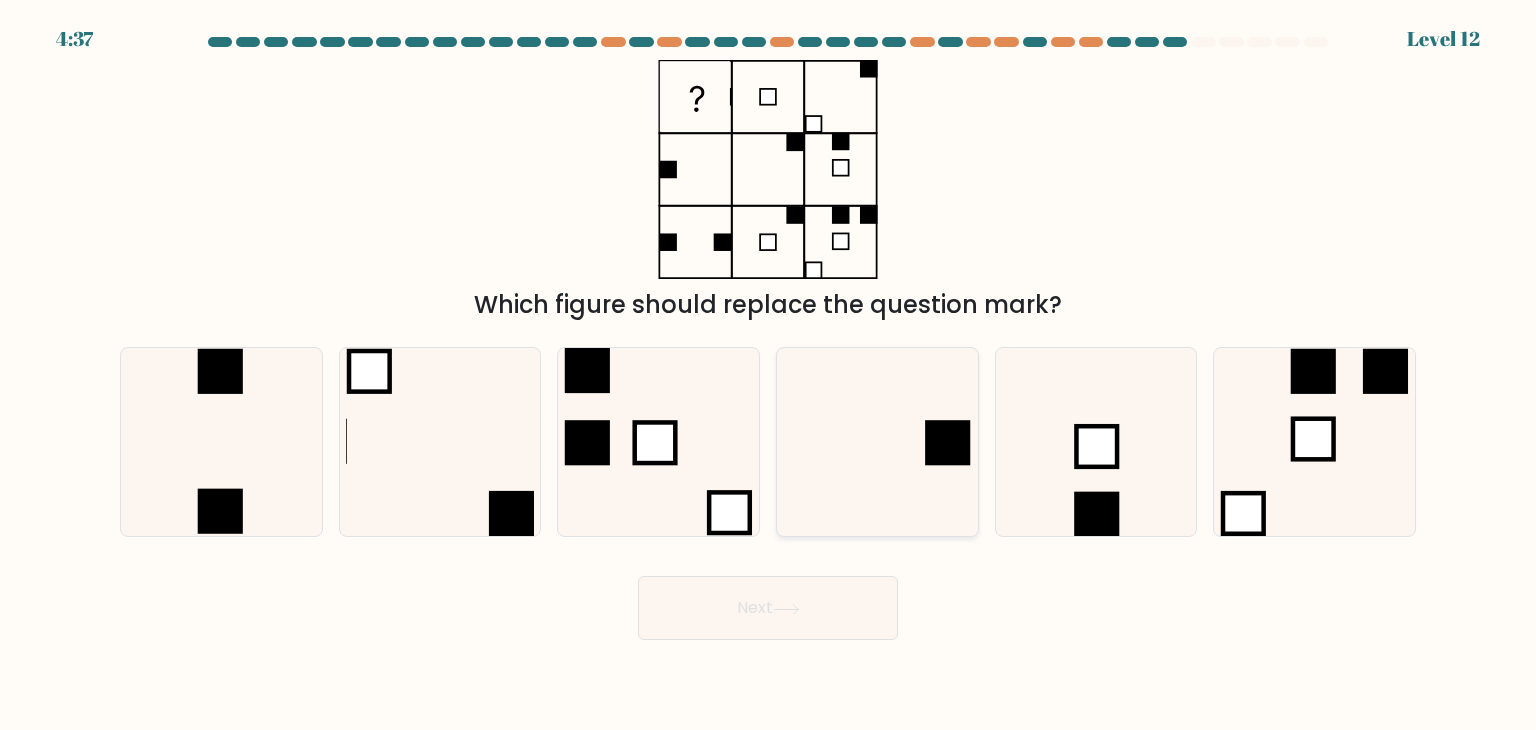 click 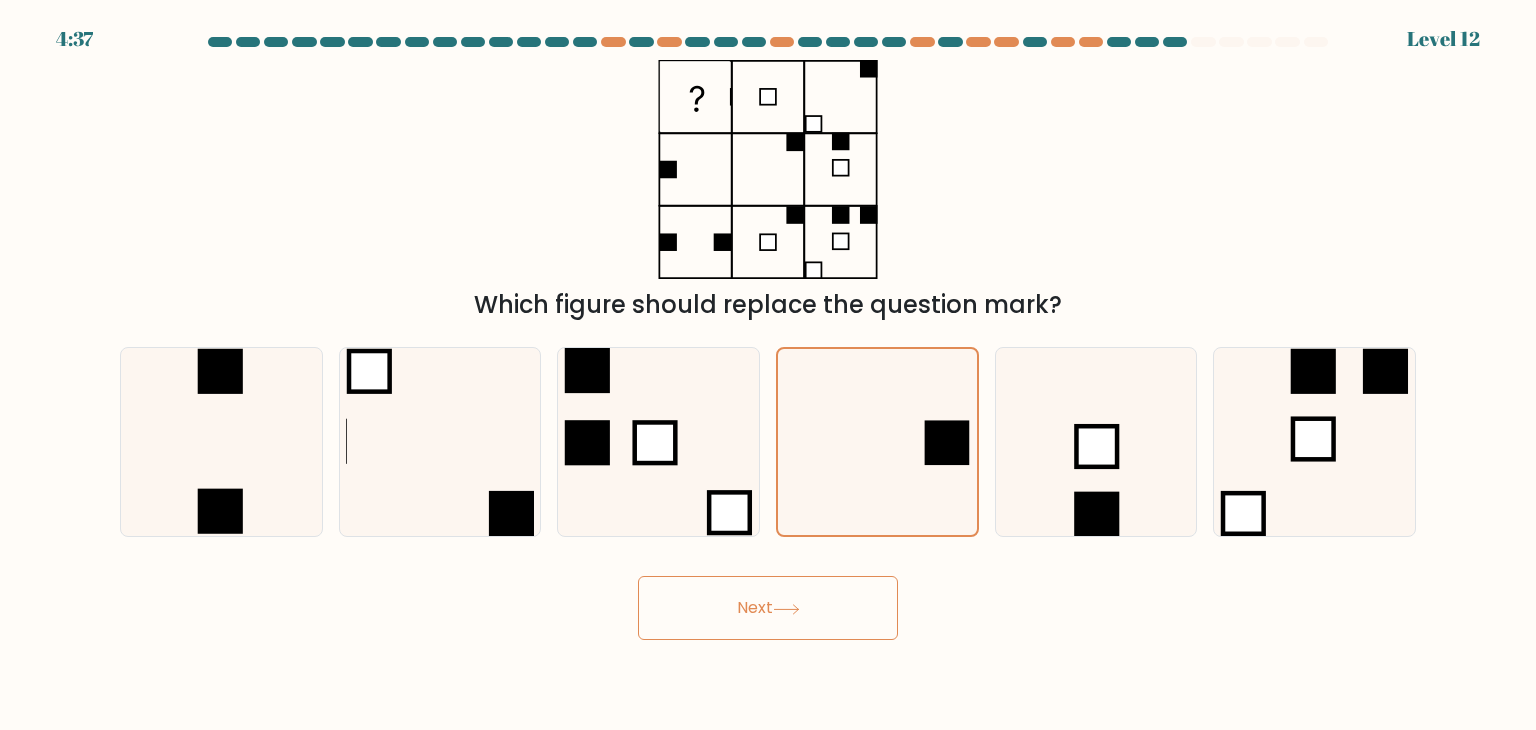 click on "Next" at bounding box center (768, 608) 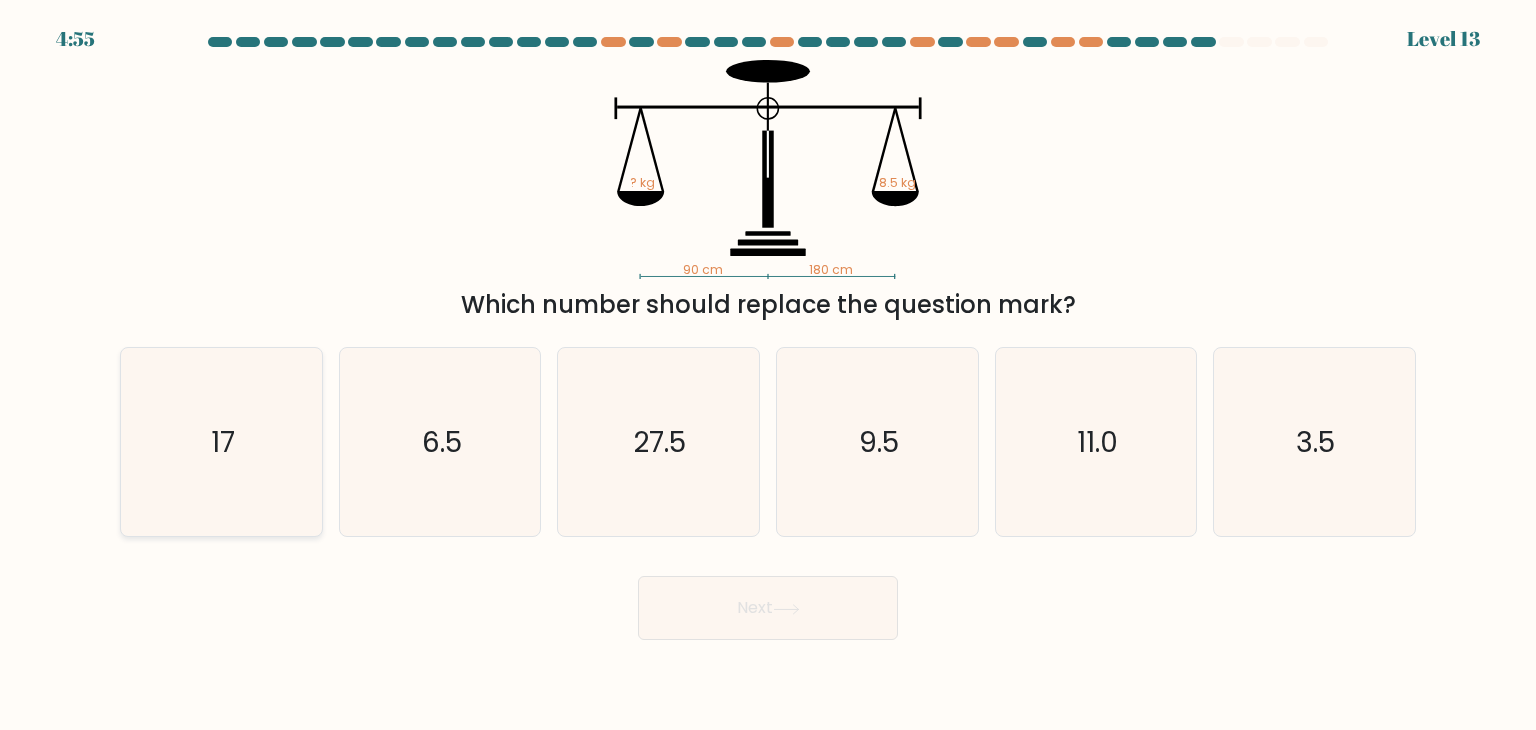 click on "17" 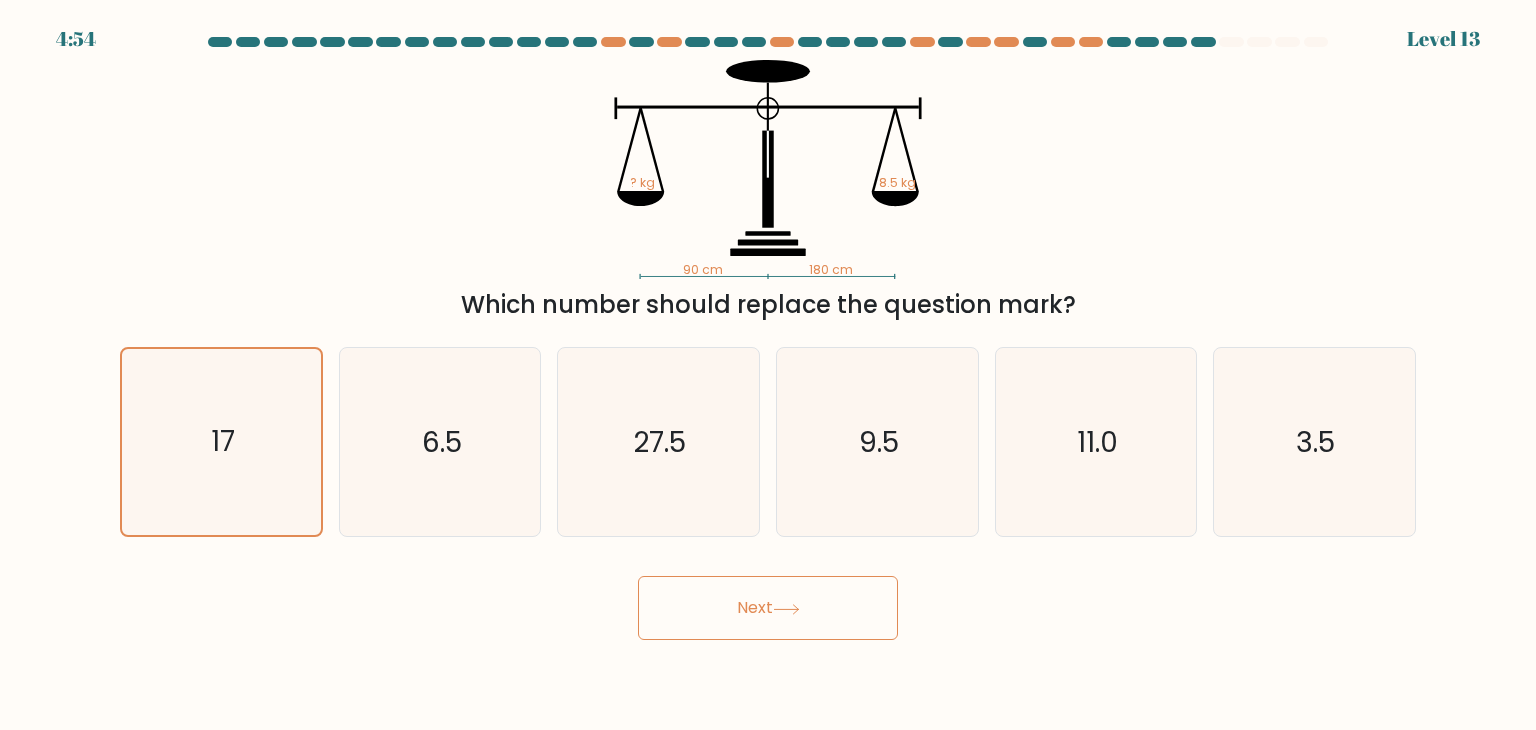 click 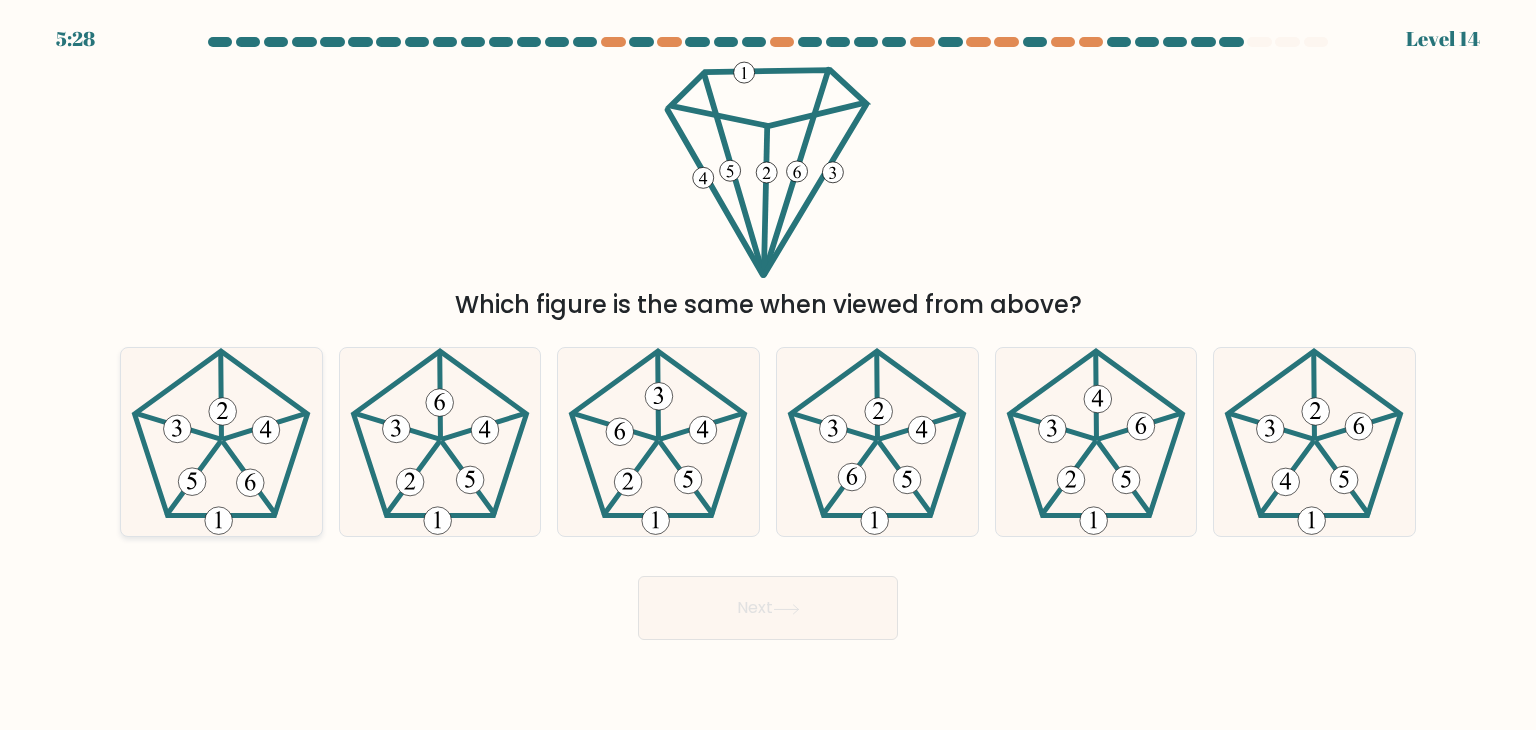 click 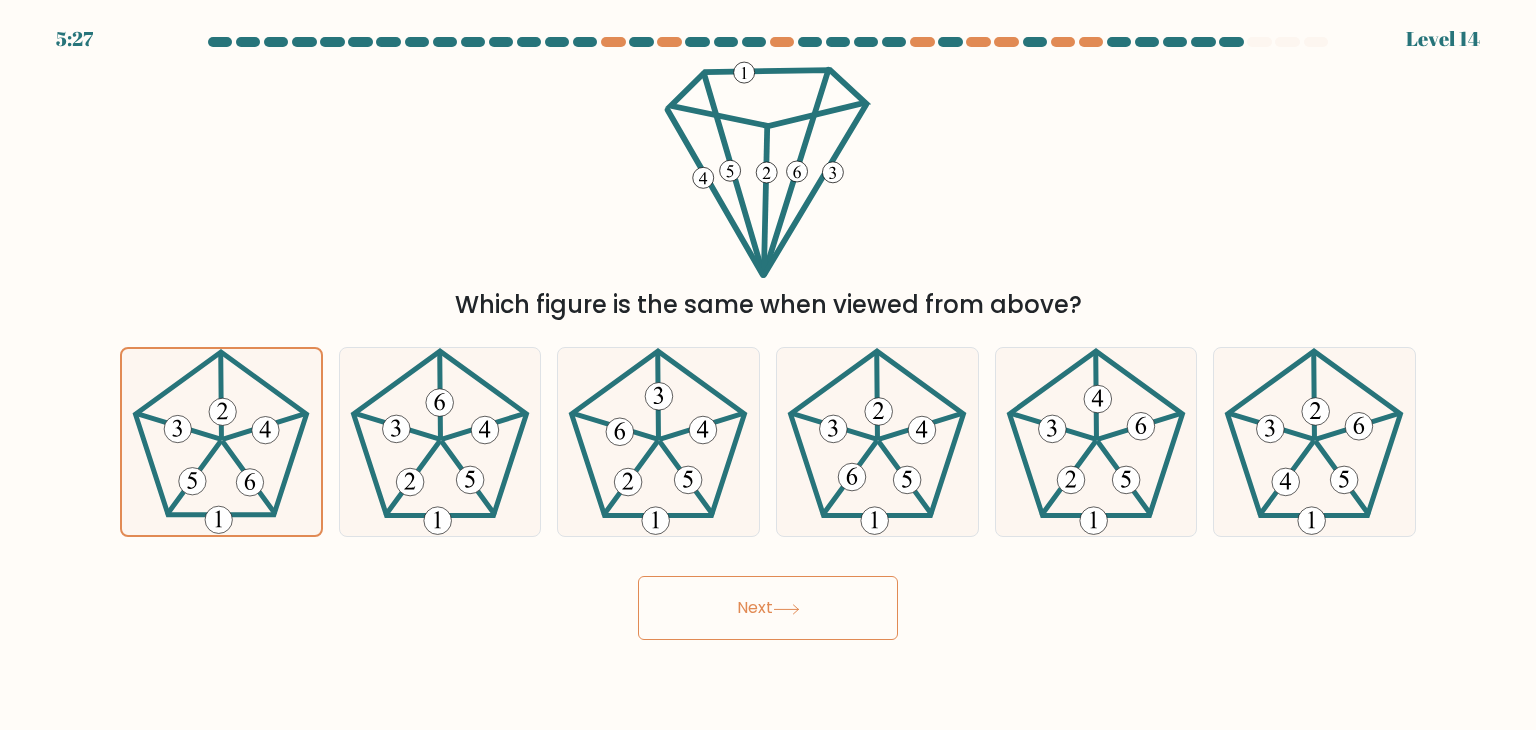 click 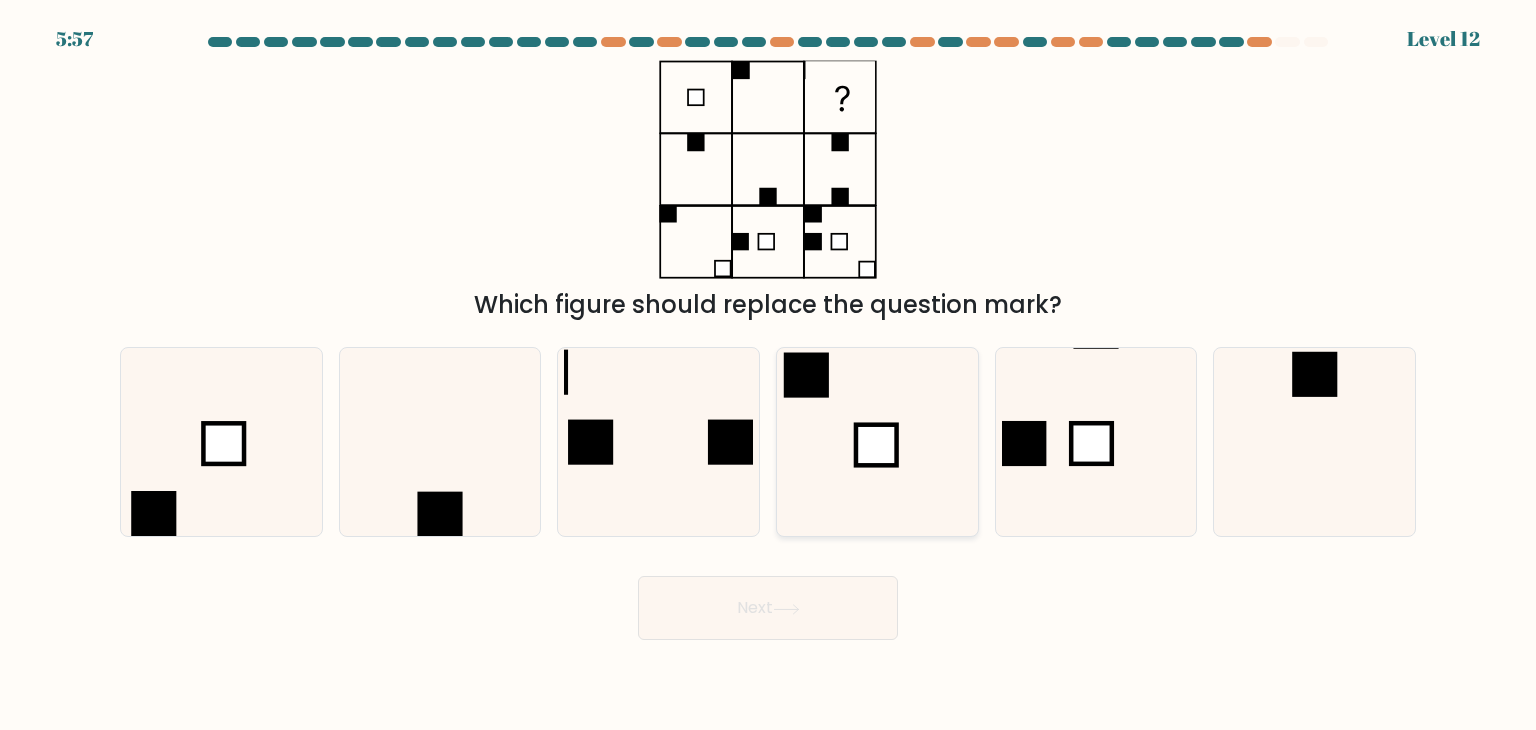 click 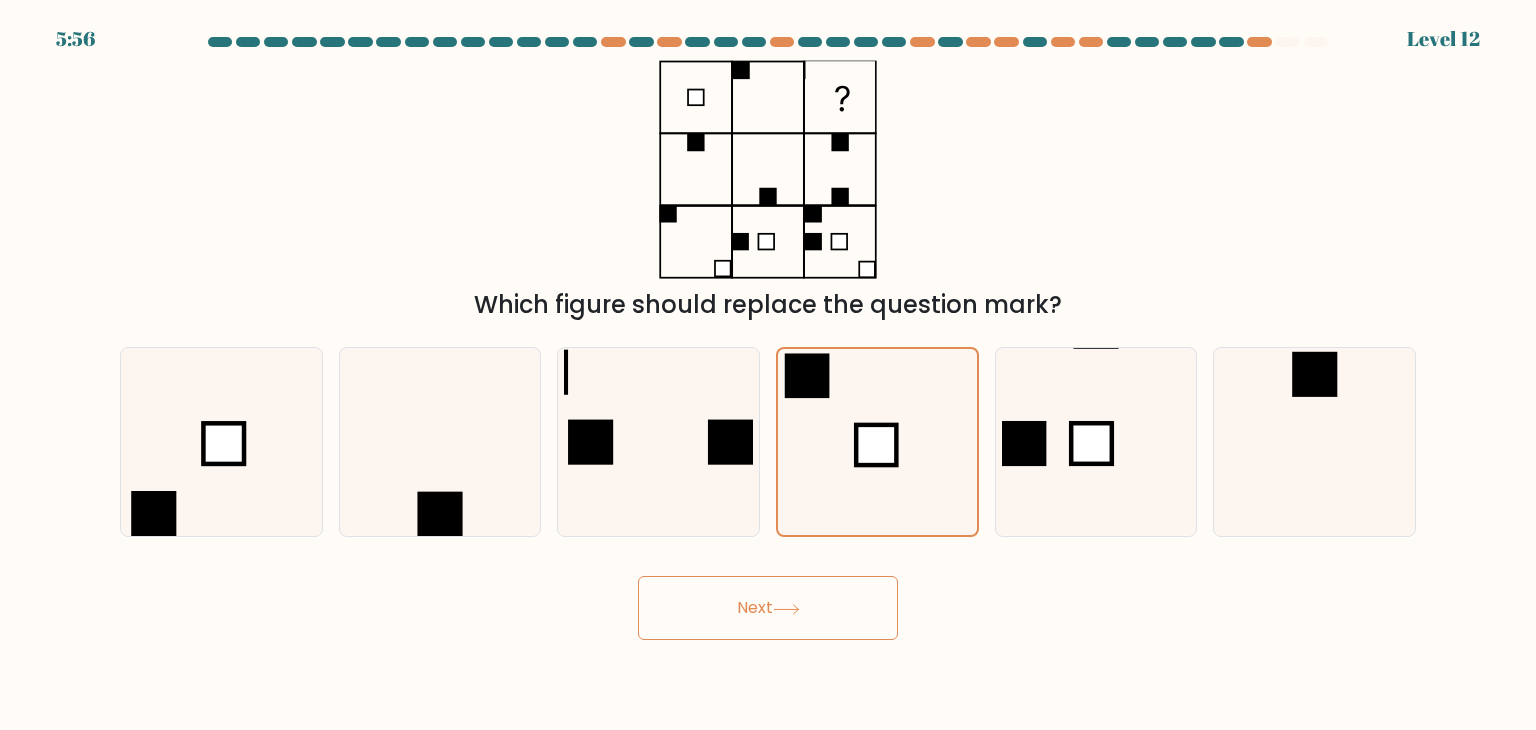 click on "Next" at bounding box center (768, 608) 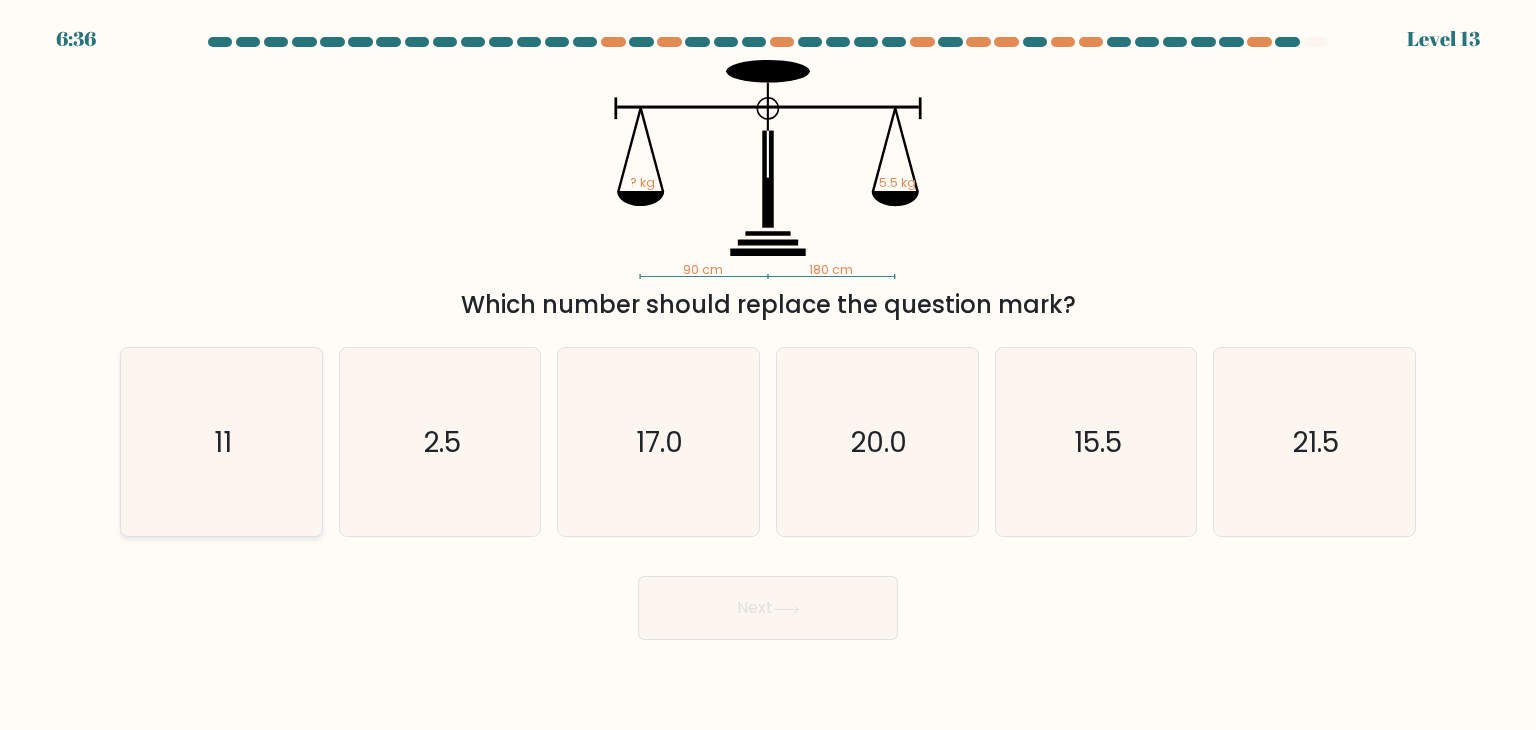 click on "11" 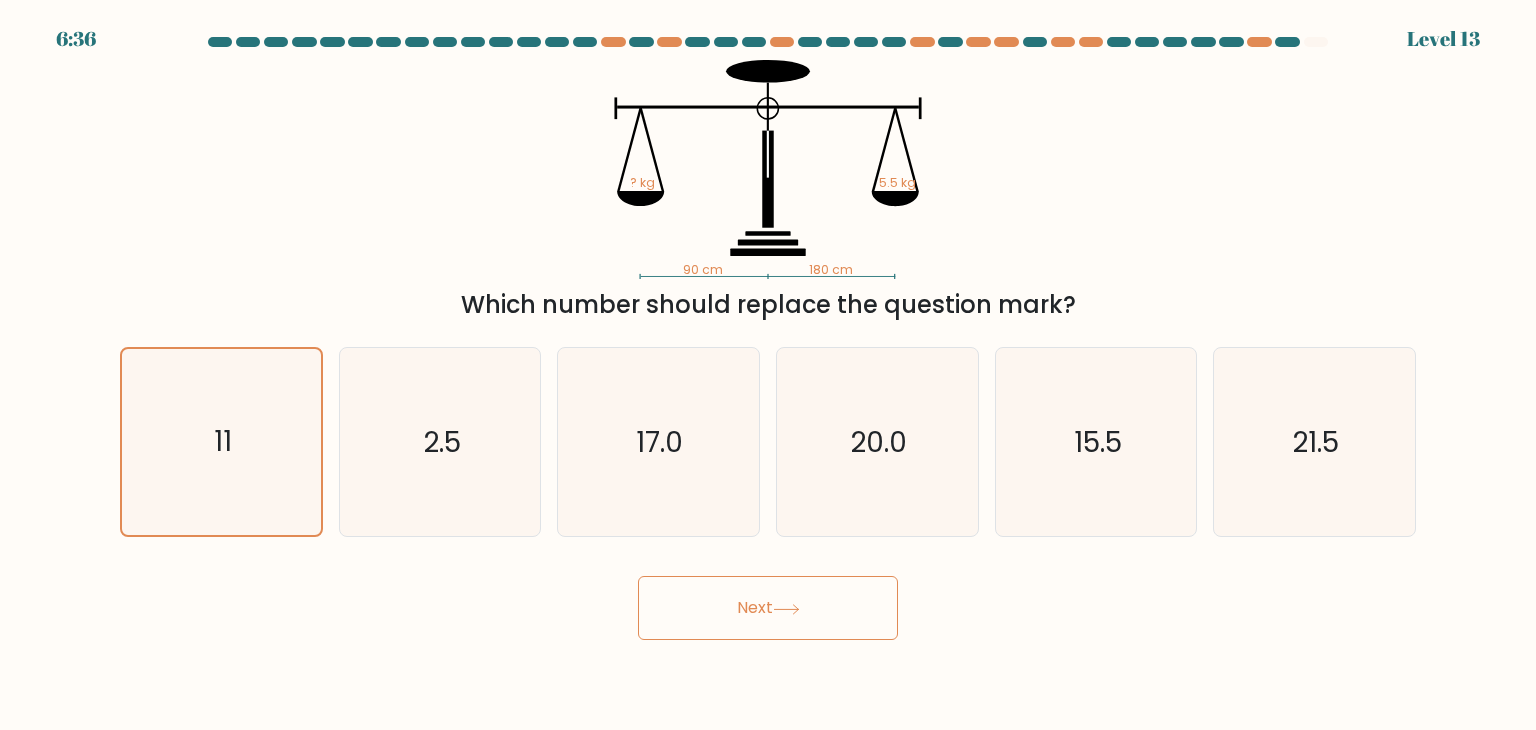 click on "Next" at bounding box center (768, 608) 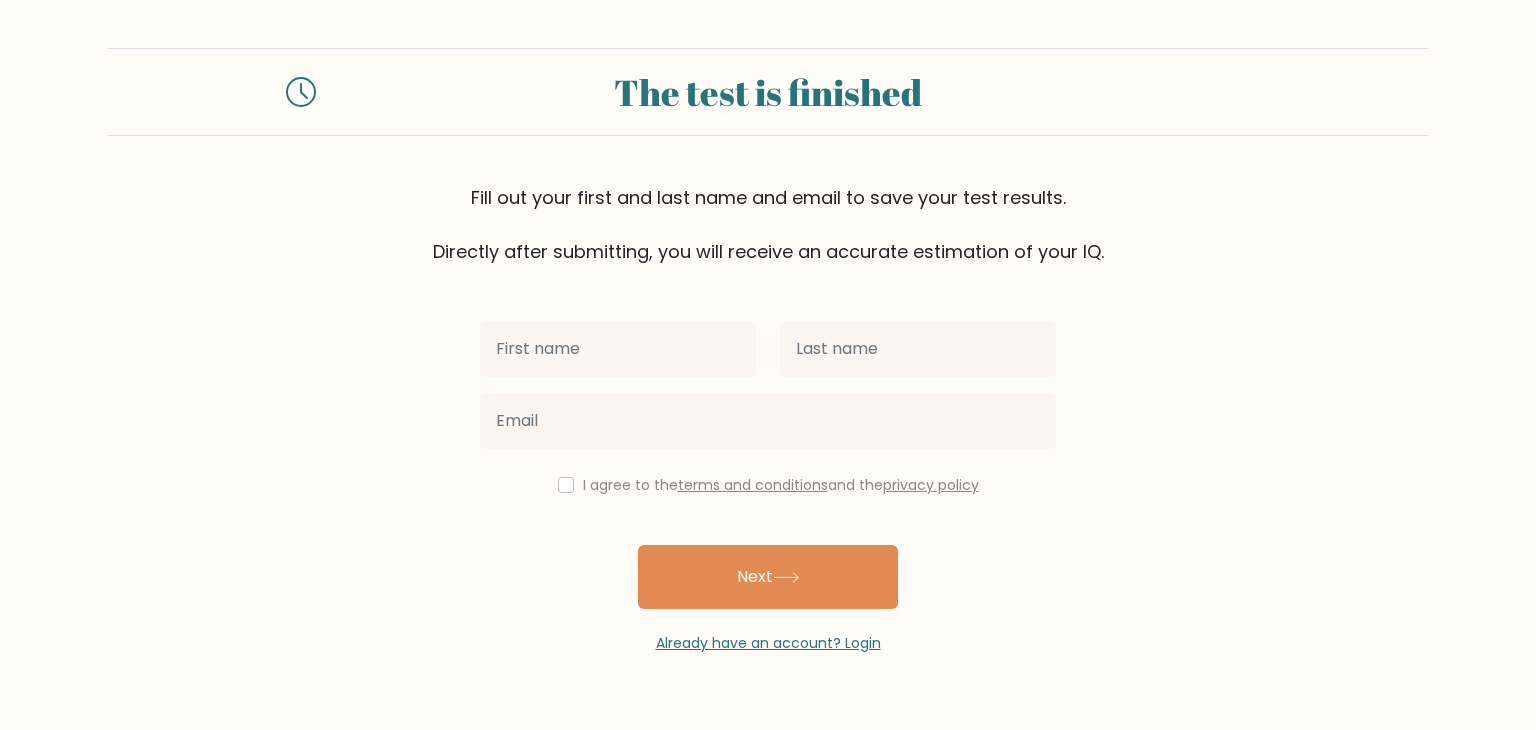 scroll, scrollTop: 0, scrollLeft: 0, axis: both 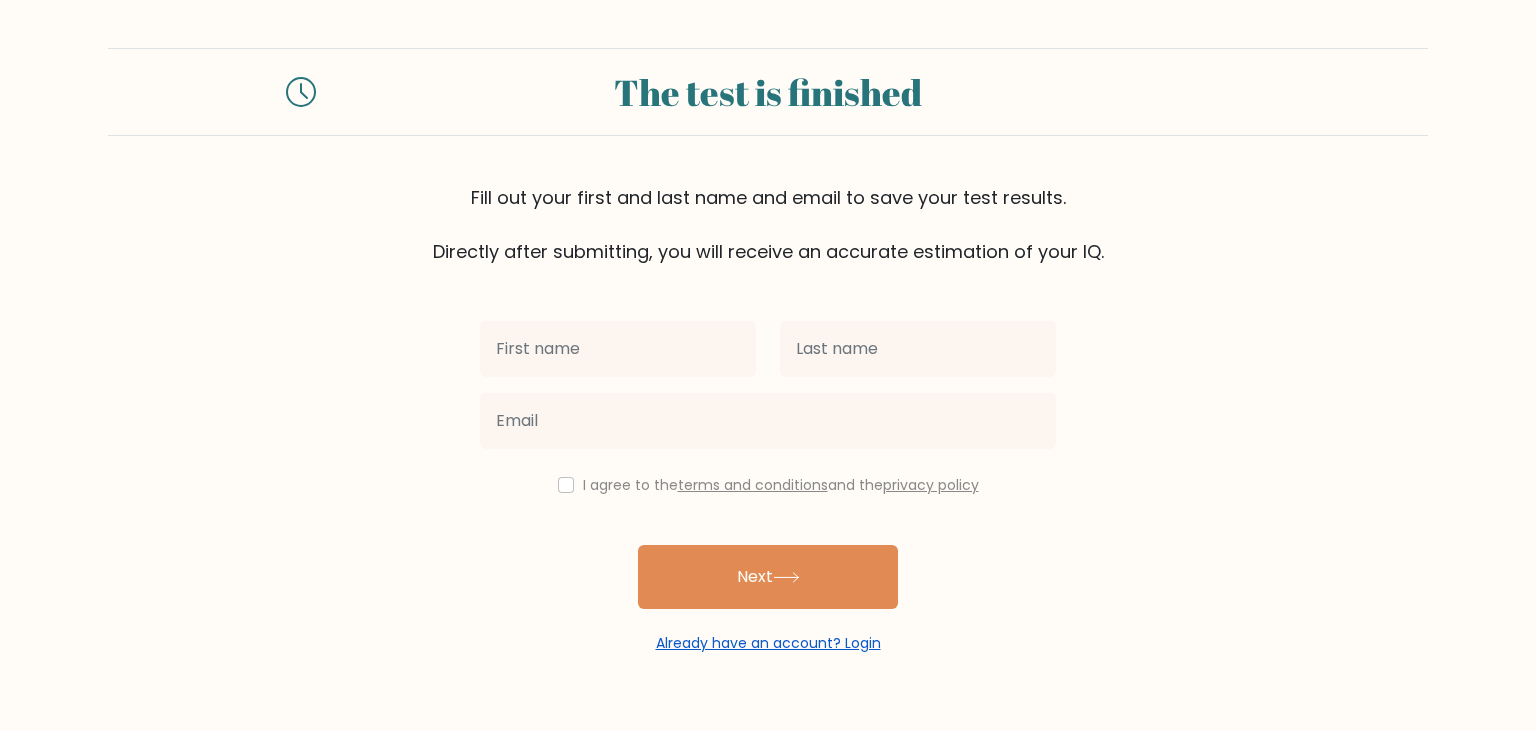 click on "Already have an account? Login" at bounding box center [768, 643] 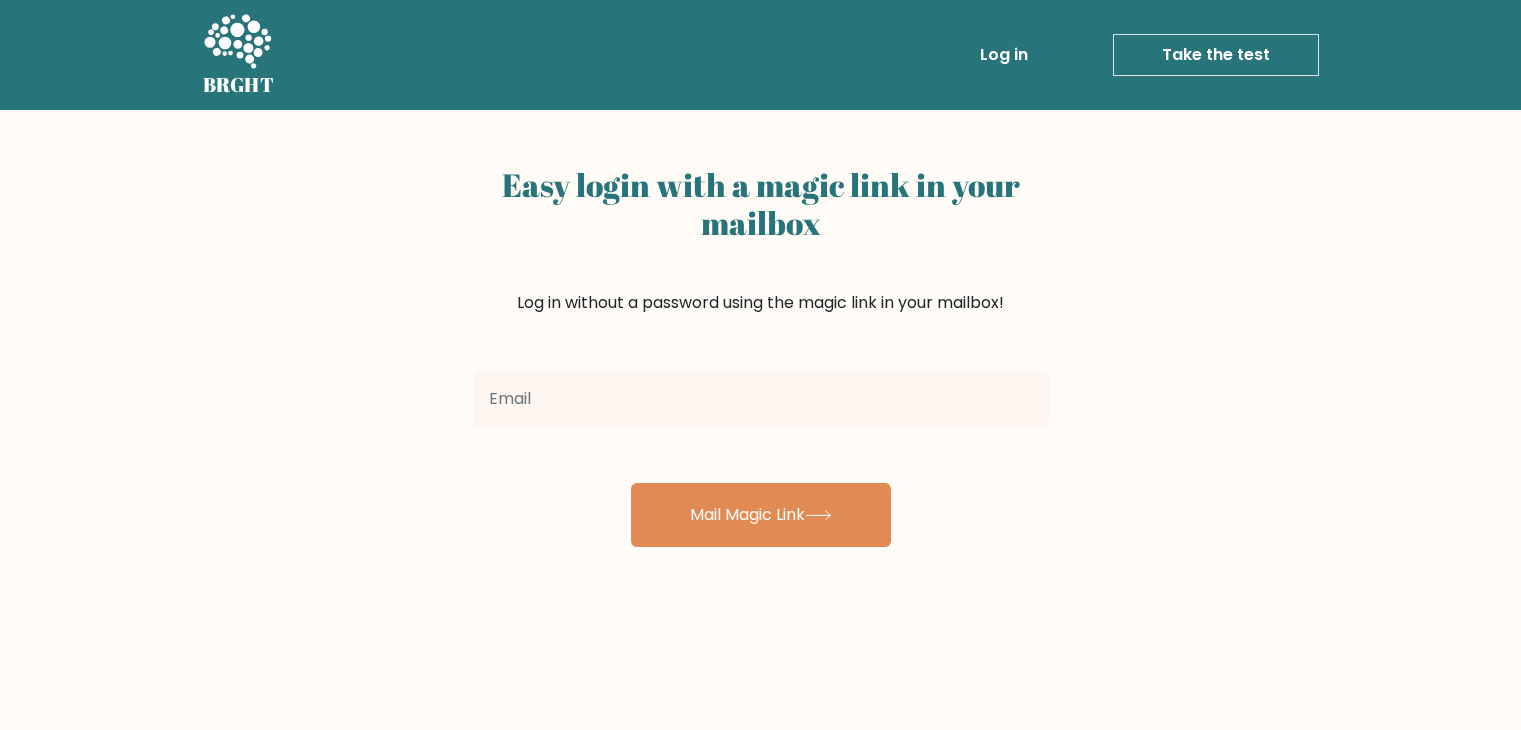 scroll, scrollTop: 0, scrollLeft: 0, axis: both 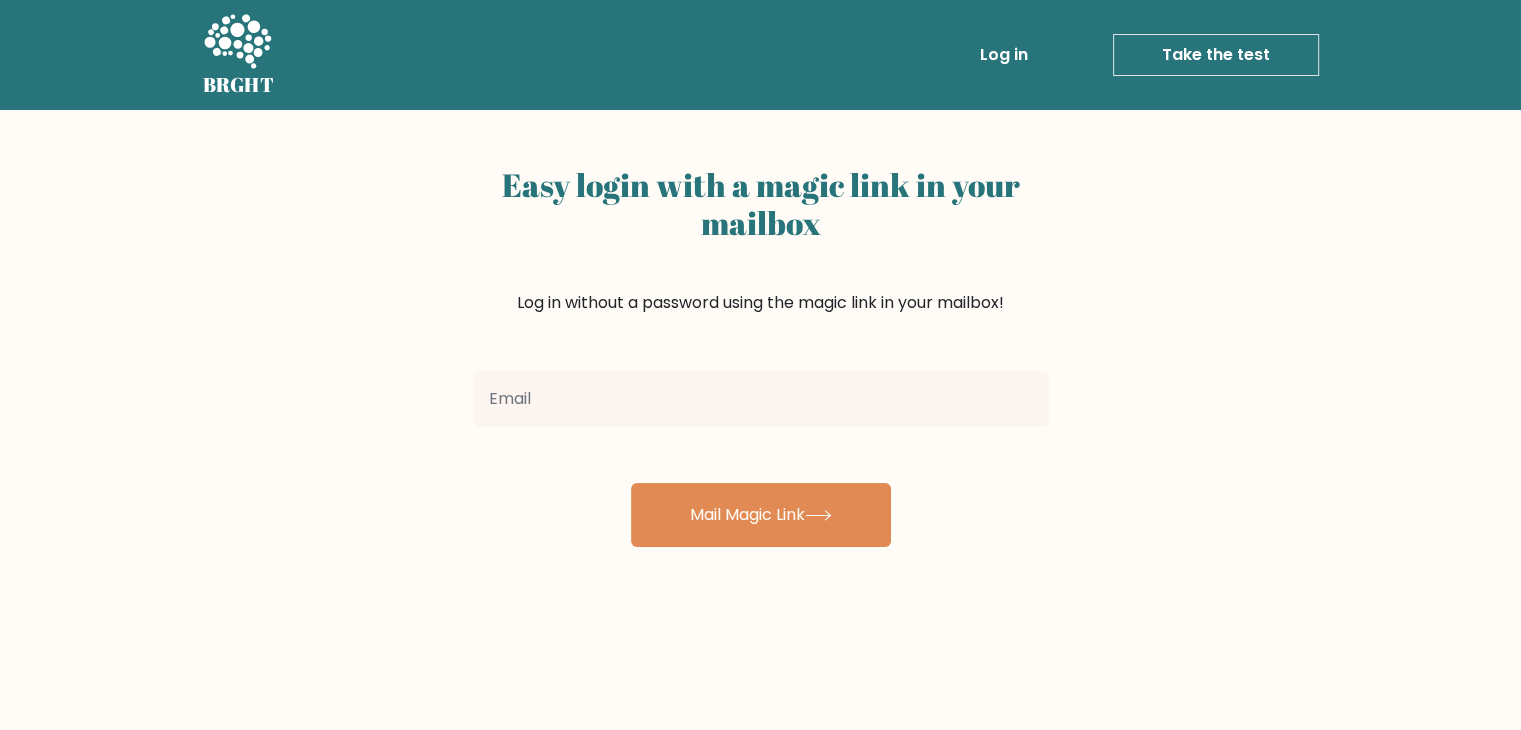 drag, startPoint x: 794, startPoint y: 387, endPoint x: 792, endPoint y: 398, distance: 11.18034 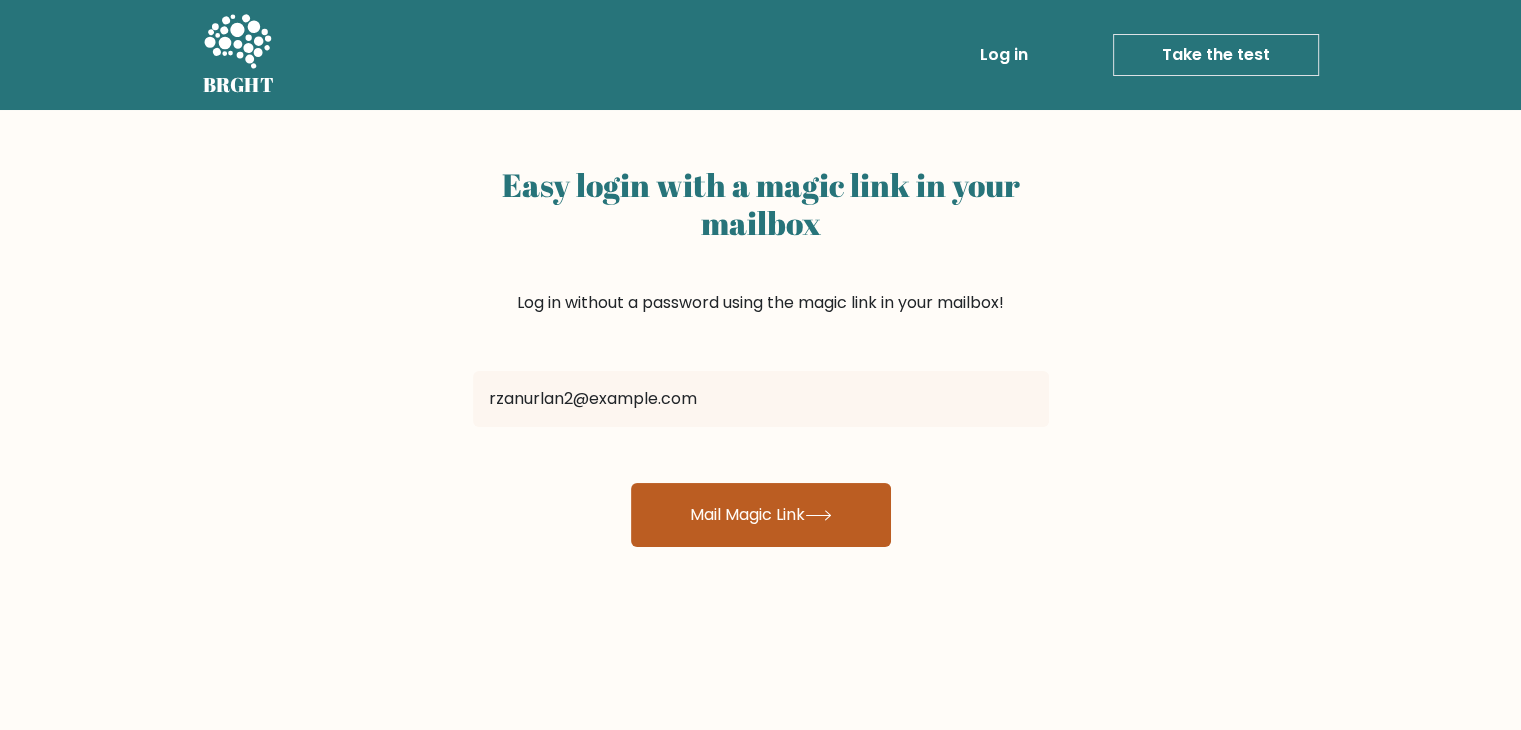 click on "Mail Magic Link" at bounding box center [761, 515] 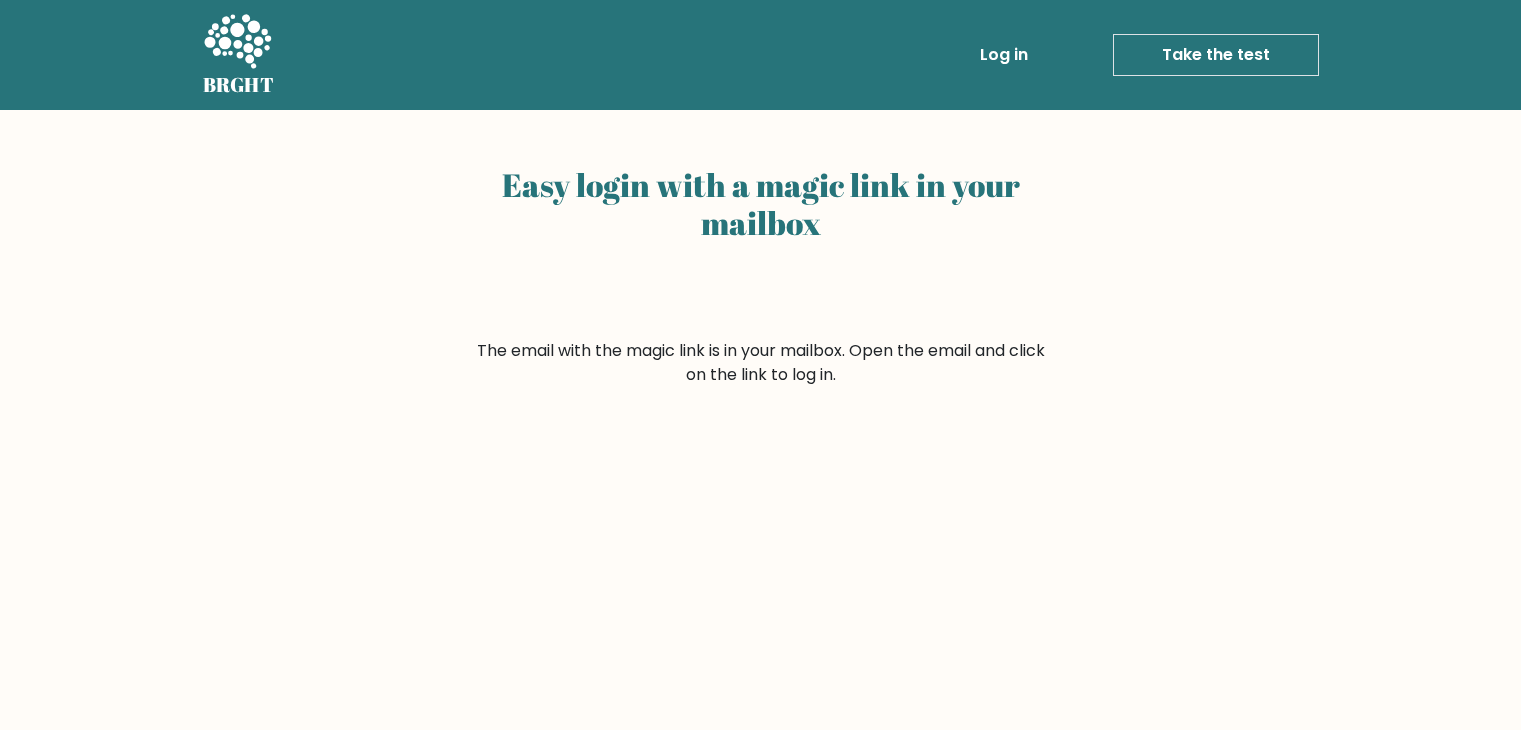 scroll, scrollTop: 0, scrollLeft: 0, axis: both 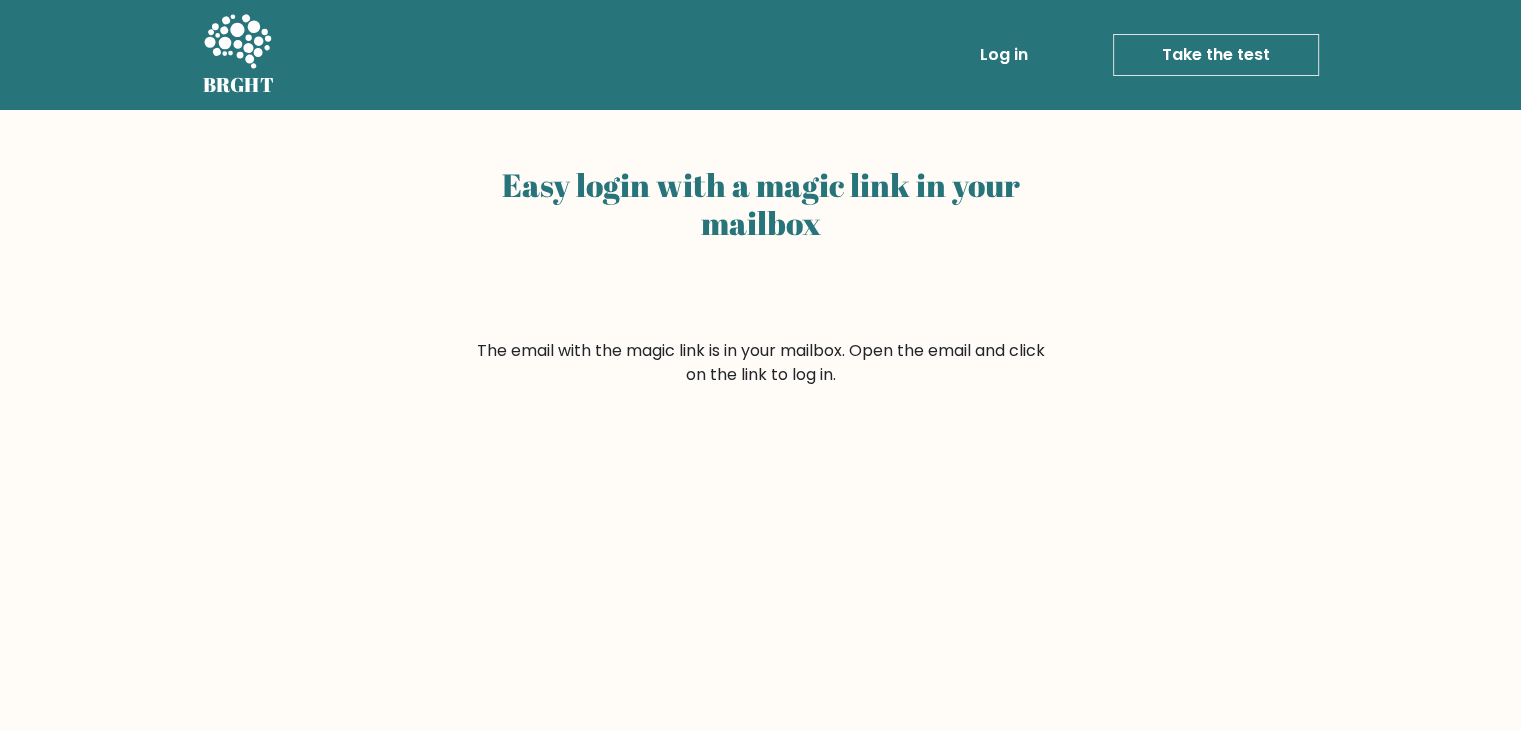 click on "Easy login with a magic link in your mailbox
The email with the magic link is in your mailbox. Open the email and click on the link to log in." at bounding box center (761, 248) 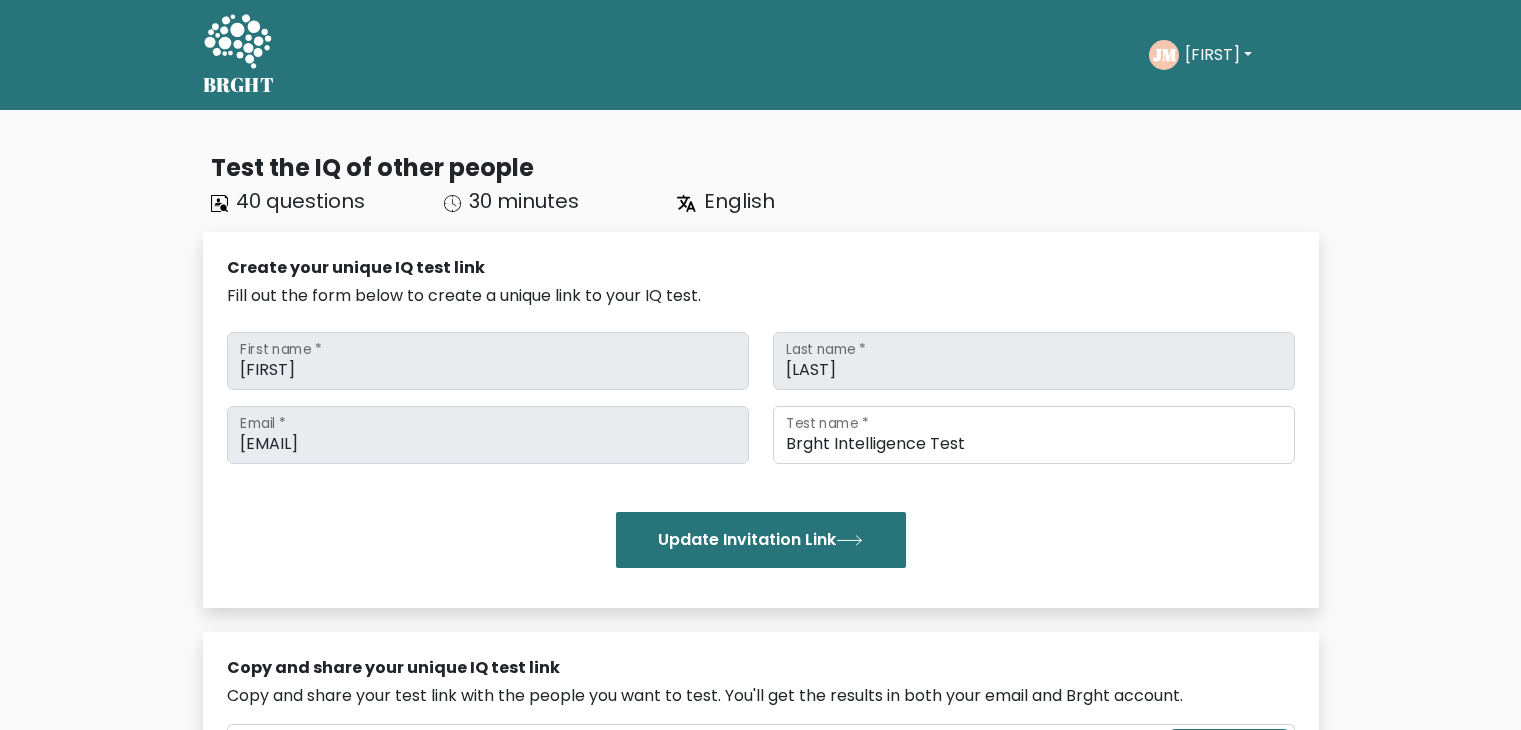scroll, scrollTop: 0, scrollLeft: 0, axis: both 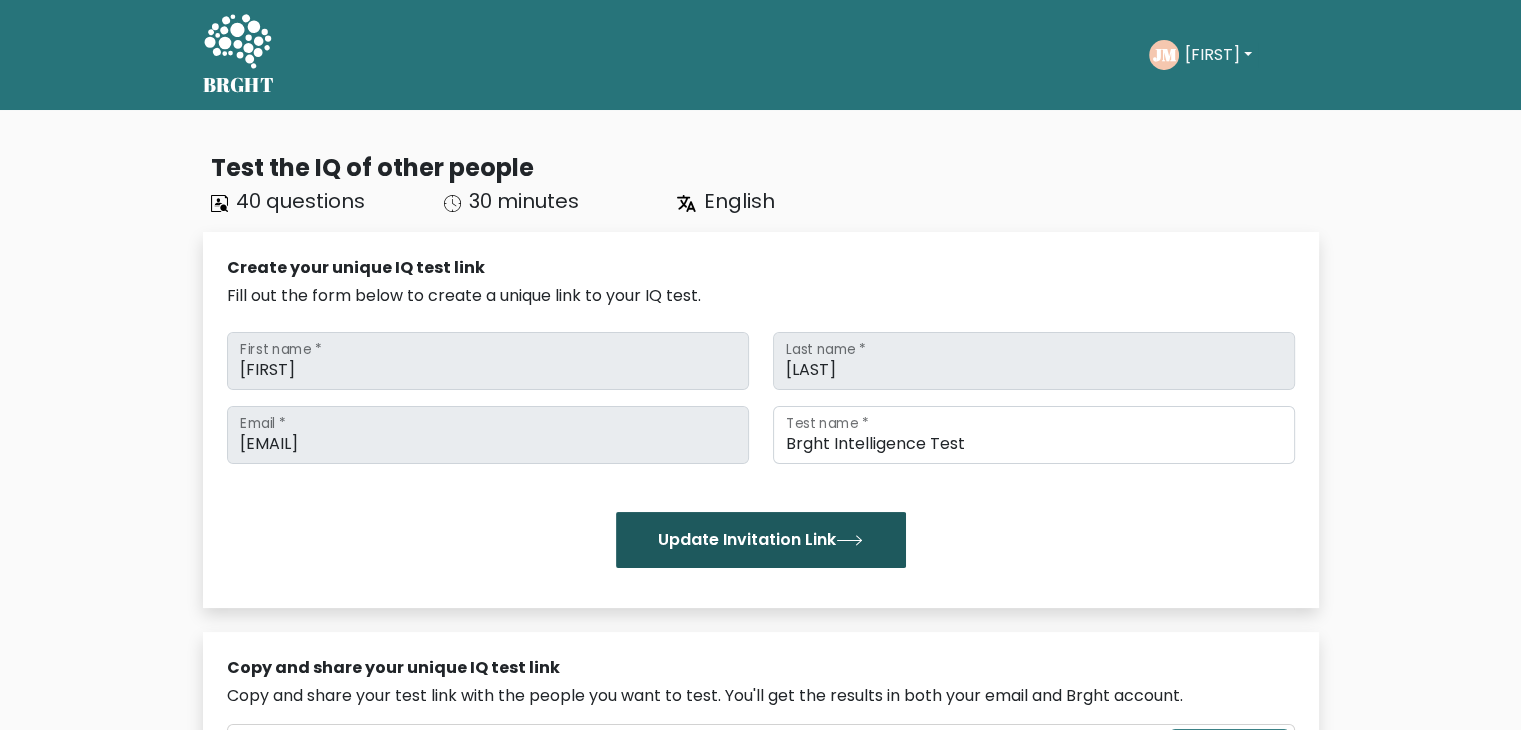 click on "Update Invitation Link" at bounding box center [761, 540] 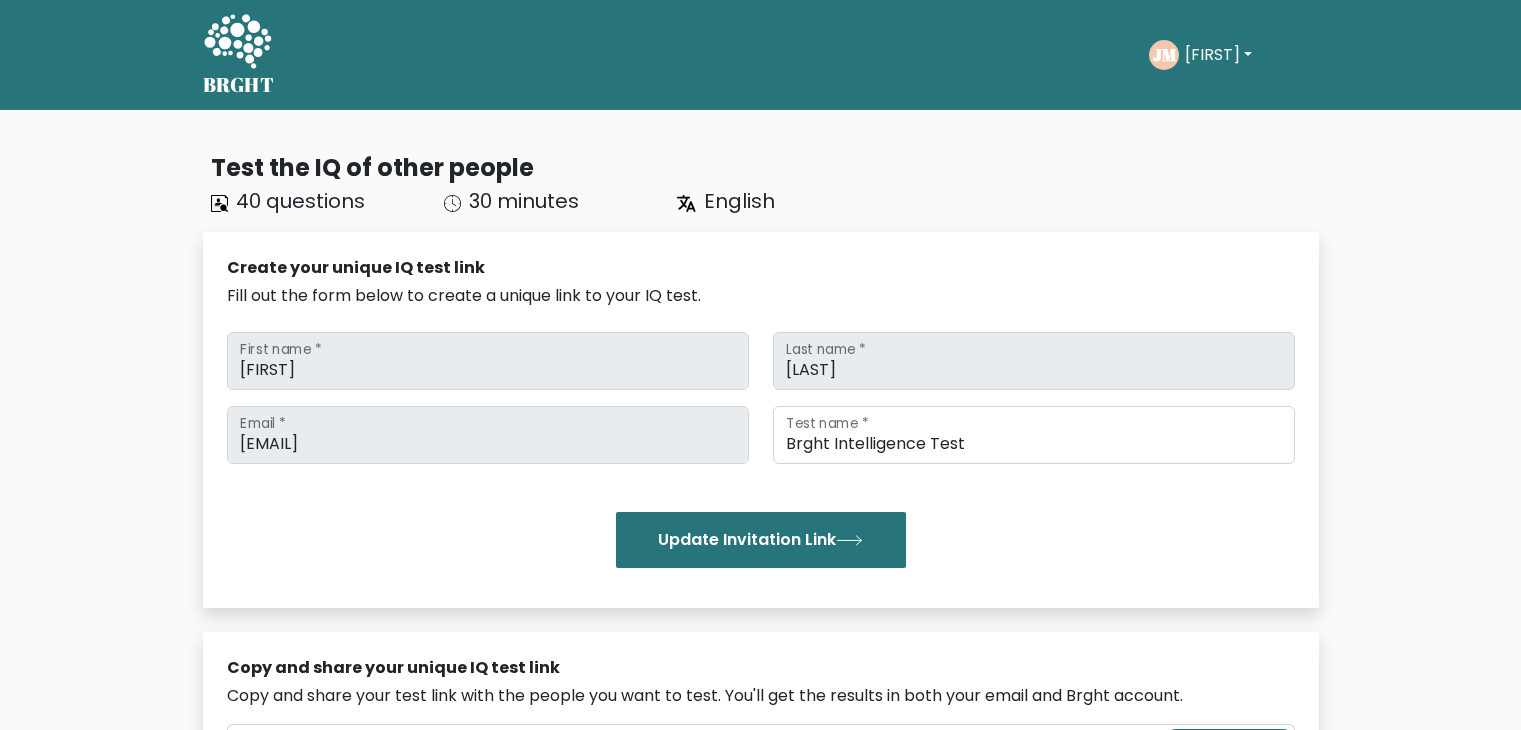 scroll, scrollTop: 0, scrollLeft: 0, axis: both 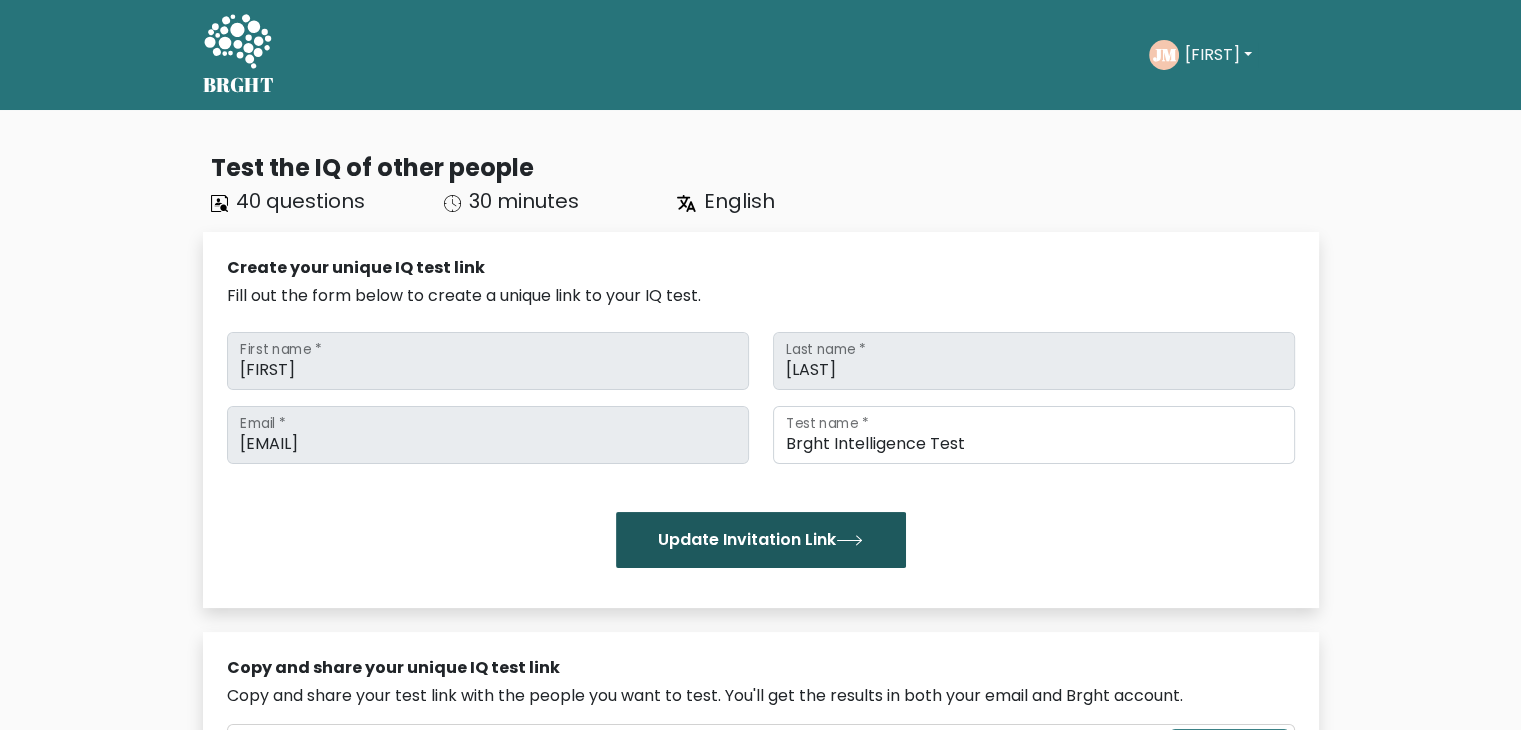 click on "Update Invitation Link" at bounding box center (761, 540) 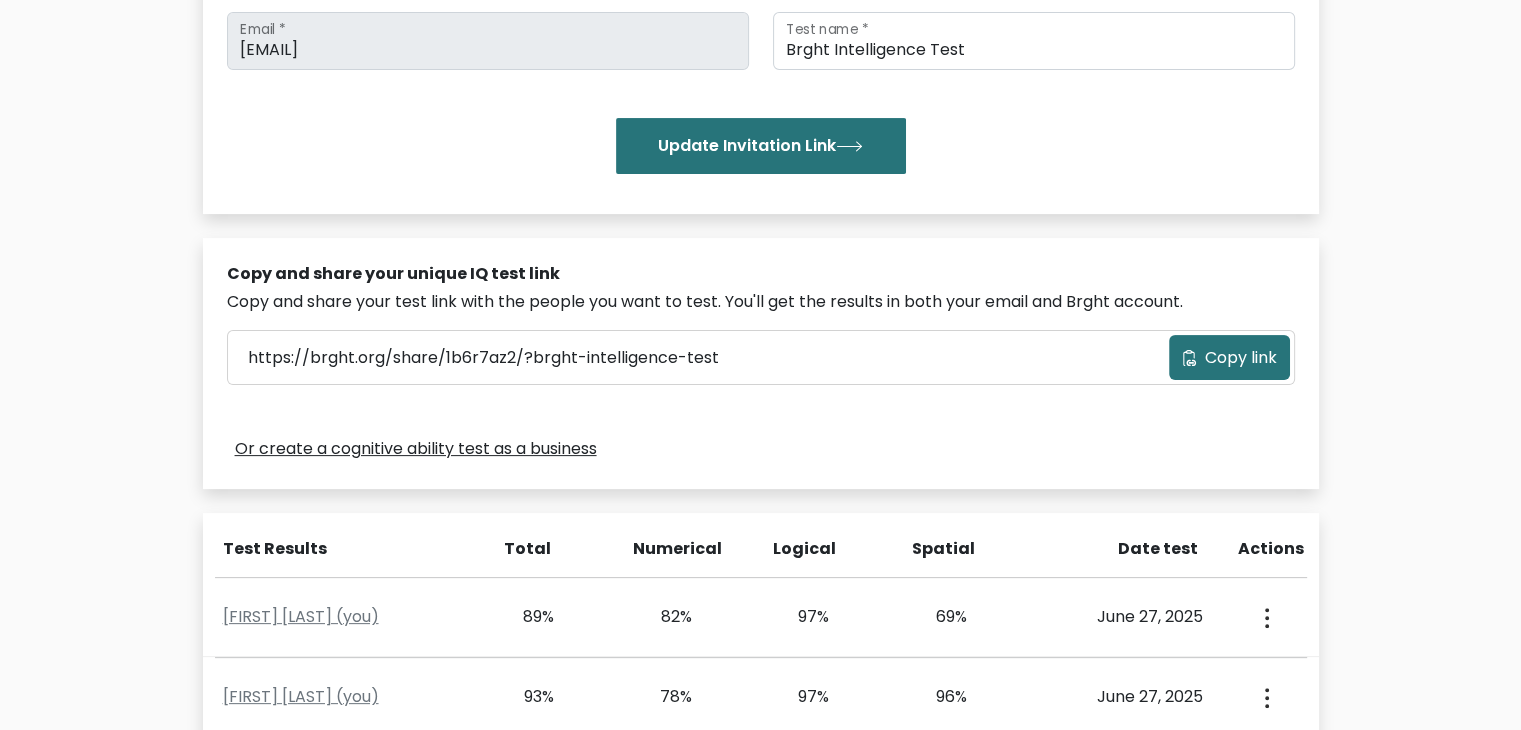 scroll, scrollTop: 0, scrollLeft: 0, axis: both 